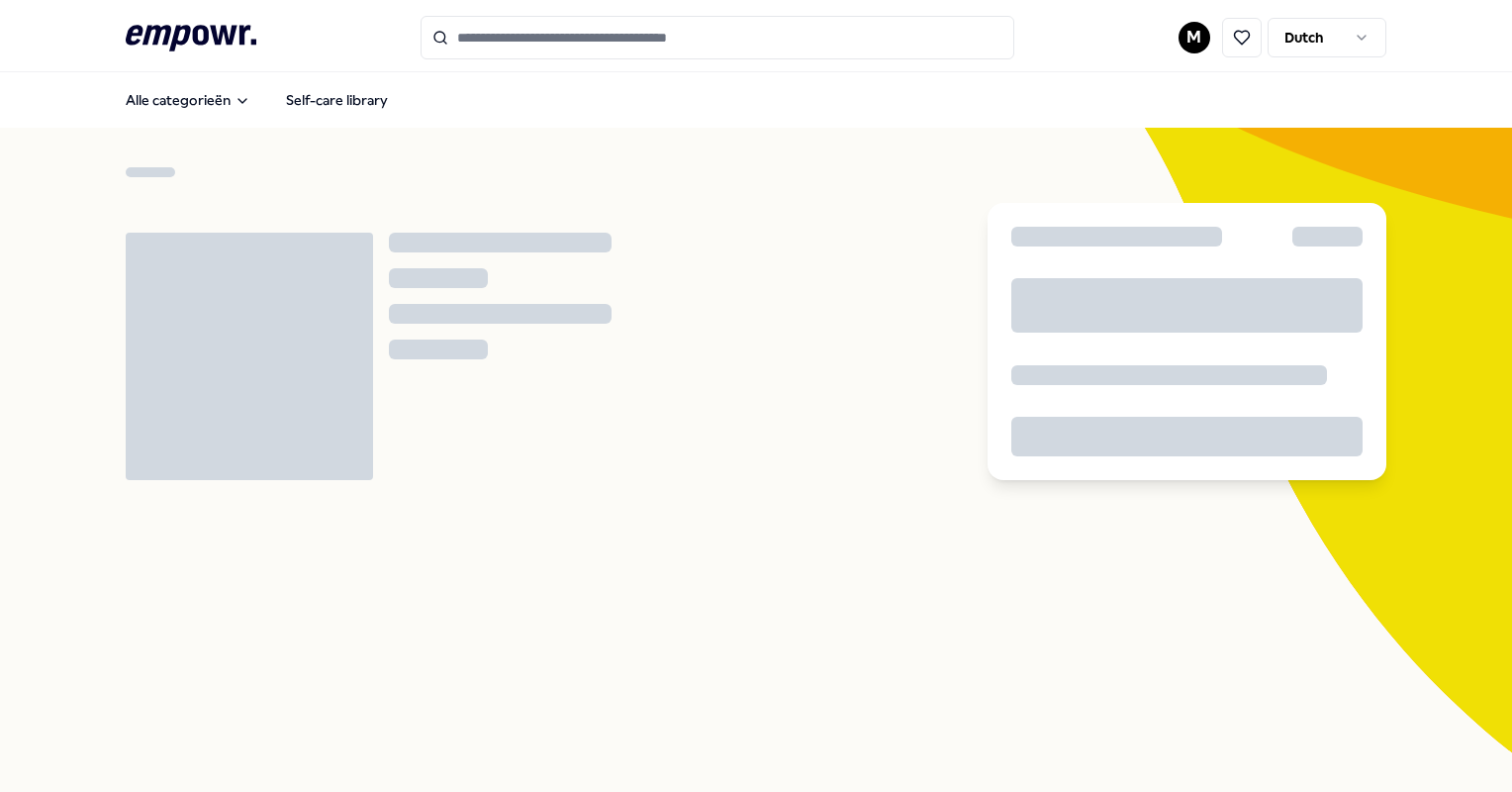 scroll, scrollTop: 0, scrollLeft: 0, axis: both 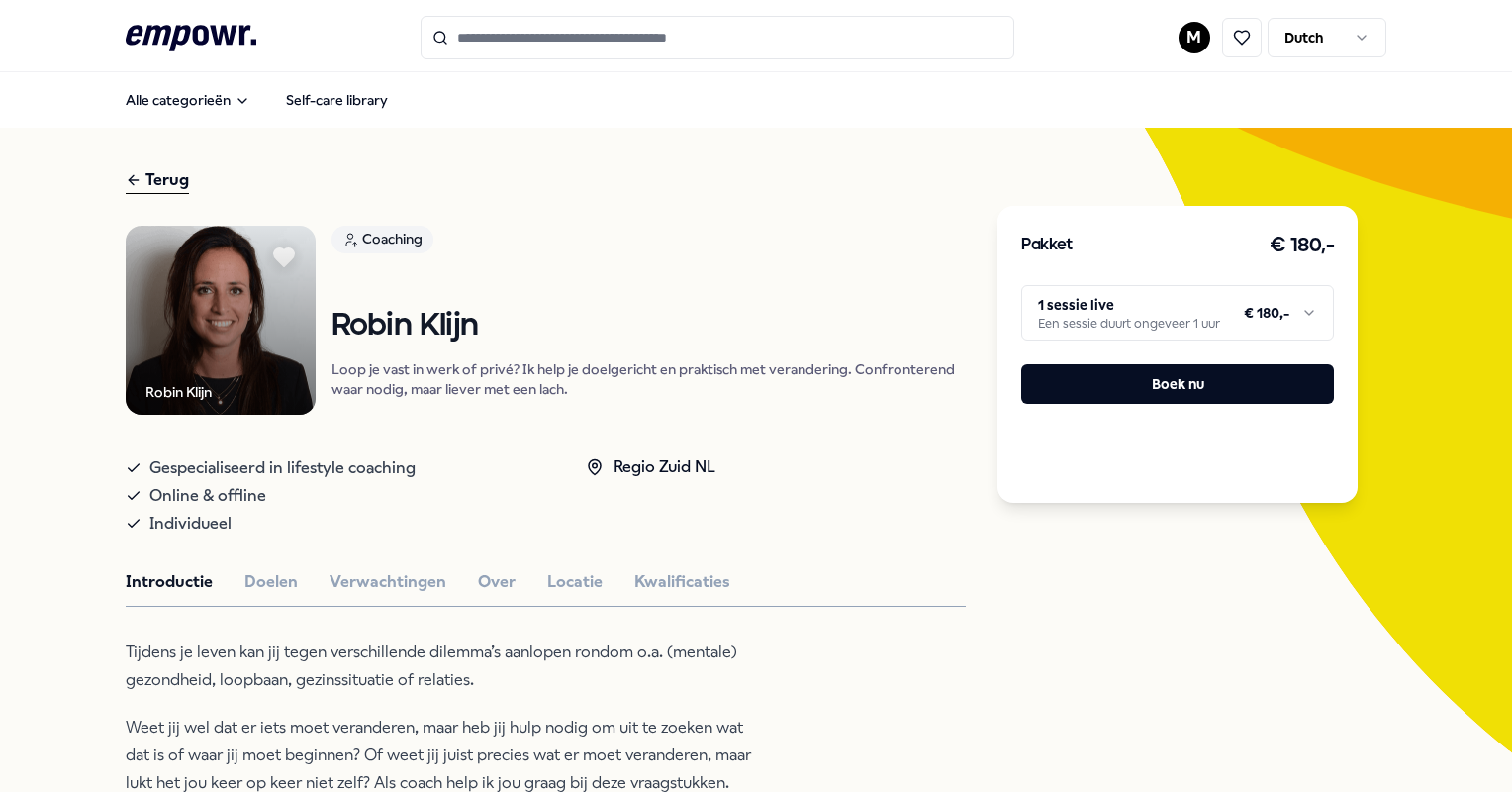 click at bounding box center (717, 38) 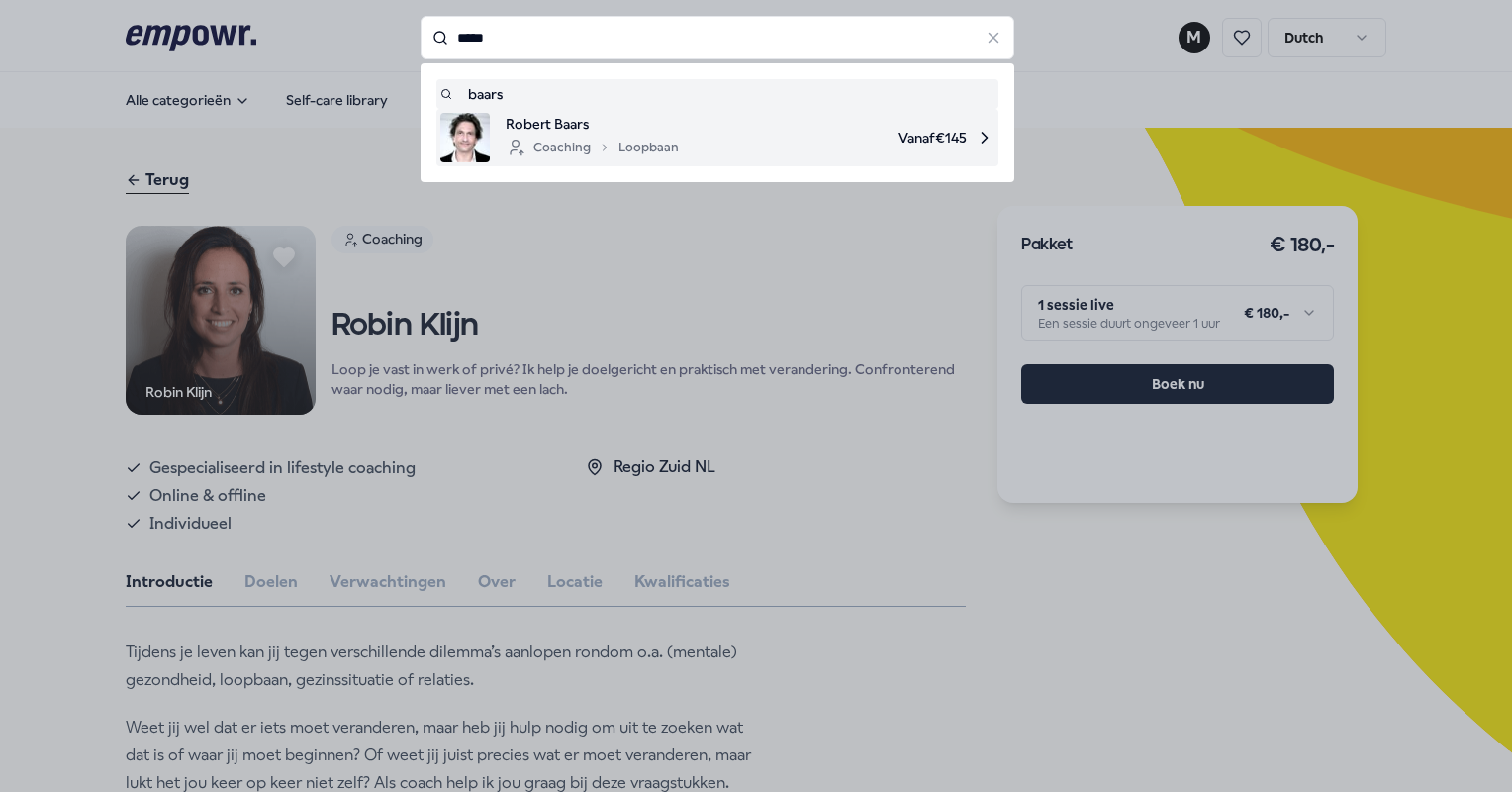 click on "Robert Baars" at bounding box center (592, 124) 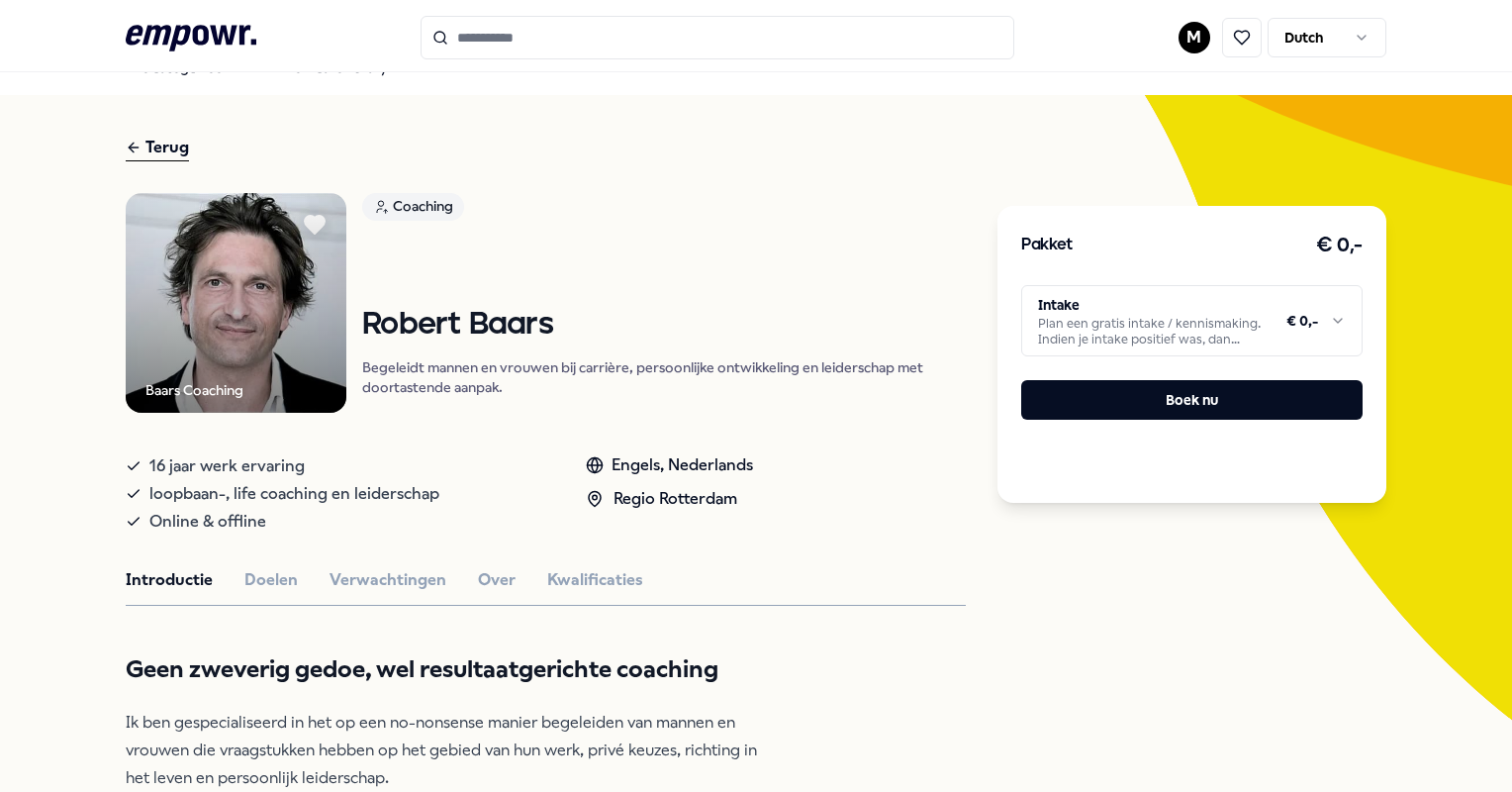 scroll, scrollTop: 0, scrollLeft: 0, axis: both 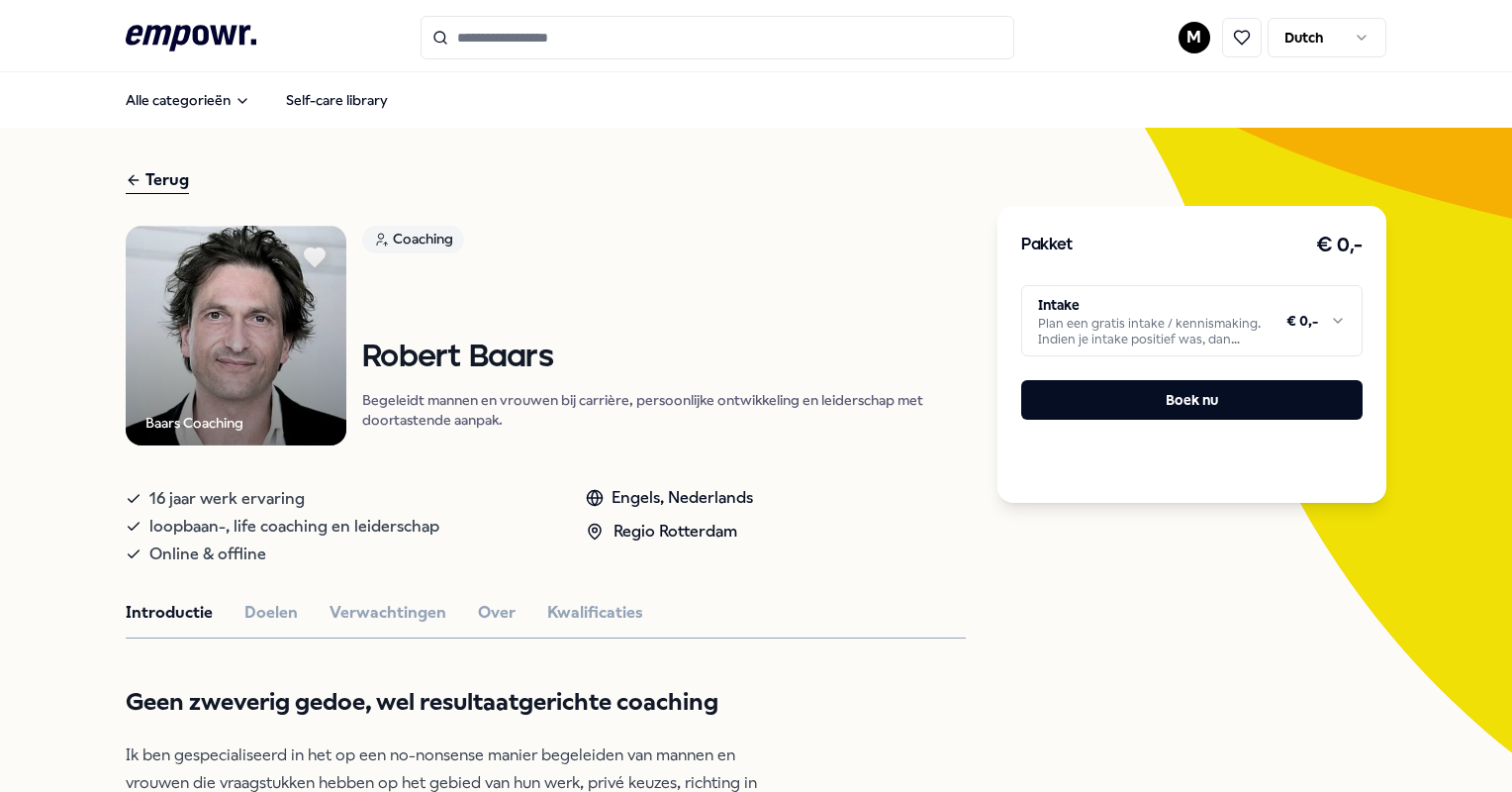 click on ".empowr-logo_svg__cls-1{fill:#03032f} M Dutch Alle categorieën Self-care library Terug Baars Coaching Coaching Robert Baars Begeleidt mannen en vrouwen bij carrière, persoonlijke ontwikkeling en leiderschap met doortastende aanpak. 16 jaar werk ervaring loopbaan-, life coaching en leiderschap Online & offline Engels, Nederlands Regio Rotterdam Introductie Doelen Verwachtingen Over Kwalificaties Geen zweverig gedoe, wel resultaatgerichte coaching Ik ben gespecialiseerd in het op een no-nonsense manier begeleiden van mannen en vrouwen die vraagstukken hebben op het gebied van hun werk, privé keuzes, richting in het leven en persoonlijk leiderschap. Planmatig, gestructureerd en doelgericht. Beoordelingen "Robert is een coach met een prettig, rustig gezag, no nonsense aanpak en hij weet waar hij het over heeft." Wouter Buikstra, Advocaat DVDW "Robert bracht me weer op koers." Mick de Witte. Strategisch Communicatieadviseur Daniel Kooijman, Project Manager Ruud Boer, Yoga Docent Aanbevolen Coaching" at bounding box center (756, 396) 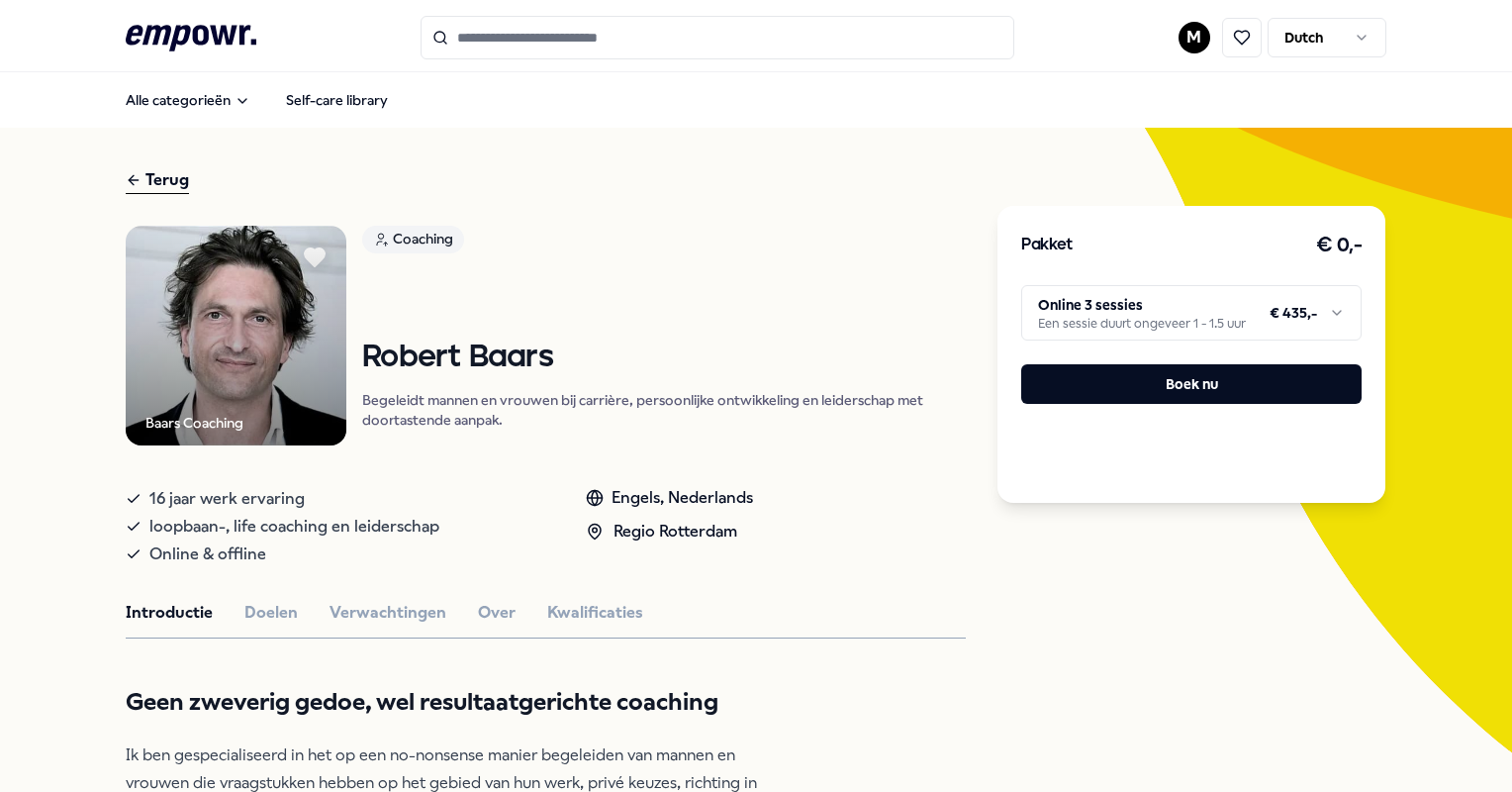 click on "Pakket € 0,-" at bounding box center (1191, 246) 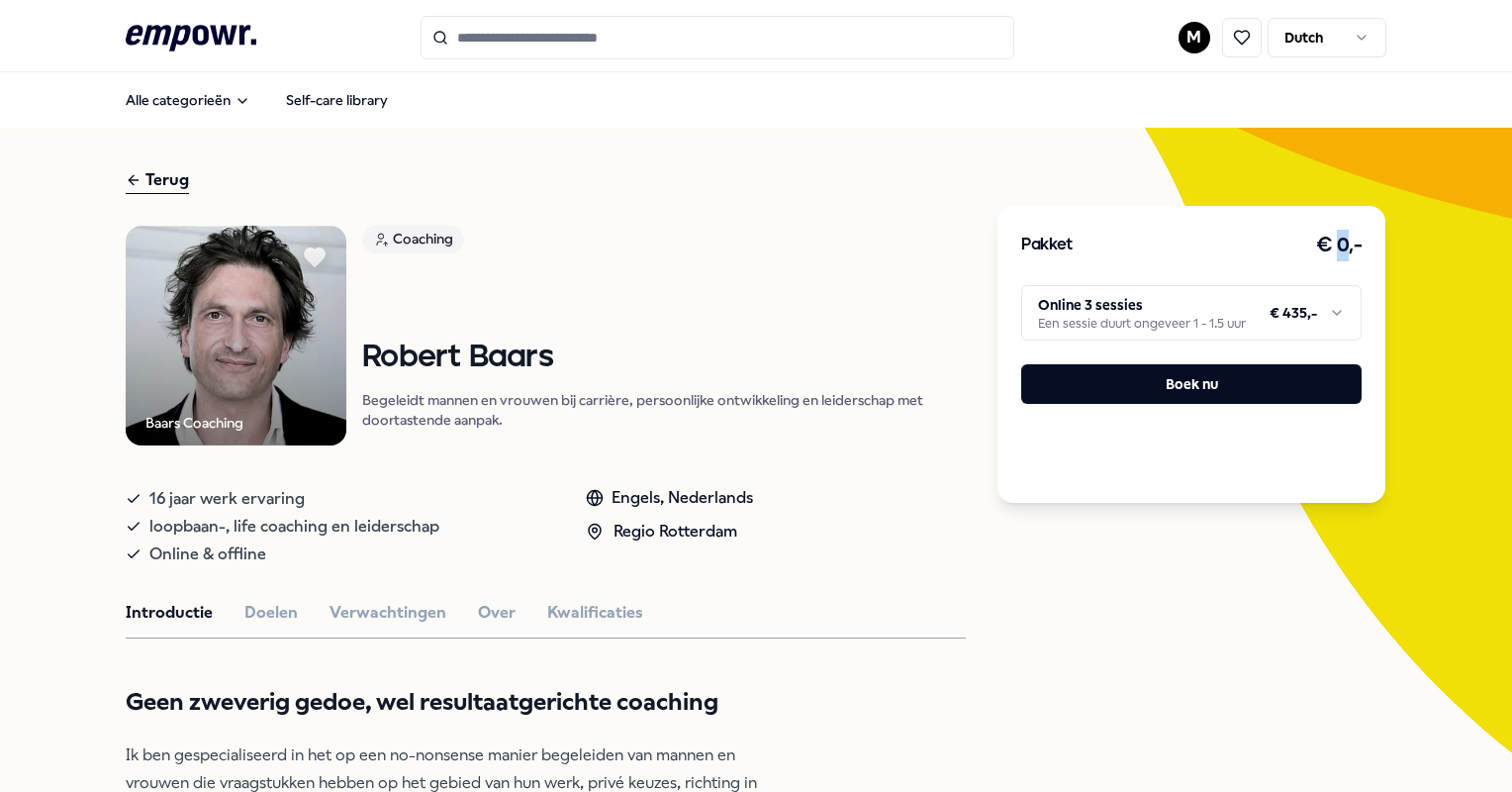 click on "€ 0,-" at bounding box center [1339, 246] 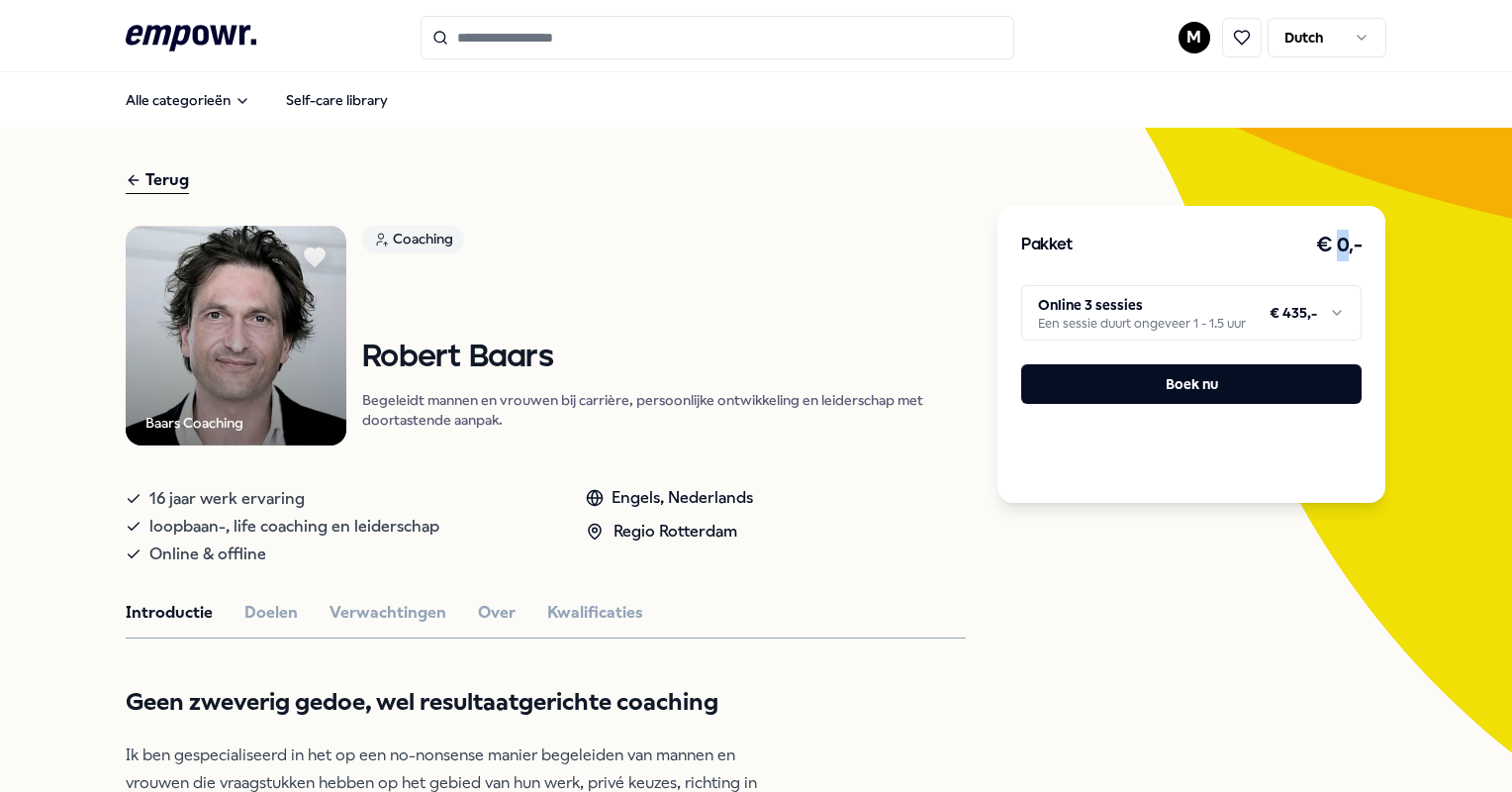 drag, startPoint x: 1327, startPoint y: 242, endPoint x: 1204, endPoint y: 251, distance: 123.32883 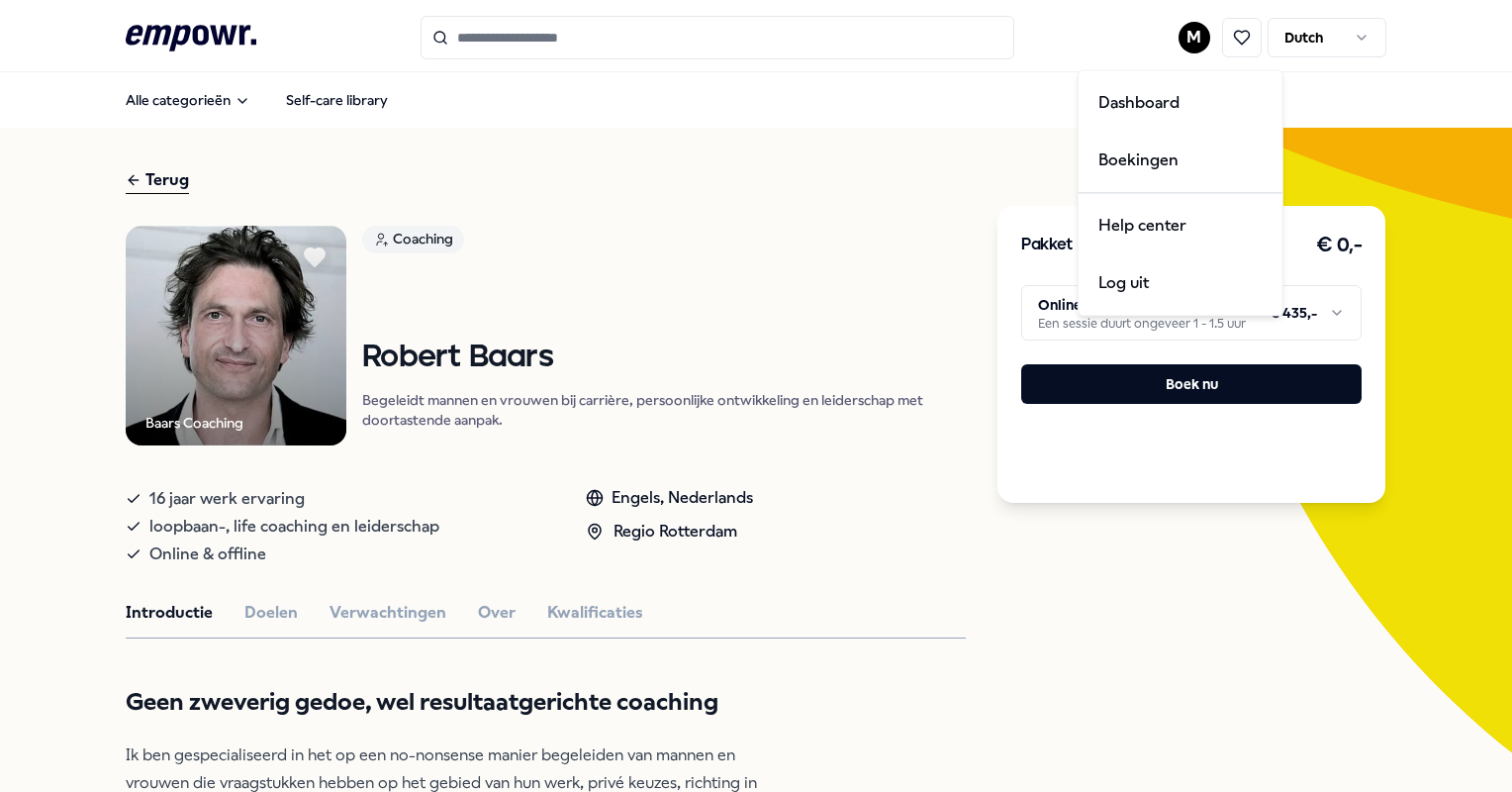 click on ".empowr-logo_svg__cls-1{fill:#03032f} M Dutch Alle categorieën Self-care library Terug Baars Coaching Coaching Robert Baars Begeleidt mannen en vrouwen bij carrière, persoonlijke ontwikkeling en leiderschap met doortastende aanpak. 16 jaar werk ervaring loopbaan-, life coaching en leiderschap Online & offline Engels, Nederlands Regio Rotterdam Introductie Doelen Verwachtingen Over Kwalificaties Geen zweverig gedoe, wel resultaatgerichte coaching Ik ben gespecialiseerd in het op een no-nonsense manier begeleiden van mannen en vrouwen die vraagstukken hebben op het gebied van hun werk, privé keuzes, richting in het leven en persoonlijk leiderschap. Planmatig, gestructureerd en doelgericht. Beoordelingen "Robert is een coach met een prettig, rustig gezag, no nonsense aanpak en hij weet waar hij het over heeft." Wouter Buikstra, Advocaat DVDW "Robert bracht me weer op koers." Mick de Witte. Strategisch Communicatieadviseur Daniel Kooijman, Project Manager Ruud Boer, Yoga Docent Aanbevolen Coaching" at bounding box center (756, 396) 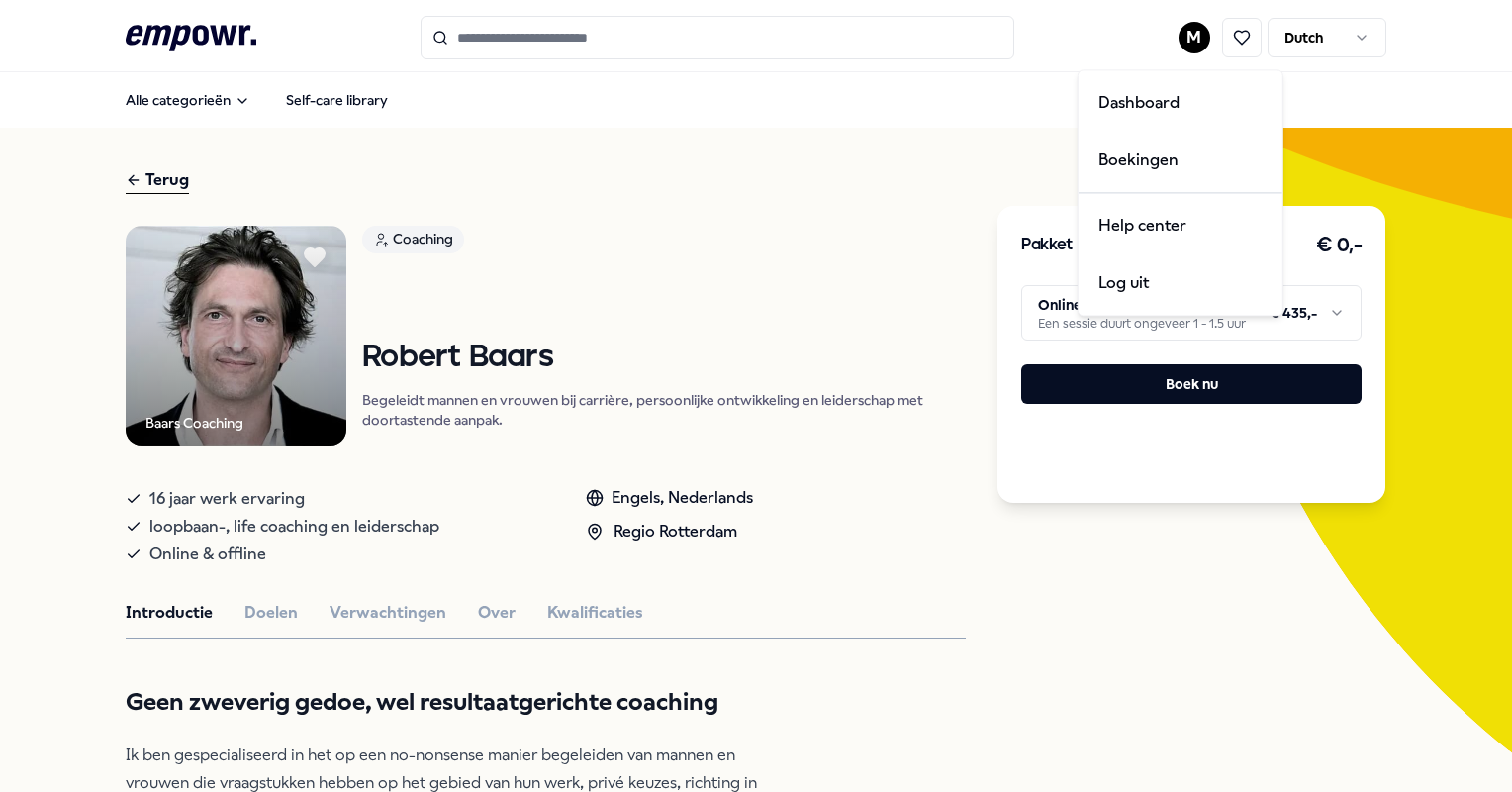 click on ".empowr-logo_svg__cls-1{fill:#03032f} M Dutch Alle categorieën Self-care library Terug Baars Coaching Coaching Robert Baars Begeleidt mannen en vrouwen bij carrière, persoonlijke ontwikkeling en leiderschap met doortastende aanpak. 16 jaar werk ervaring loopbaan-, life coaching en leiderschap Online & offline Engels, Nederlands Regio Rotterdam Introductie Doelen Verwachtingen Over Kwalificaties Geen zweverig gedoe, wel resultaatgerichte coaching Ik ben gespecialiseerd in het op een no-nonsense manier begeleiden van mannen en vrouwen die vraagstukken hebben op het gebied van hun werk, privé keuzes, richting in het leven en persoonlijk leiderschap. Planmatig, gestructureerd en doelgericht. Beoordelingen "Robert is een coach met een prettig, rustig gezag, no nonsense aanpak en hij weet waar hij het over heeft." Wouter Buikstra, Advocaat DVDW "Robert bracht me weer op koers." Mick de Witte. Strategisch Communicatieadviseur Daniel Kooijman, Project Manager Ruud Boer, Yoga Docent Aanbevolen Coaching" at bounding box center (756, 396) 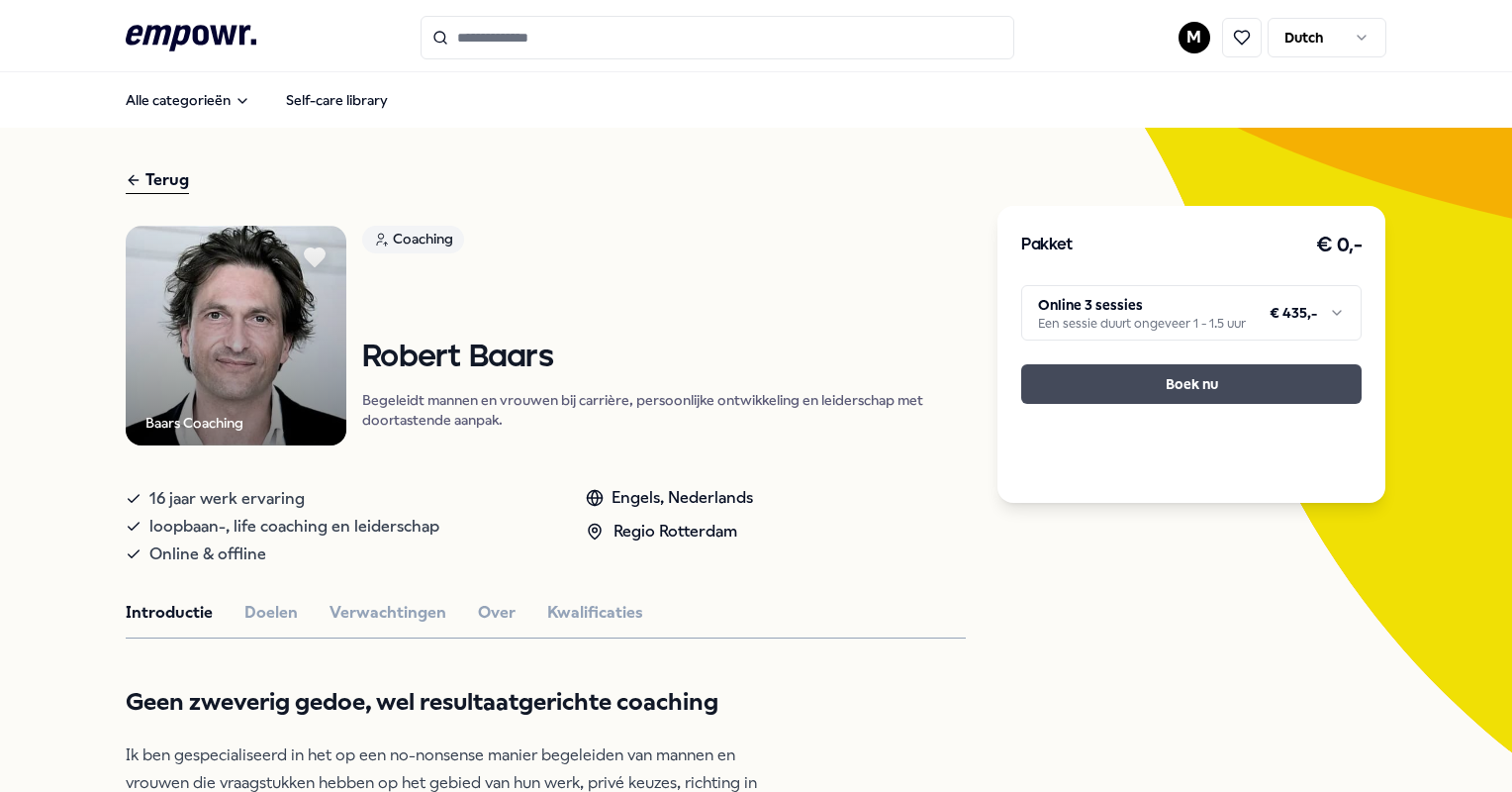 click on "Boek nu" at bounding box center [1191, 384] 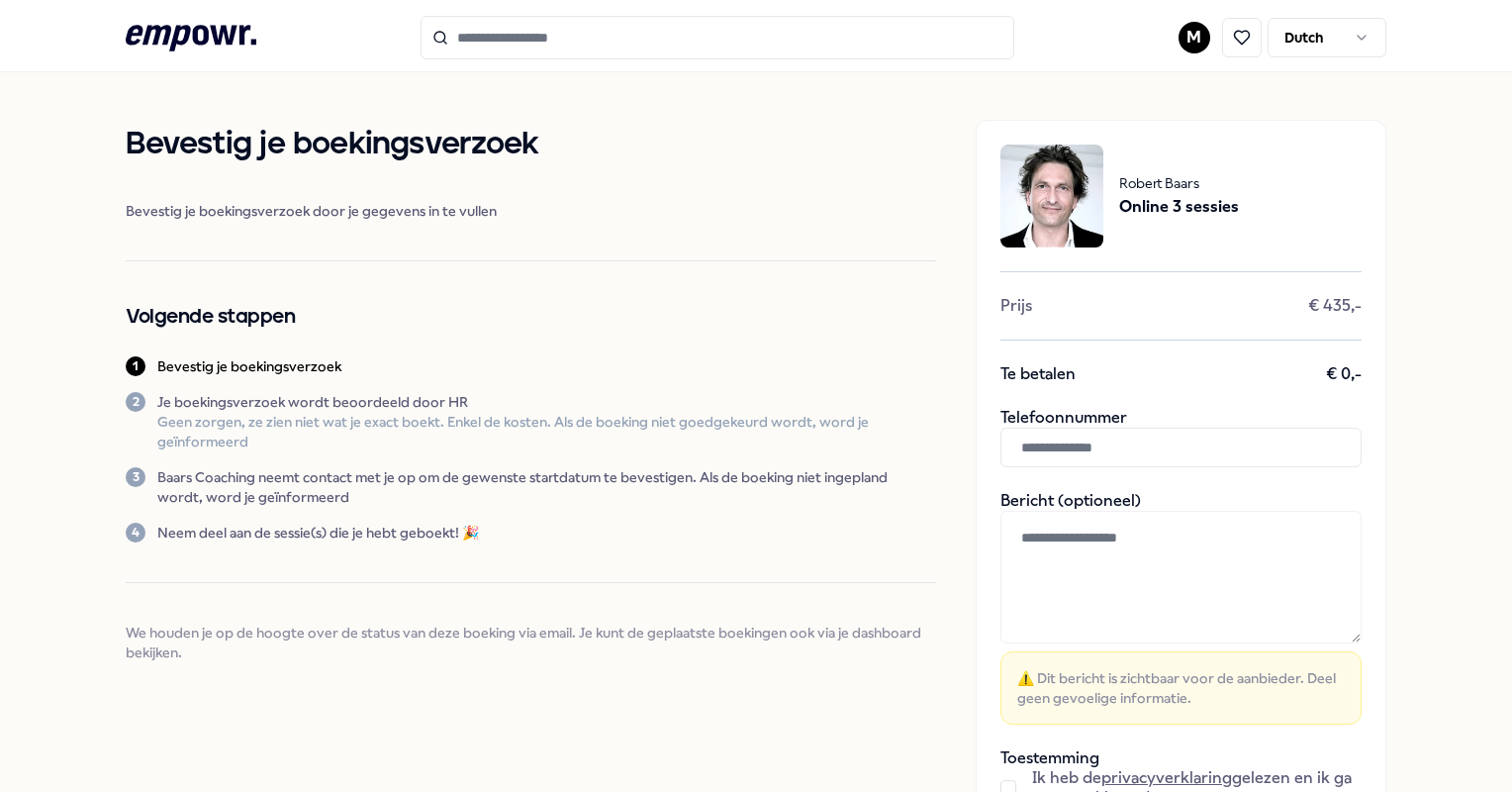 click at bounding box center [1181, 447] 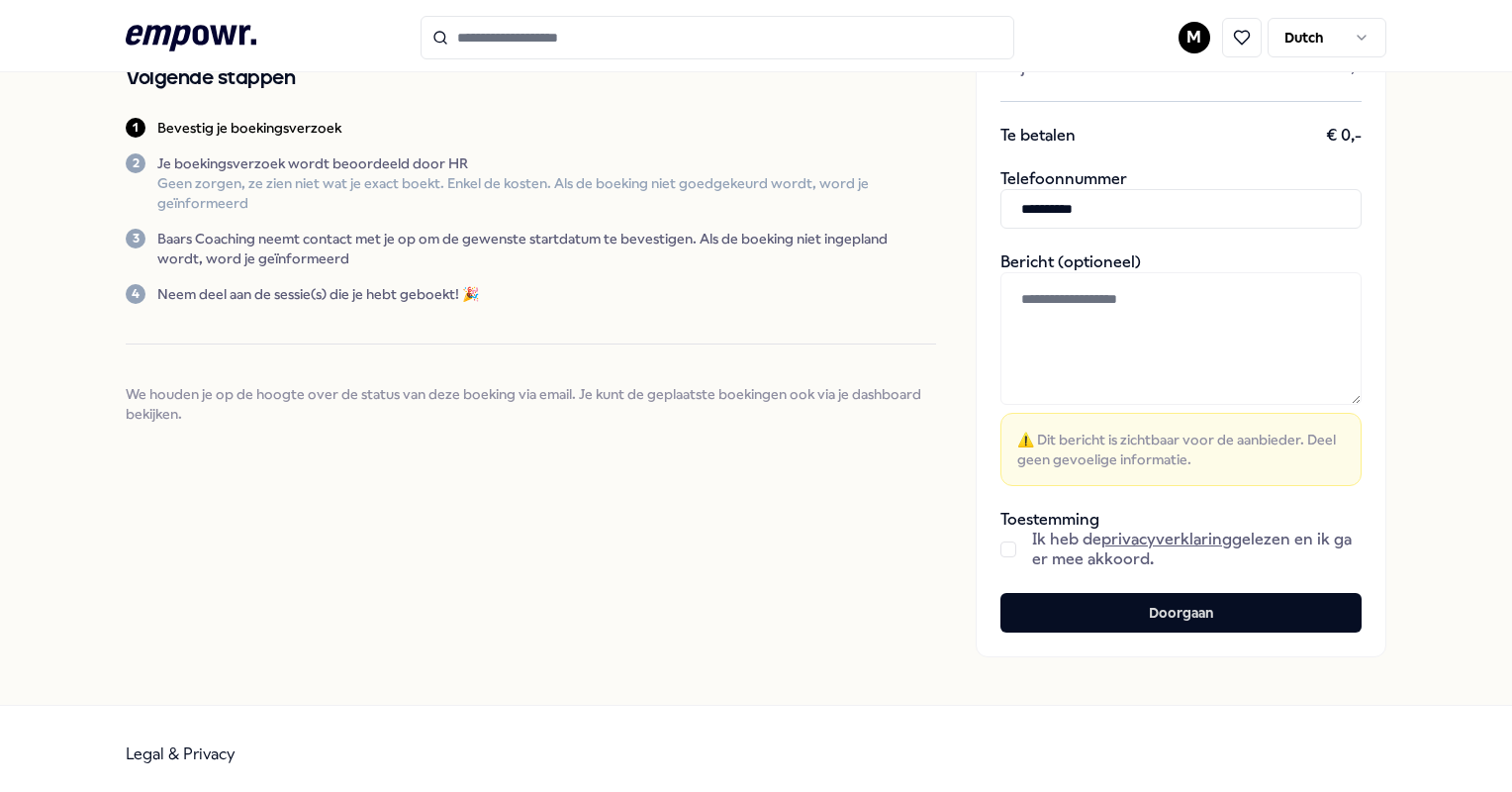 scroll, scrollTop: 248, scrollLeft: 0, axis: vertical 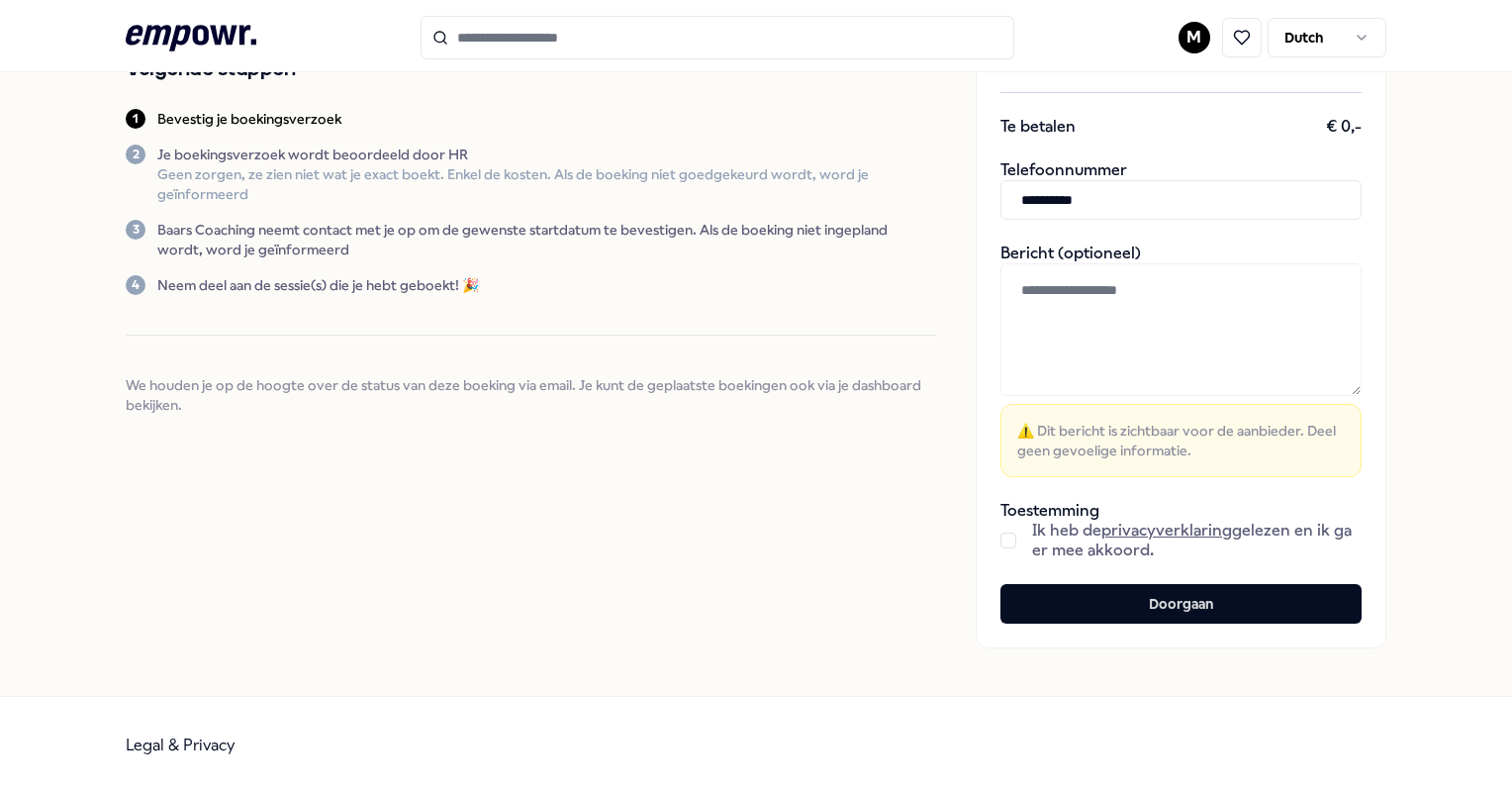 type on "**********" 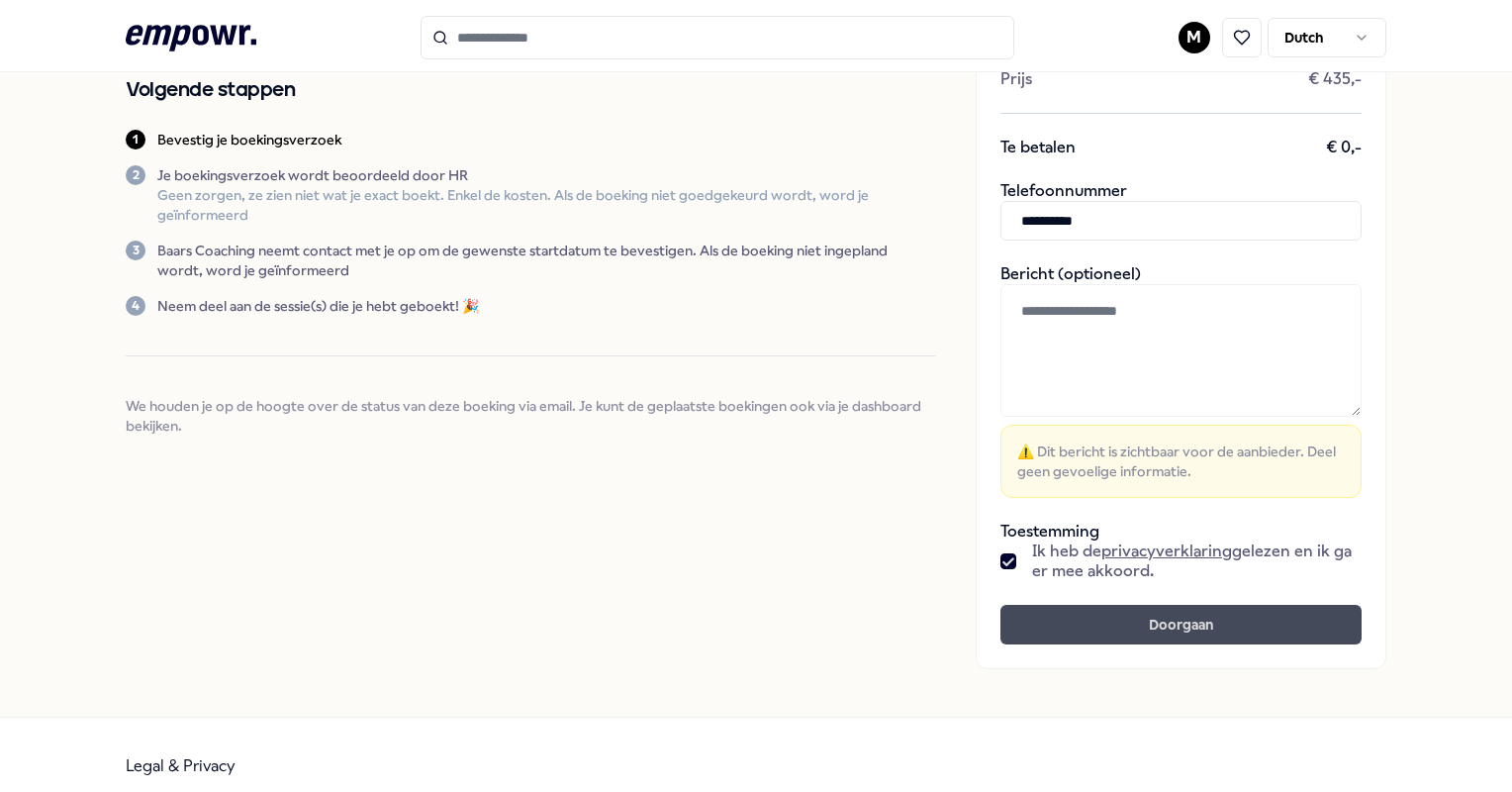 scroll, scrollTop: 248, scrollLeft: 0, axis: vertical 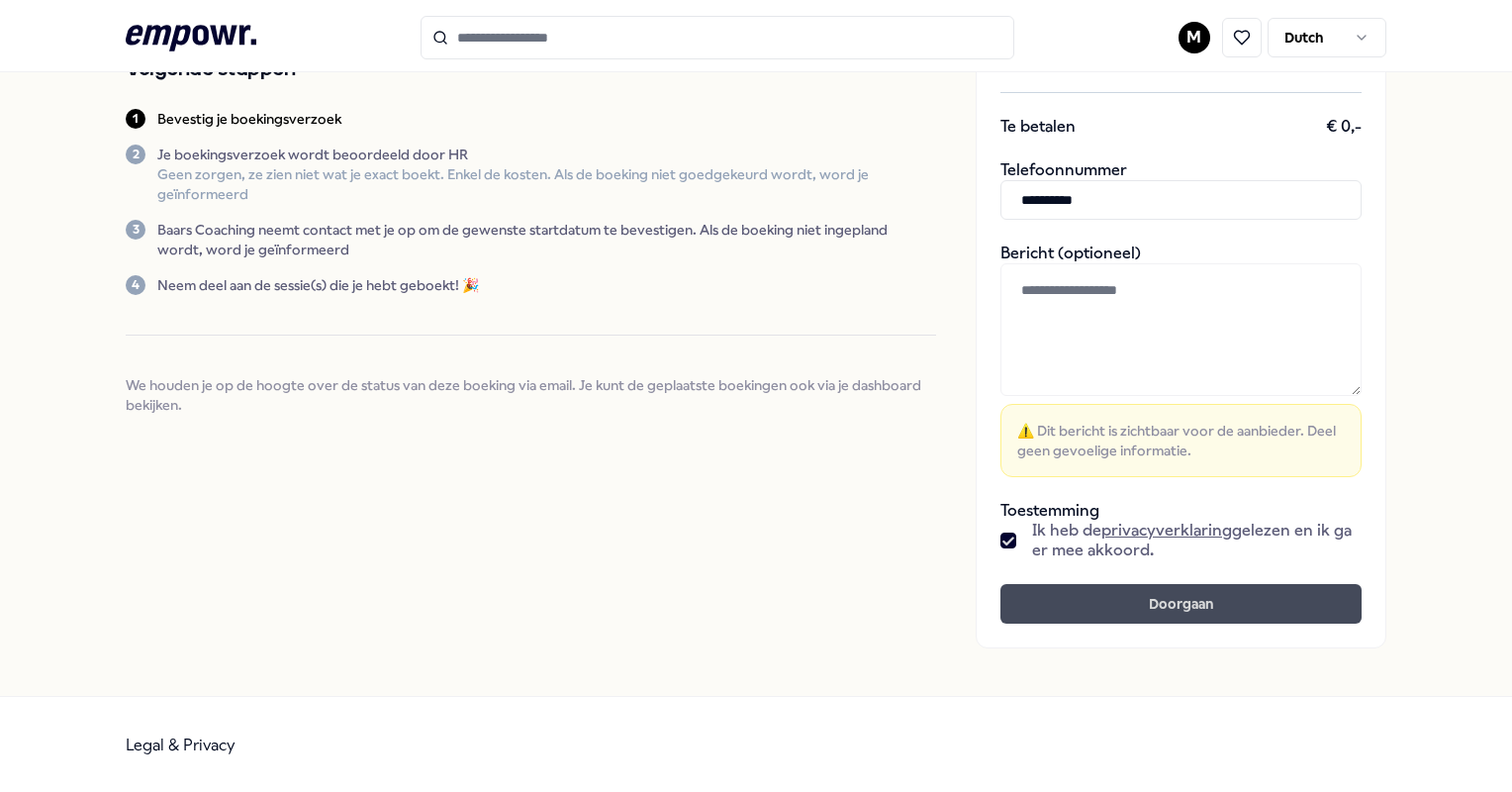 click on "Doorgaan" at bounding box center (1181, 604) 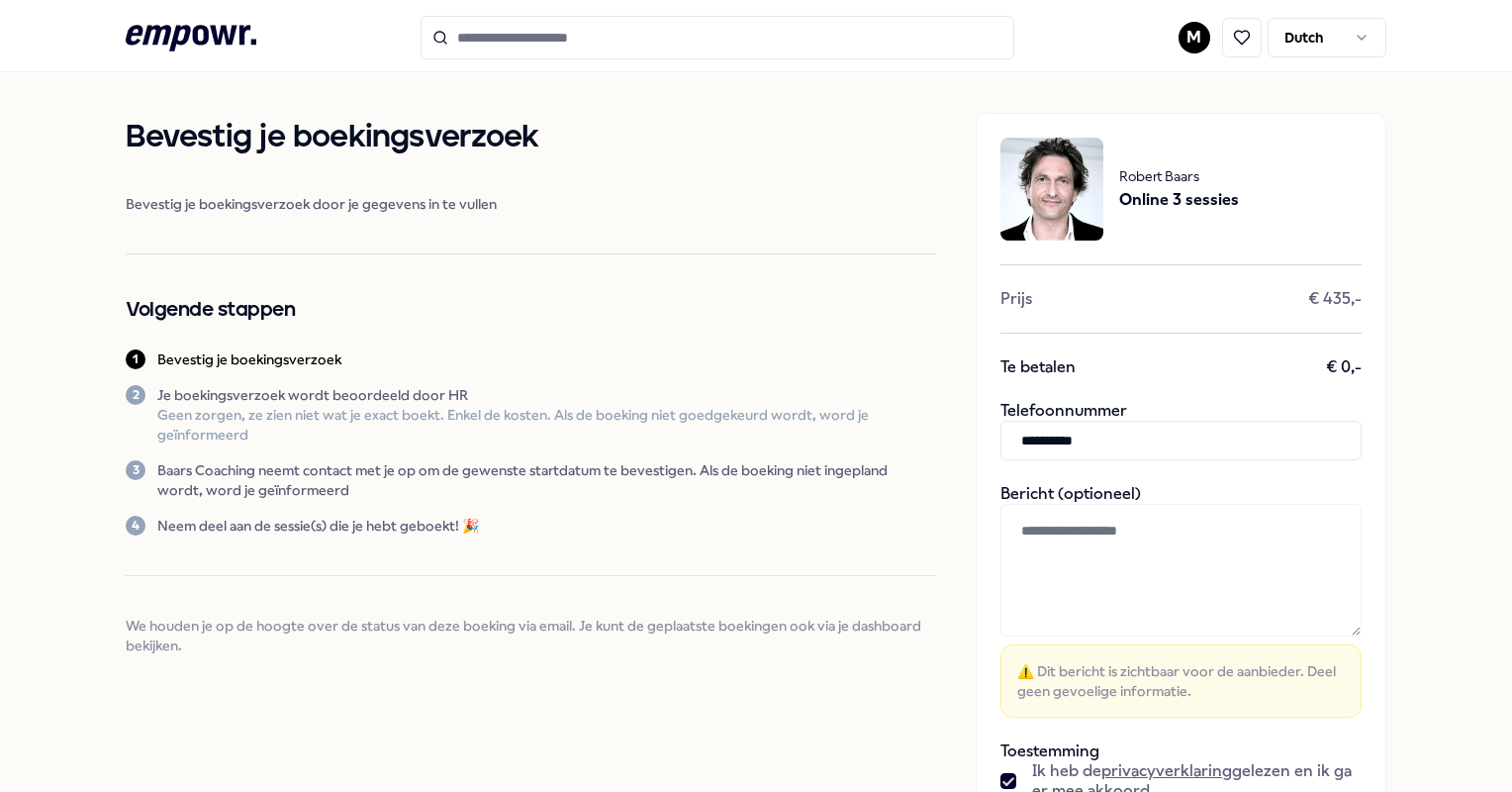 scroll, scrollTop: 0, scrollLeft: 0, axis: both 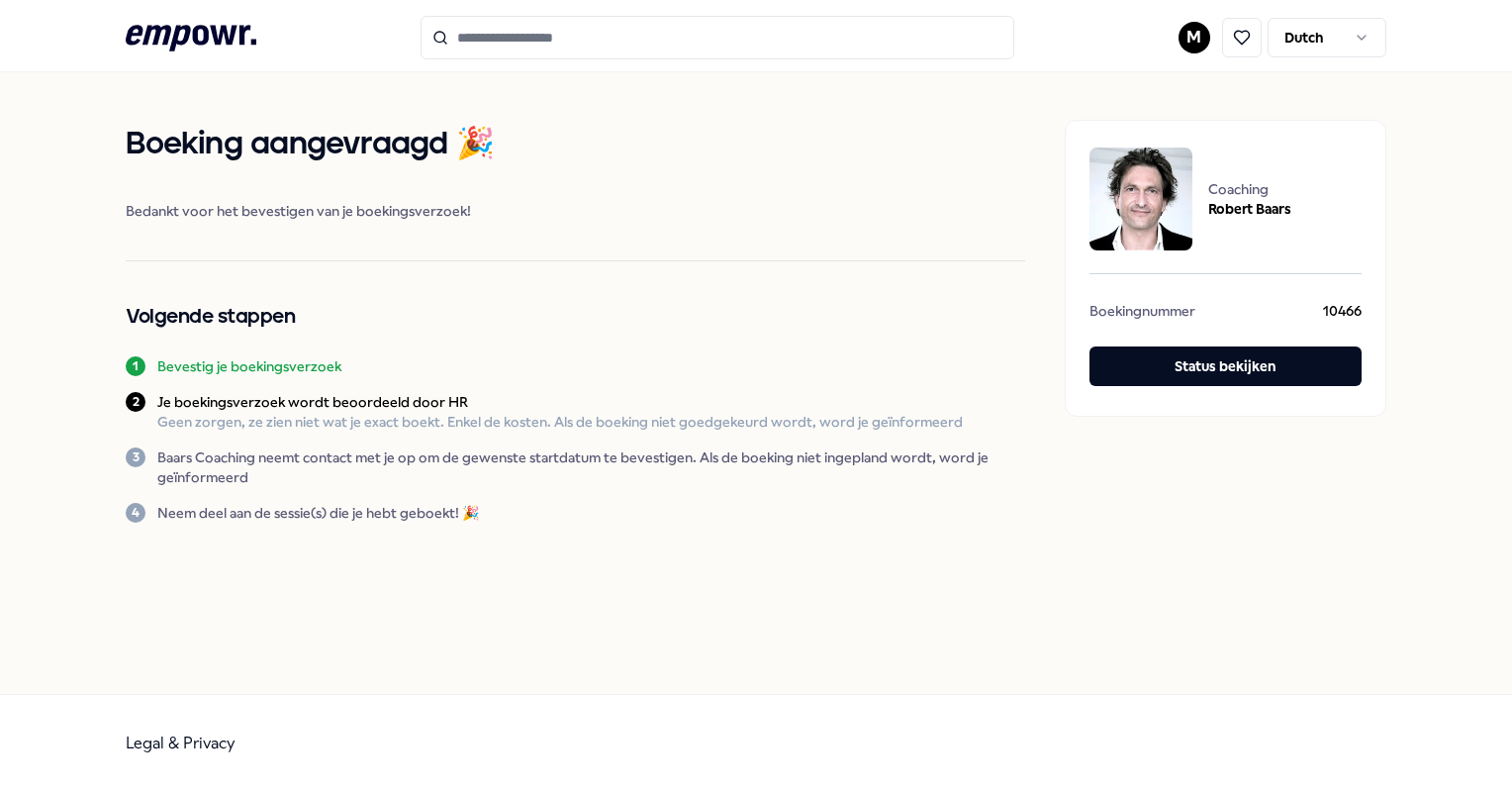 click at bounding box center (1141, 199) 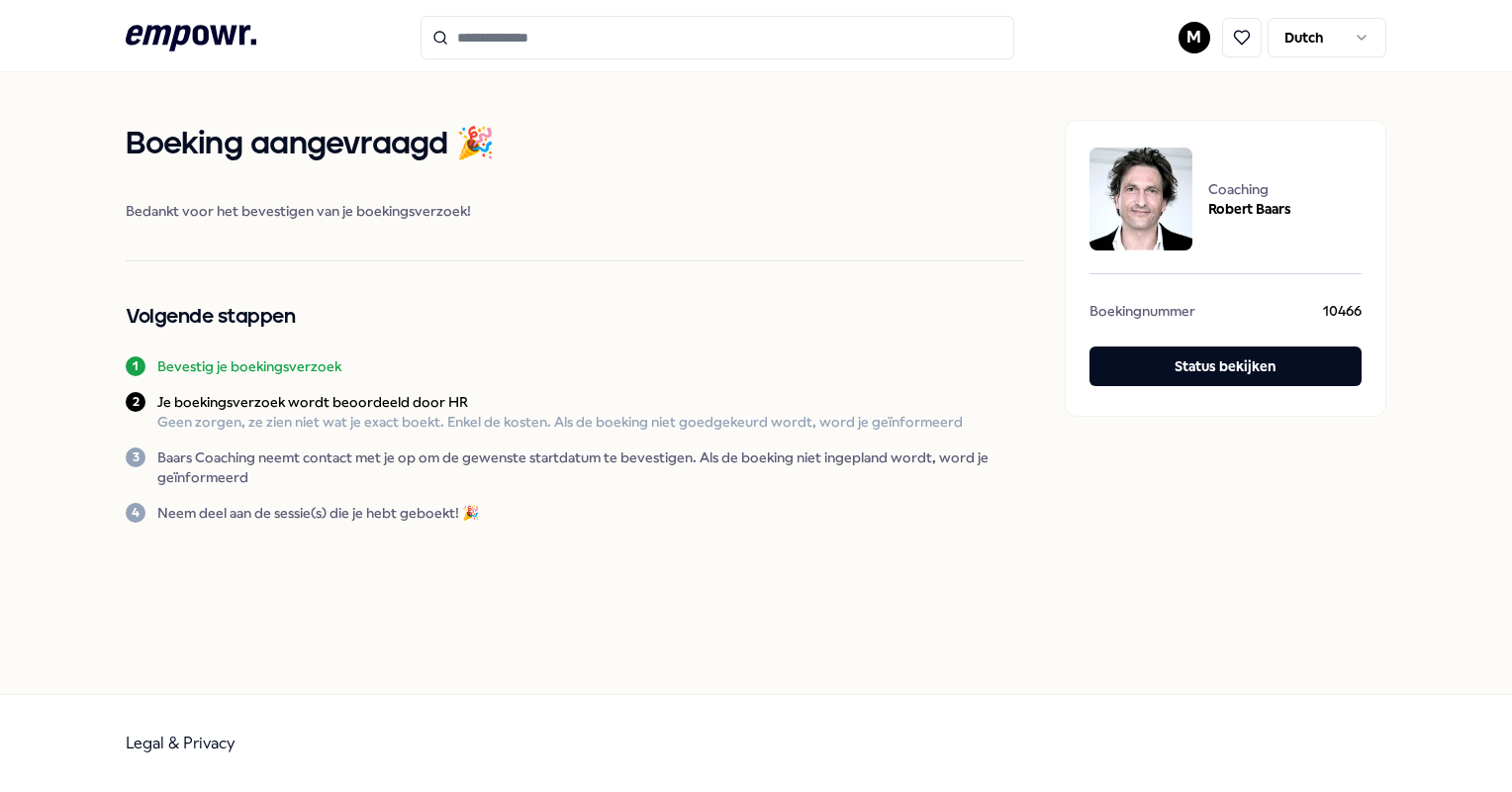 click on ".empowr-logo_svg__cls-1{fill:#03032f}" 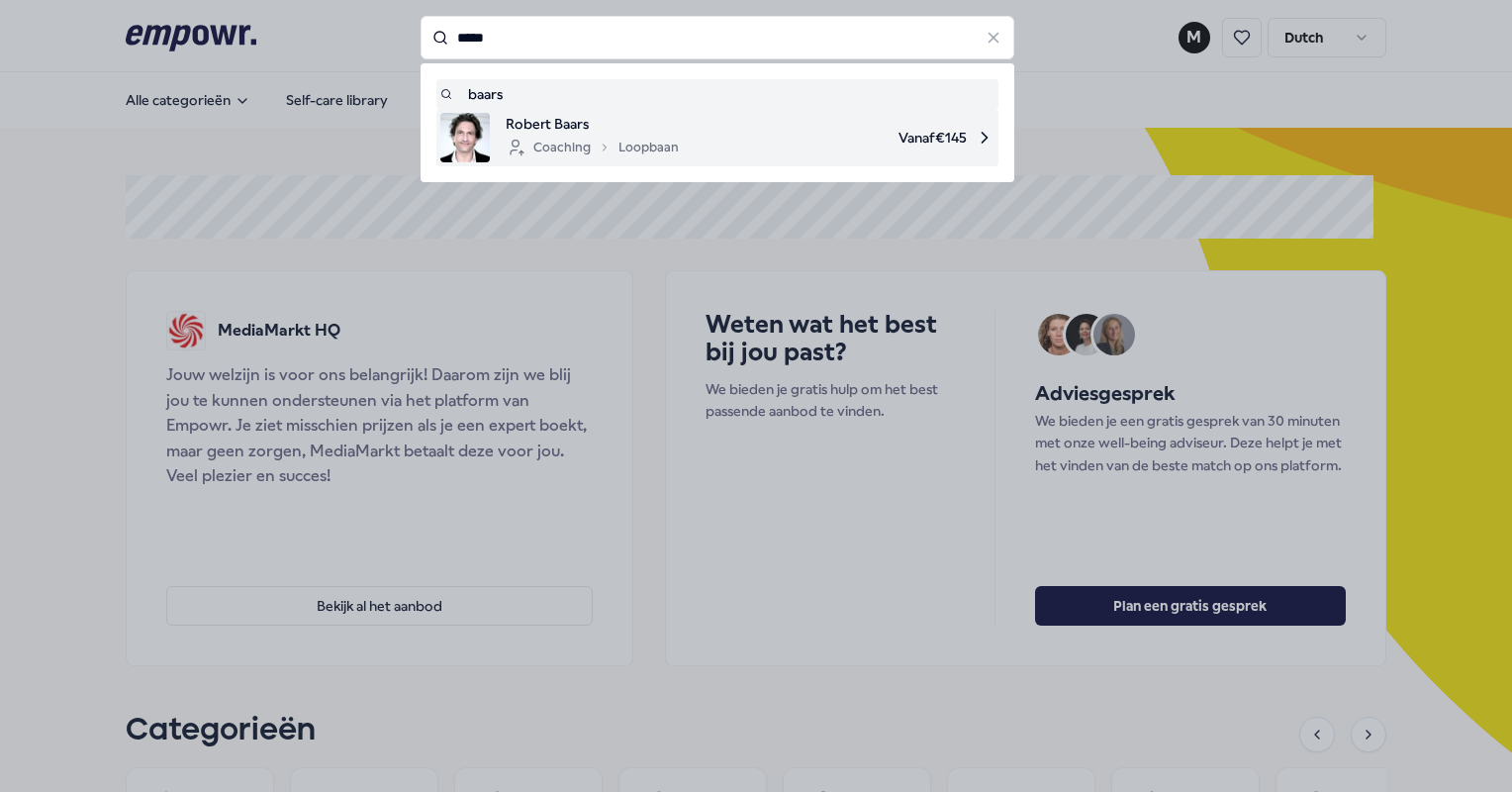 click on "Robert Baars" at bounding box center [592, 124] 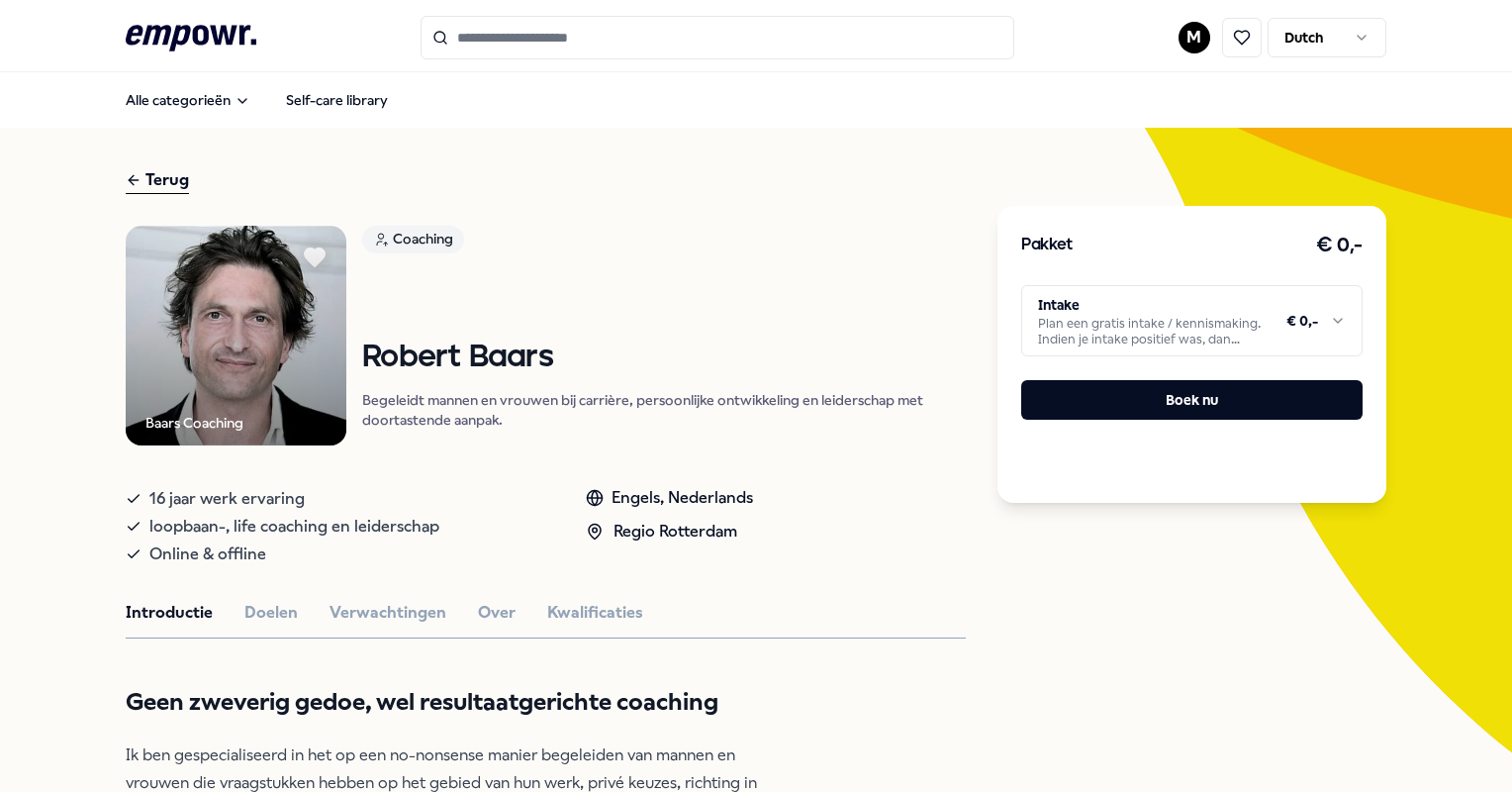 click on ".empowr-logo_svg__cls-1{fill:#03032f} M Dutch Alle categorieën Self-care library Terug Baars Coaching Coaching Robert Baars Begeleidt mannen en vrouwen bij carrière, persoonlijke ontwikkeling en leiderschap met doortastende aanpak. 16 jaar werk ervaring loopbaan-, life coaching en leiderschap Online & offline Engels, Nederlands Regio Rotterdam Introductie Doelen Verwachtingen Over Kwalificaties Geen zweverig gedoe, wel resultaatgerichte coaching Ik ben gespecialiseerd in het op een no-nonsense manier begeleiden van mannen en vrouwen die vraagstukken hebben op het gebied van hun werk, privé keuzes, richting in het leven en persoonlijk leiderschap. Planmatig, gestructureerd en doelgericht. Beoordelingen "Robert is een coach met een prettig, rustig gezag, no nonsense aanpak en hij weet waar hij het over heeft." Wouter Buikstra, Advocaat DVDW "Robert bracht me weer op koers." Mick de Witte. Strategisch Communicatieadviseur Daniel Kooijman, Project Manager Ruud Boer, Yoga Docent Aanbevolen Coaching" at bounding box center [756, 396] 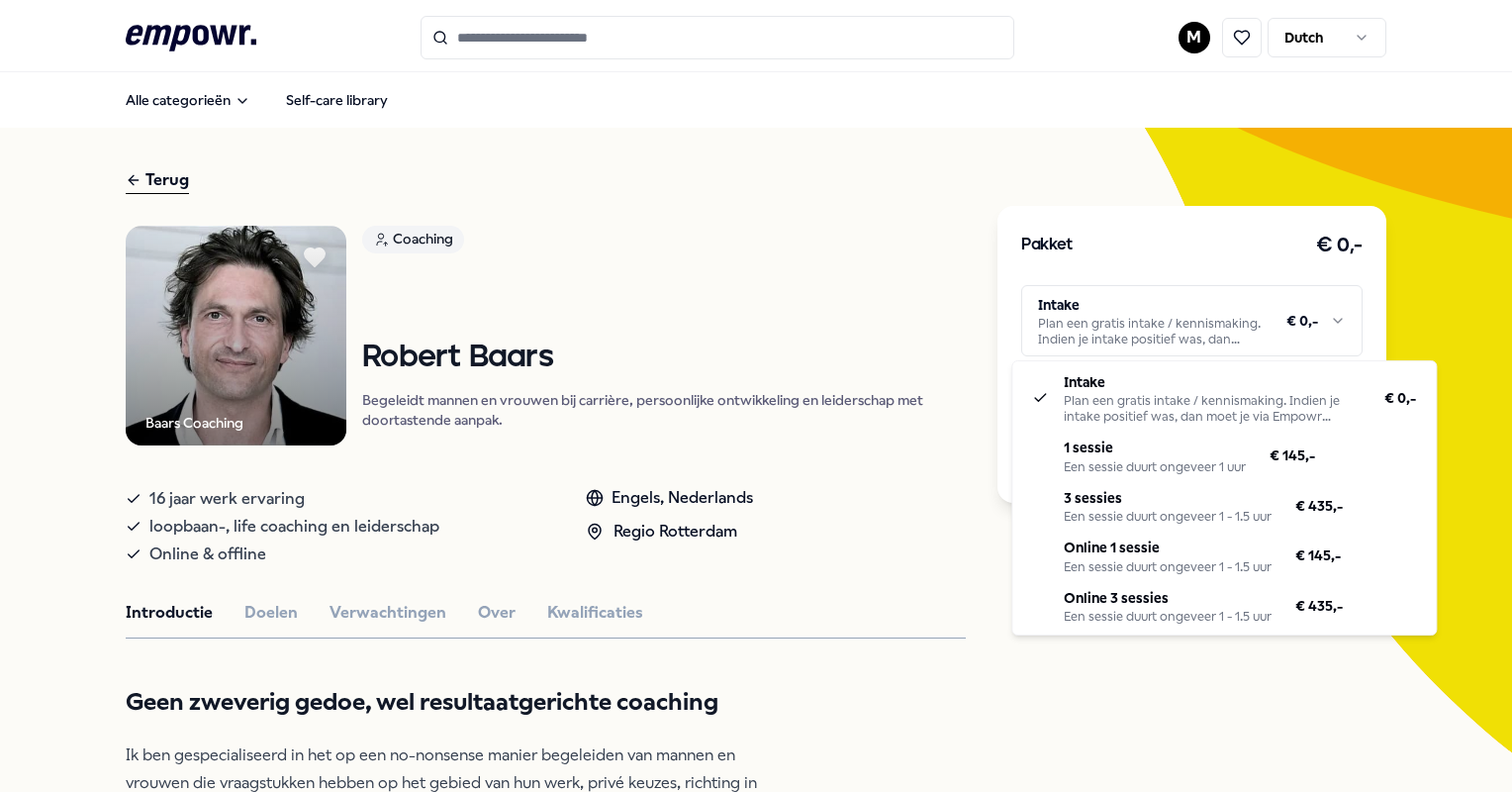 click on ".empowr-logo_svg__cls-1{fill:#03032f} M Dutch Alle categorieën Self-care library Terug Baars Coaching Coaching Robert Baars Begeleidt mannen en vrouwen bij carrière, persoonlijke ontwikkeling en leiderschap met doortastende aanpak. 16 jaar werk ervaring loopbaan-, life coaching en leiderschap Online & offline Engels, Nederlands Regio Rotterdam Introductie Doelen Verwachtingen Over Kwalificaties Geen zweverig gedoe, wel resultaatgerichte coaching Ik ben gespecialiseerd in het op een no-nonsense manier begeleiden van mannen en vrouwen die vraagstukken hebben op het gebied van hun werk, privé keuzes, richting in het leven en persoonlijk leiderschap. Planmatig, gestructureerd en doelgericht. Beoordelingen "Robert is een coach met een prettig, rustig gezag, no nonsense aanpak en hij weet waar hij het over heeft." Wouter Buikstra, Advocaat DVDW "Robert bracht me weer op koers." Mick de Witte. Strategisch Communicatieadviseur Daniel Kooijman, Project Manager Ruud Boer, Yoga Docent Aanbevolen Coaching" at bounding box center [756, 396] 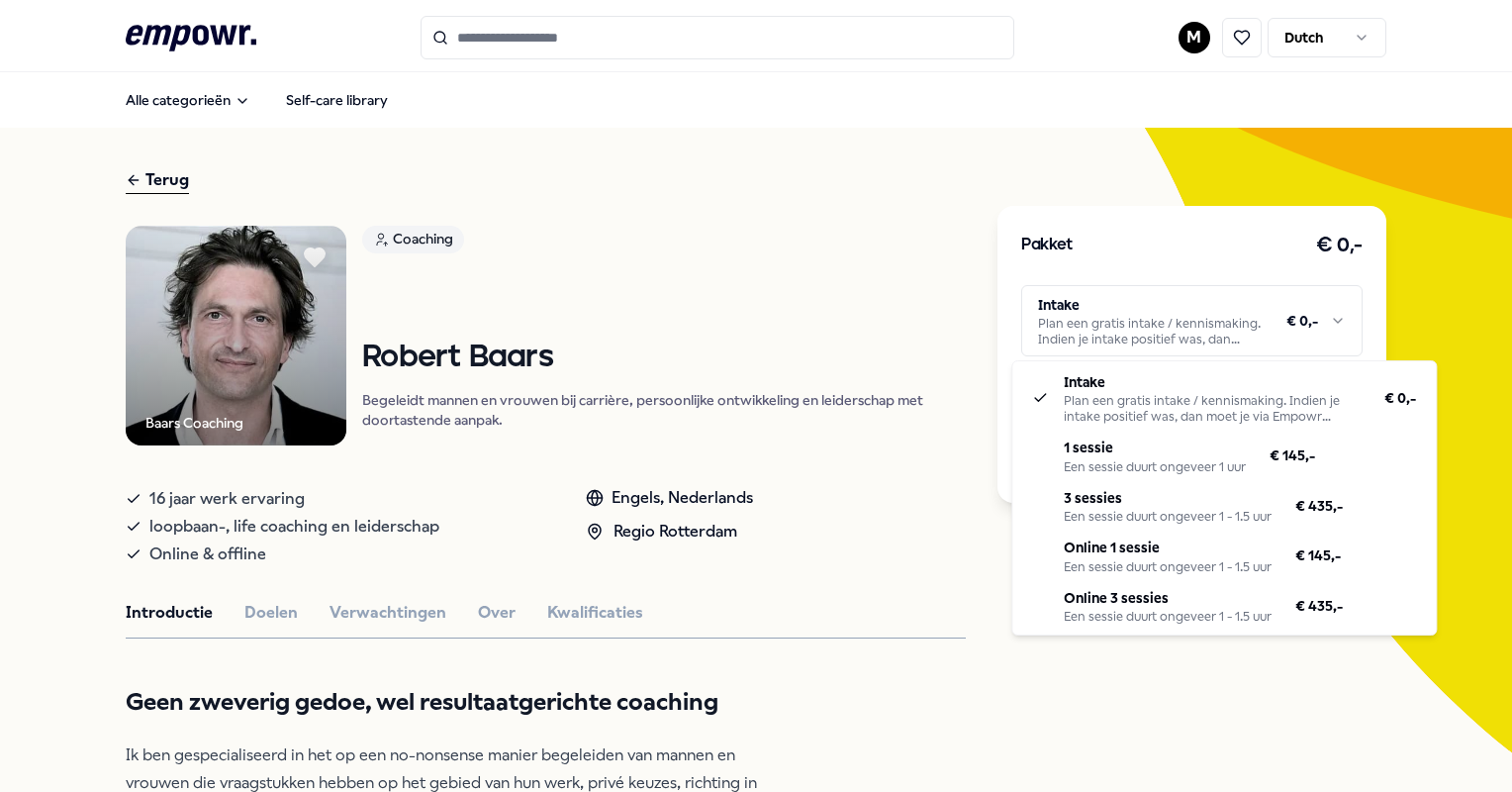 click on ".empowr-logo_svg__cls-1{fill:#03032f} M Dutch Alle categorieën Self-care library Terug Baars Coaching Coaching Robert Baars Begeleidt mannen en vrouwen bij carrière, persoonlijke ontwikkeling en leiderschap met doortastende aanpak. 16 jaar werk ervaring loopbaan-, life coaching en leiderschap Online & offline Engels, Nederlands Regio Rotterdam Introductie Doelen Verwachtingen Over Kwalificaties Geen zweverig gedoe, wel resultaatgerichte coaching Ik ben gespecialiseerd in het op een no-nonsense manier begeleiden van mannen en vrouwen die vraagstukken hebben op het gebied van hun werk, privé keuzes, richting in het leven en persoonlijk leiderschap. Planmatig, gestructureerd en doelgericht. Beoordelingen "Robert is een coach met een prettig, rustig gezag, no nonsense aanpak en hij weet waar hij het over heeft." Wouter Buikstra, Advocaat DVDW "Robert bracht me weer op koers." Mick de Witte. Strategisch Communicatieadviseur Daniel Kooijman, Project Manager Ruud Boer, Yoga Docent Aanbevolen Coaching" at bounding box center (756, 396) 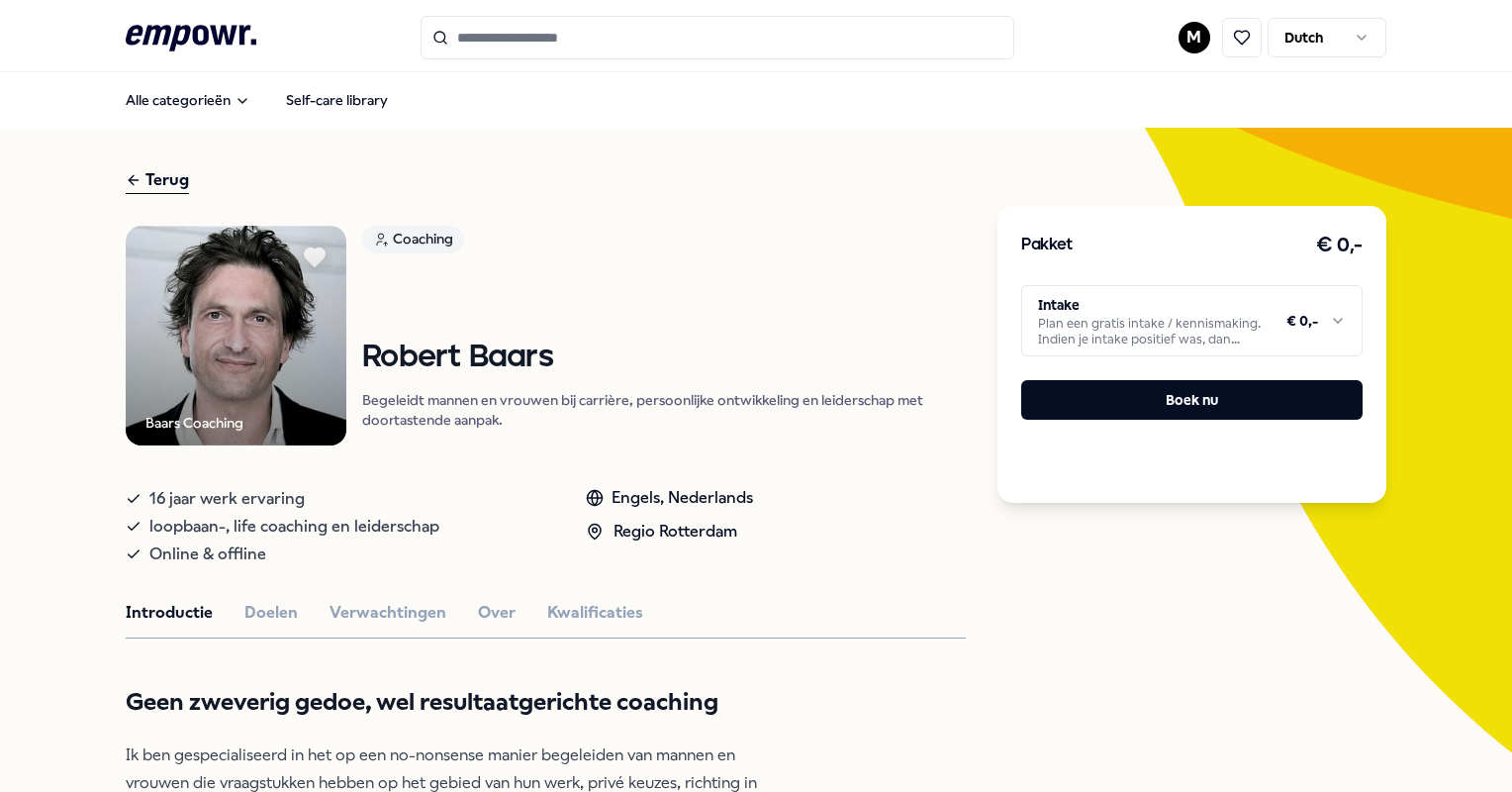 click on "Terug" at bounding box center (157, 180) 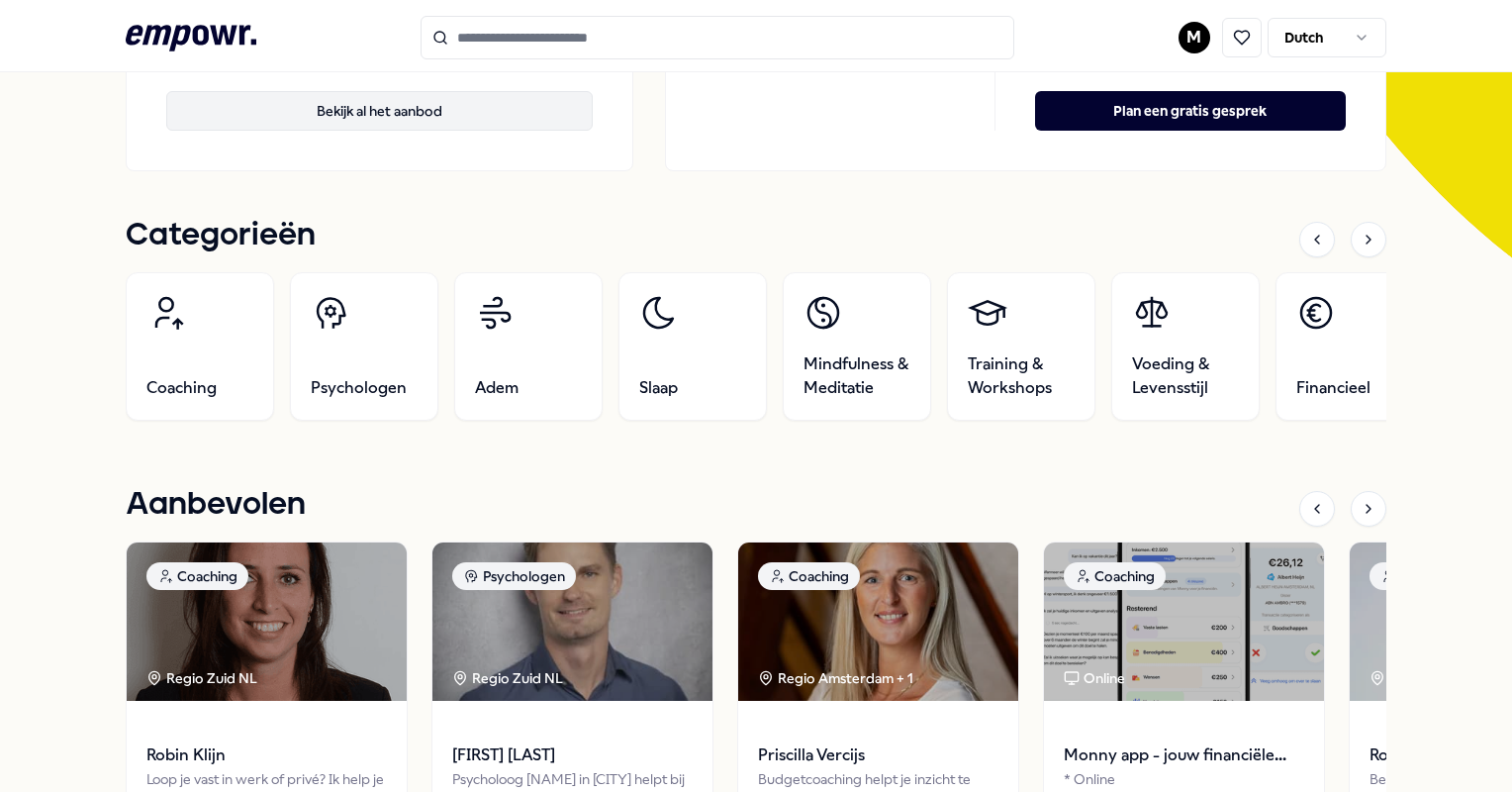 scroll, scrollTop: 0, scrollLeft: 0, axis: both 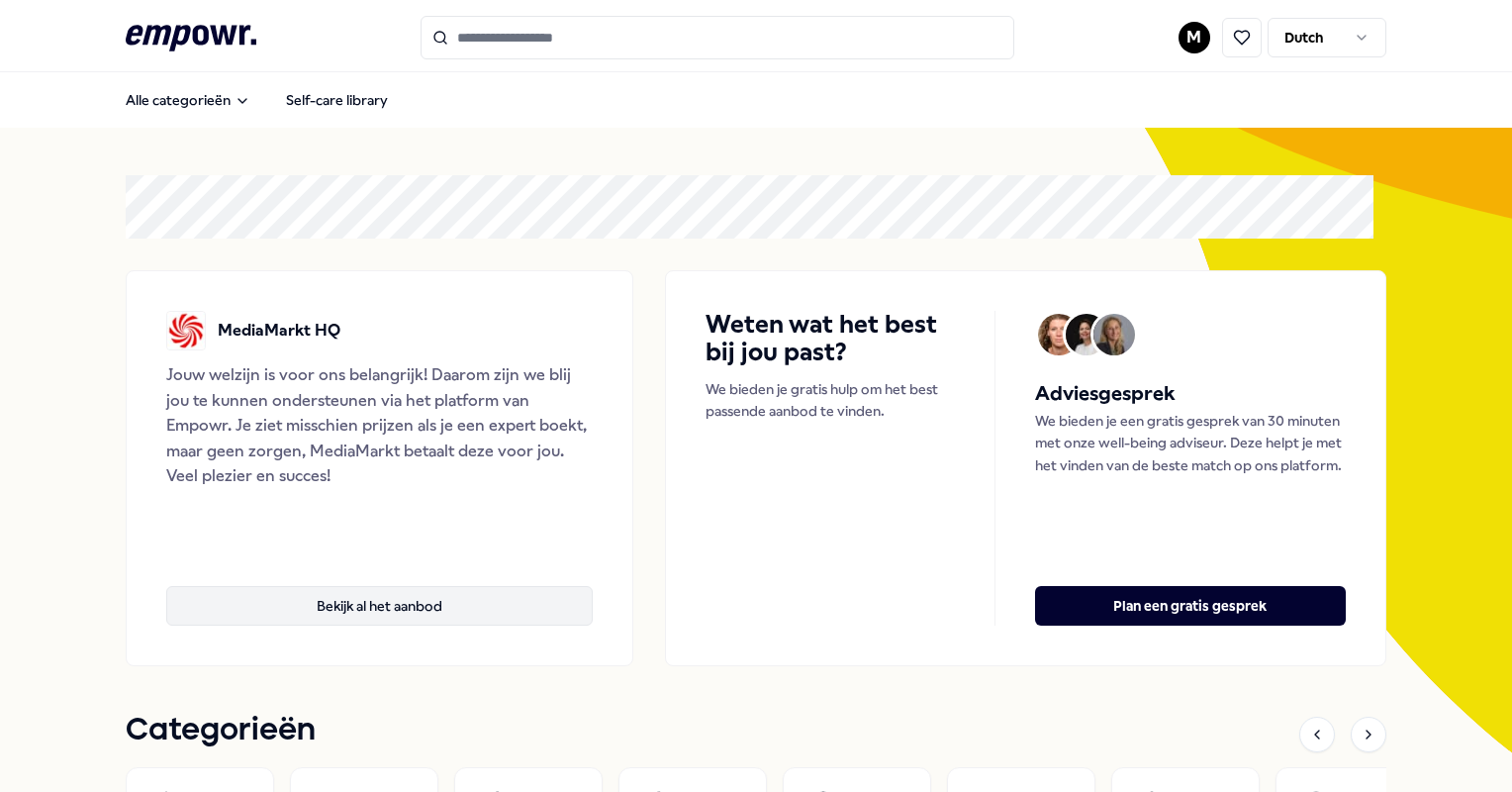 click on "Bekijk al het aanbod" at bounding box center (379, 606) 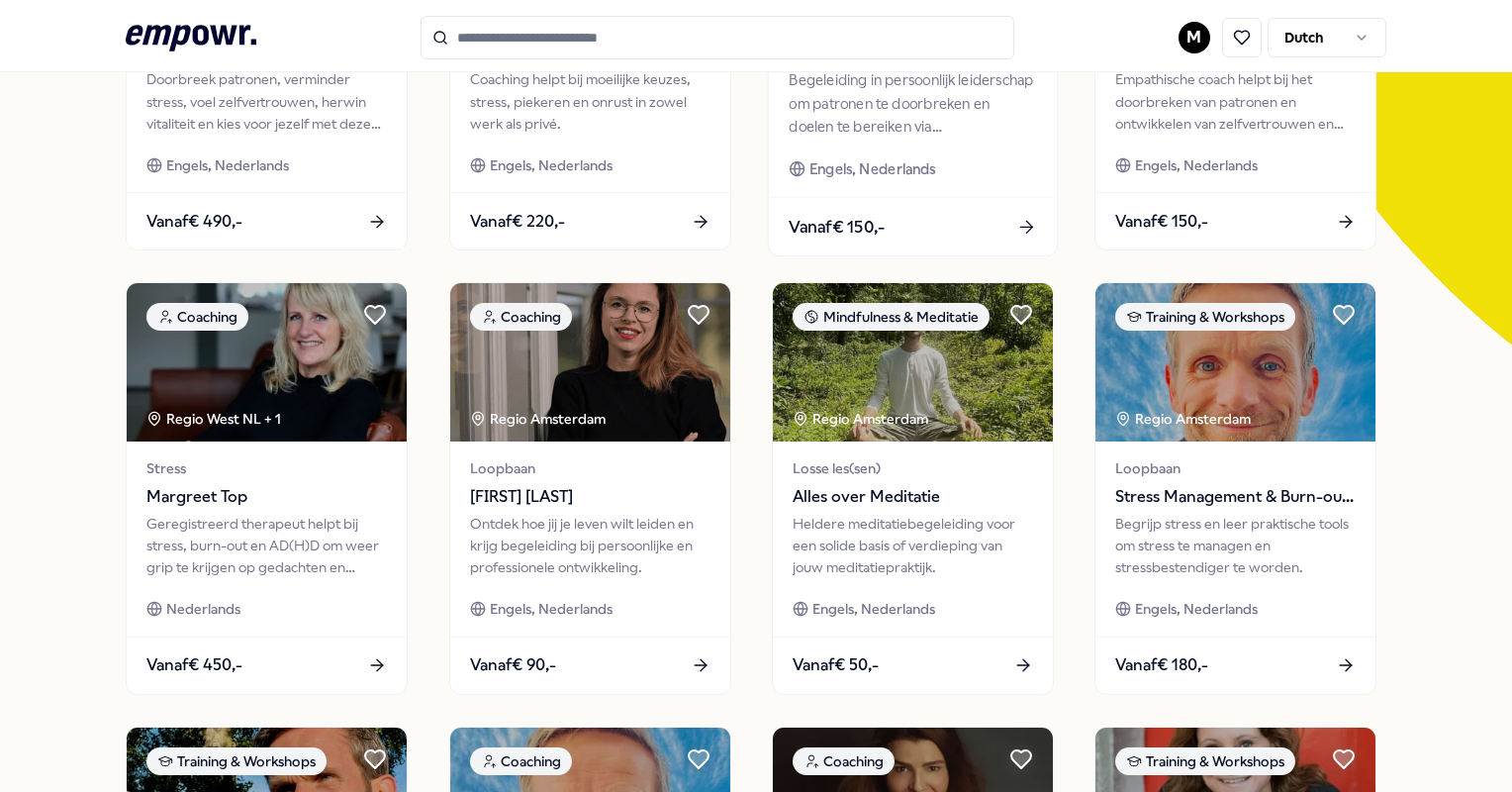 scroll, scrollTop: 0, scrollLeft: 0, axis: both 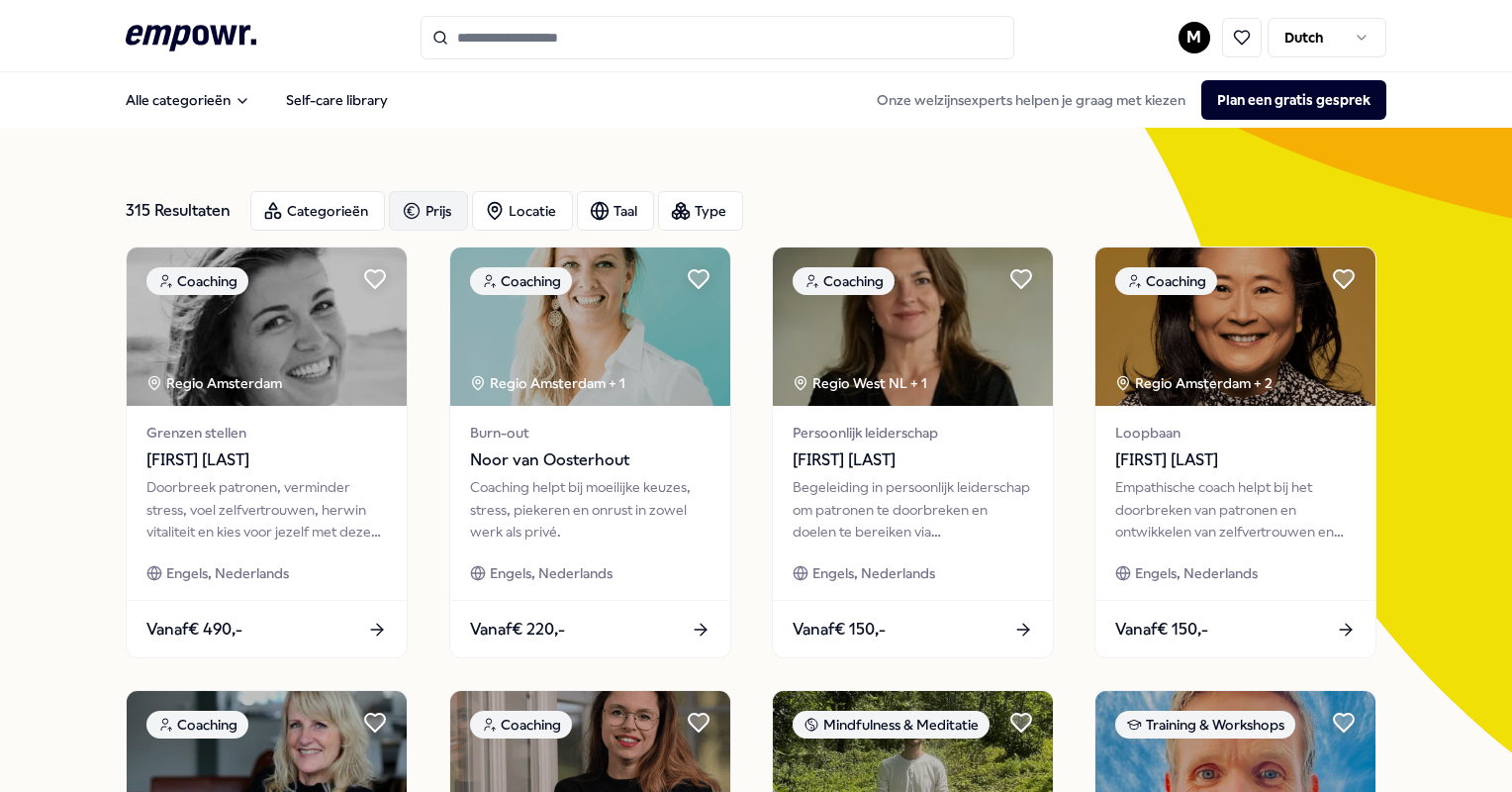 click on "Prijs" at bounding box center (428, 211) 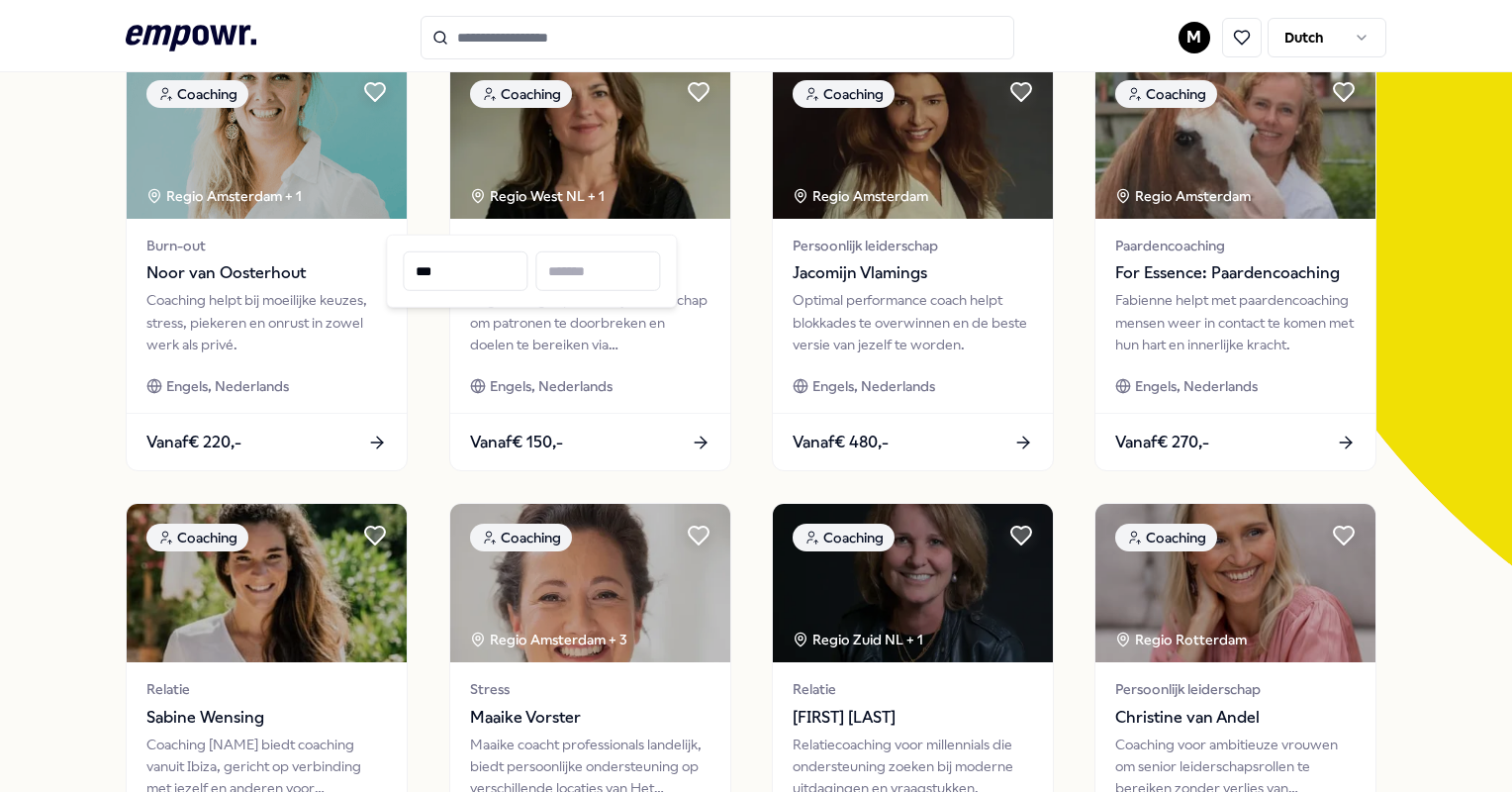 scroll, scrollTop: 0, scrollLeft: 0, axis: both 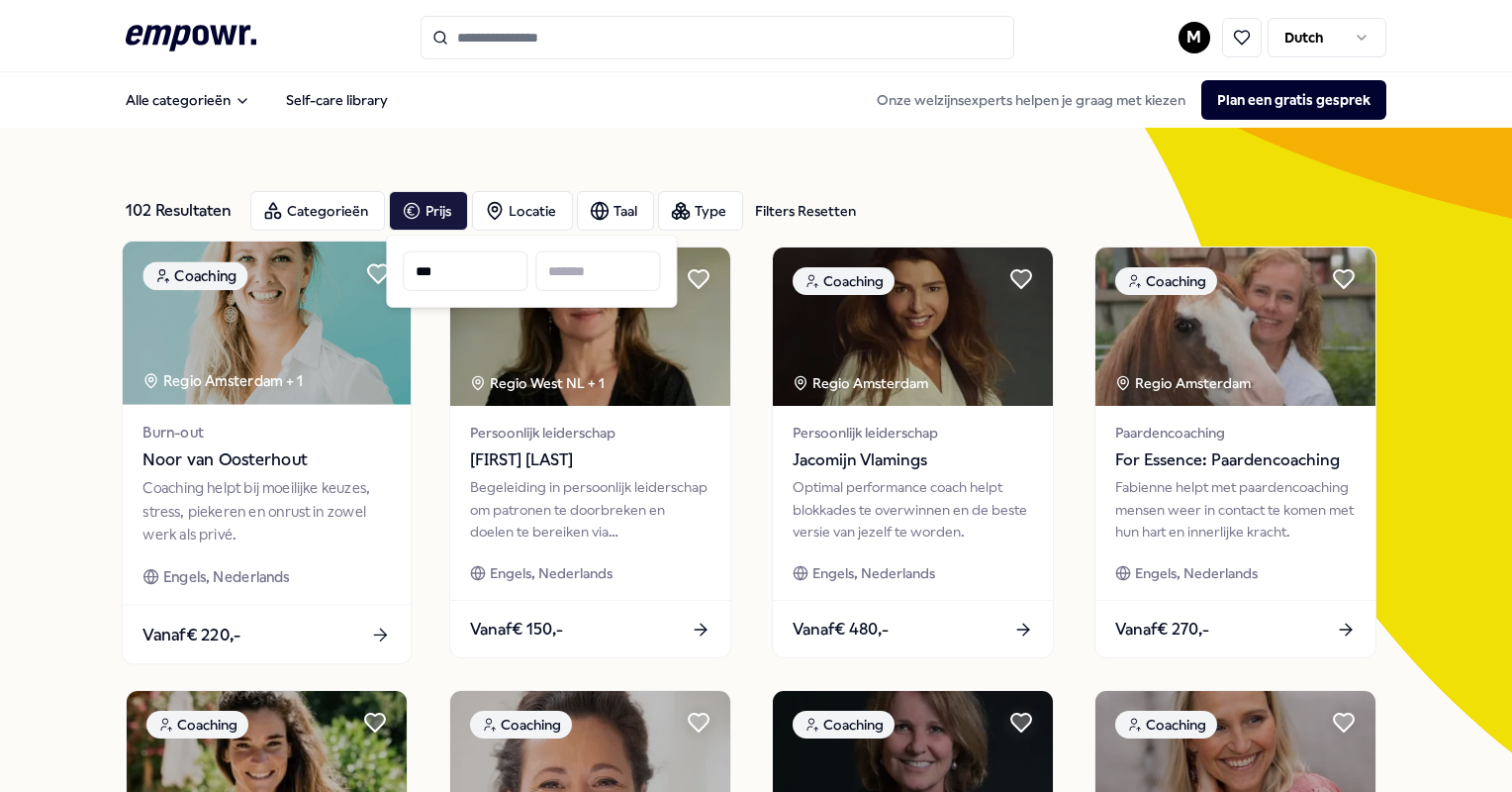 type on "***" 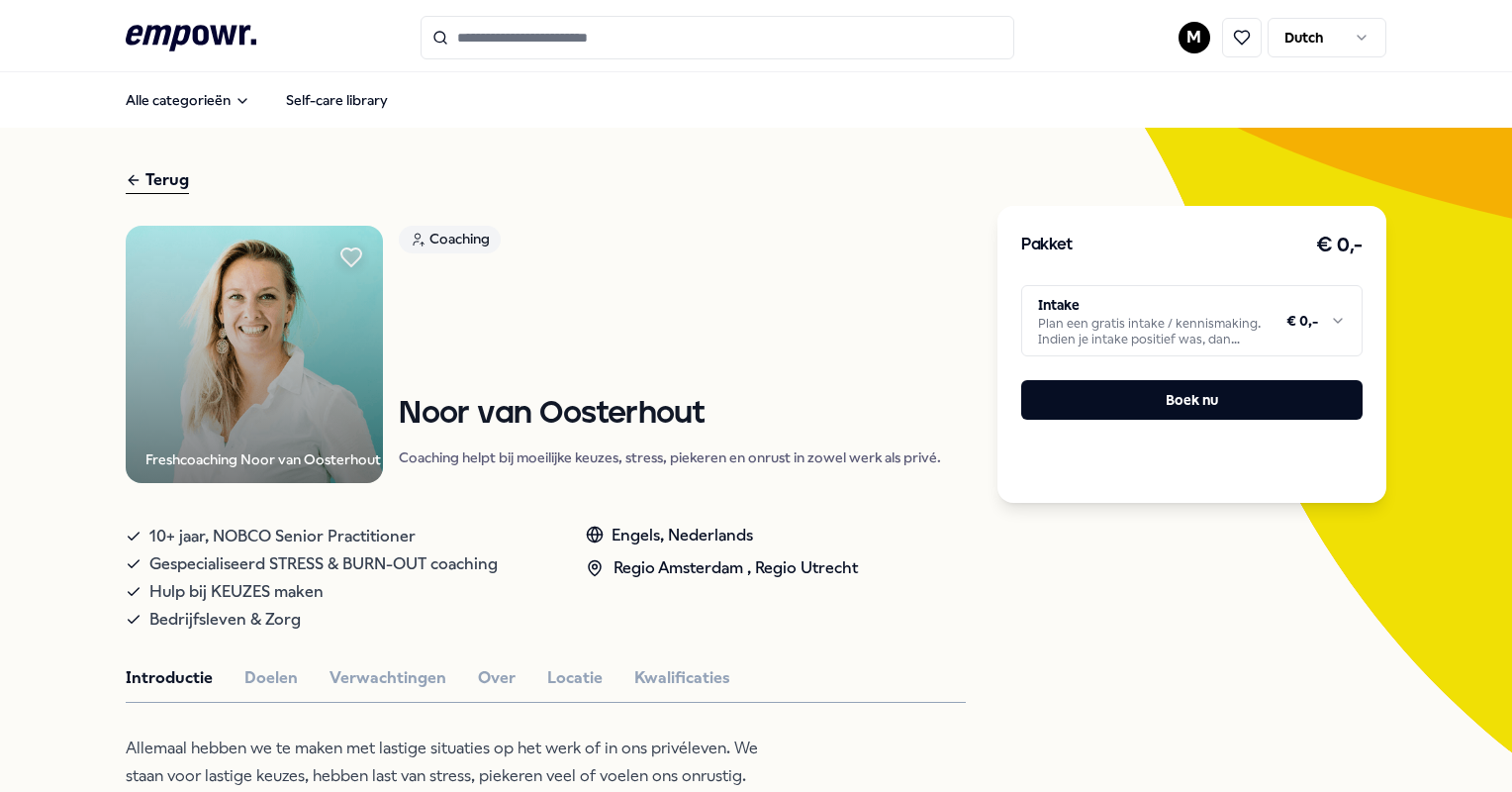 click on "Regio [CITY] , Regio [CITY] Introductie Doelen Verwachtingen Over Locatie Kwalificaties Allemaal hebben we te maken met lastige situaties op het werk of in ons privéleven. We staan voor lastige keuzes, hebben last van stress, piekeren veel of voelen ons onrustig. Vaak weet je (stiekem) wel dat je iets te doen hebt. Maar het lukt nog niet helemaal… Coaching kan dan in veel gevallen helpen! Beoordelingen [NAME] [NAME] is praktisch en doelgericht zonder daarbij de persoonlijke benadering te verliezen. Wat mij erg heeft aangesproken is dat elke sessie wel modellen besproken zijn die ik meteen kon toepassen in mijn dagelijks werk." at bounding box center [756, 396] 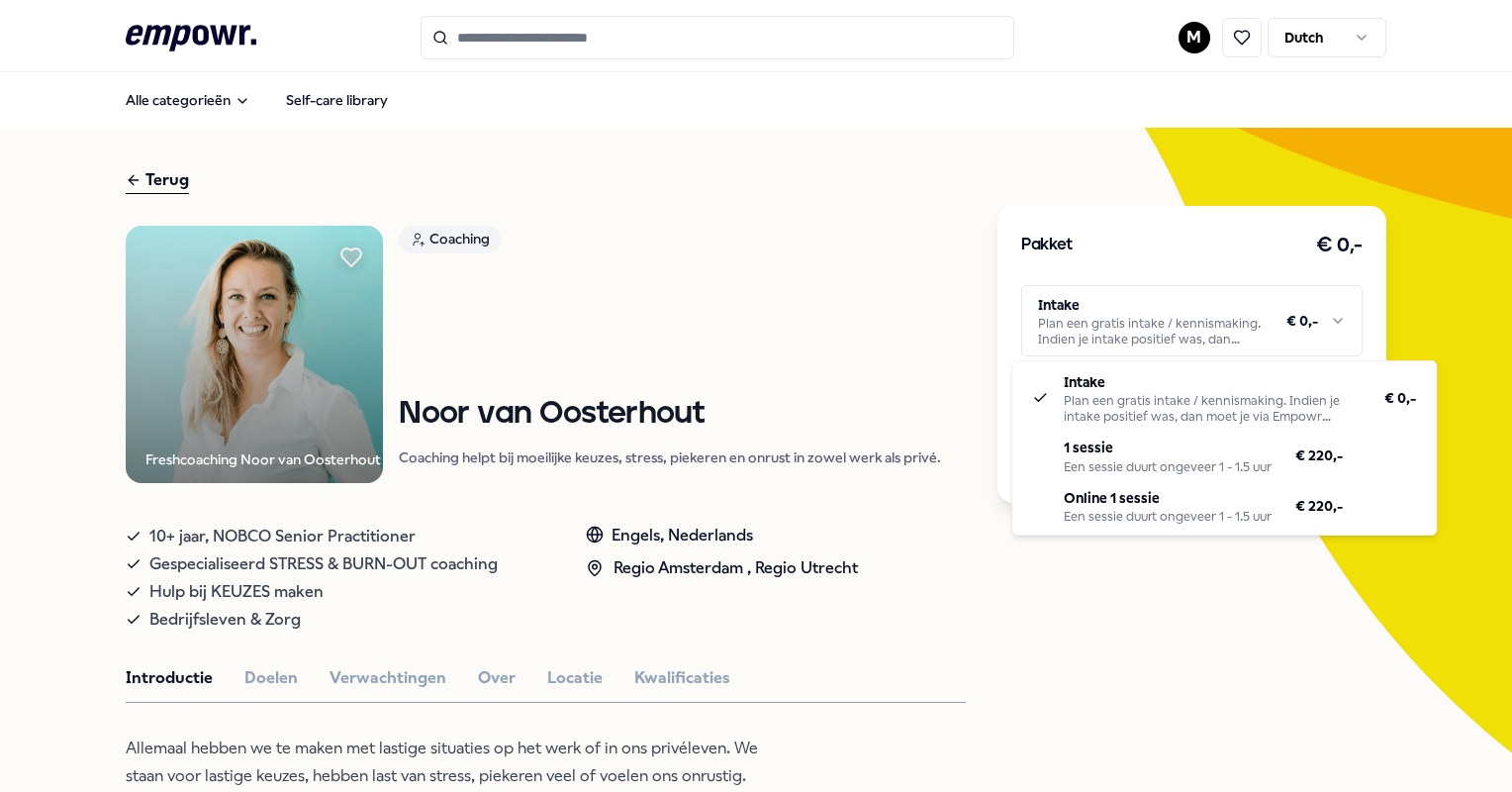 click on "Regio [CITY] , Regio [CITY] Introductie Doelen Verwachtingen Over Locatie Kwalificaties Allemaal hebben we te maken met lastige situaties op het werk of in ons privéleven. We staan voor lastige keuzes, hebben last van stress, piekeren veel of voelen ons onrustig. Vaak weet je (stiekem) wel dat je iets te doen hebt. Maar het lukt nog niet helemaal… Coaching kan dan in veel gevallen helpen! Beoordelingen [NAME] [NAME] is praktisch en doelgericht zonder daarbij de persoonlijke benadering te verliezen. Wat mij erg heeft aangesproken is dat elke sessie wel modellen besproken zijn die ik meteen kon toepassen in mijn dagelijks werk." at bounding box center [756, 396] 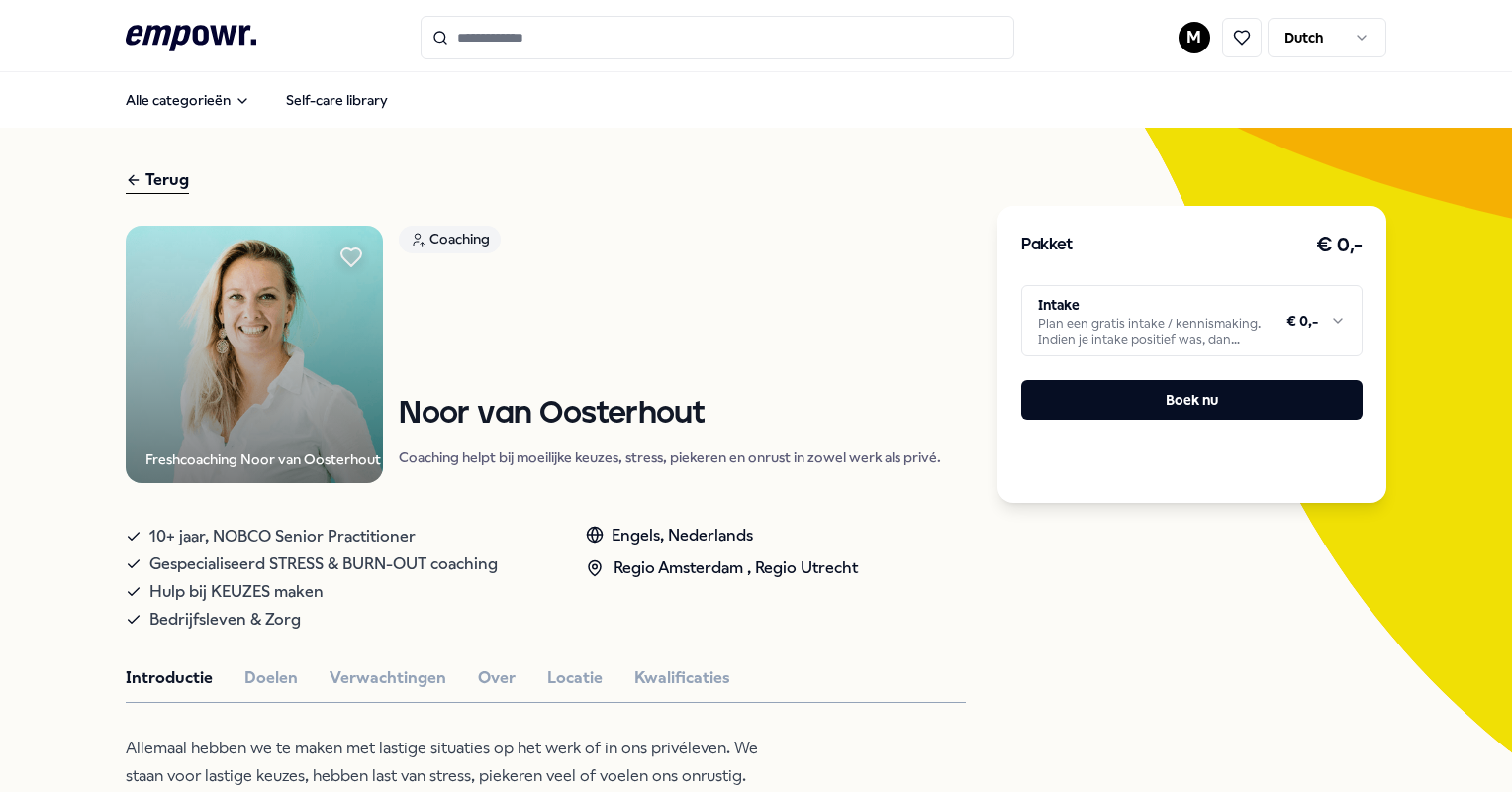 click on "Coaching [NAME] [NAME] [NAME] [NAME] helpt bij moeilijke keuzes, stress, piekeren en onrust in zowel werk als privé. 10+ jaar, NOBCO Senior Practitioner Gespecialiseerd STRESS & BURN-OUT coaching Hulp bij KEUZES maken Bedrijfsleven & Zorg Engels, Nederlands Regio [CITY] , Regio [CITY] Introductie Doelen Verwachtingen Over Locatie Kwalificaties Allemaal hebben we te maken met lastige situaties op het werk of in ons privéleven. We staan voor lastige keuzes, hebben last van stress, piekeren veel of voelen ons onrustig. Vaak weet je (stiekem) wel dat je iets te doen hebt. Maar het lukt nog niet helemaal… Coaching kan dan in veel gevallen helpen! Beoordelingen [NAME] geeft je praktisch toepasbare inzichten op basis van jouw antwoorden en situatie. Ze heeft mij erg geholpen bij reageren en verwerken van dagelijkse werksituaties, waarbij ik vroeger meteen op de kast sprong kan ik het nu relativeren en een passende reactie geven. [NAME] - HR Aanbevolen Coaching" at bounding box center [755, 1369] 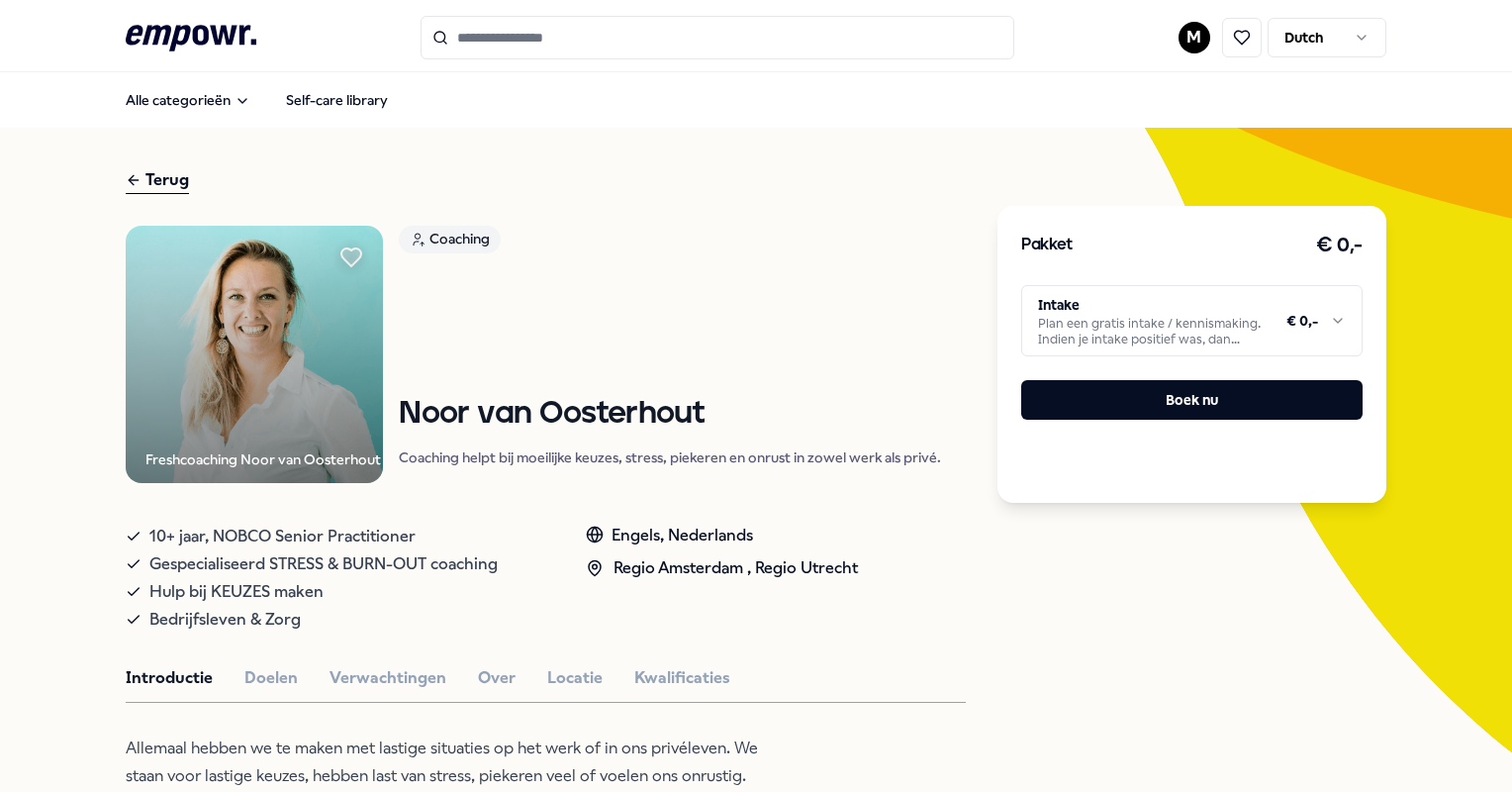 click 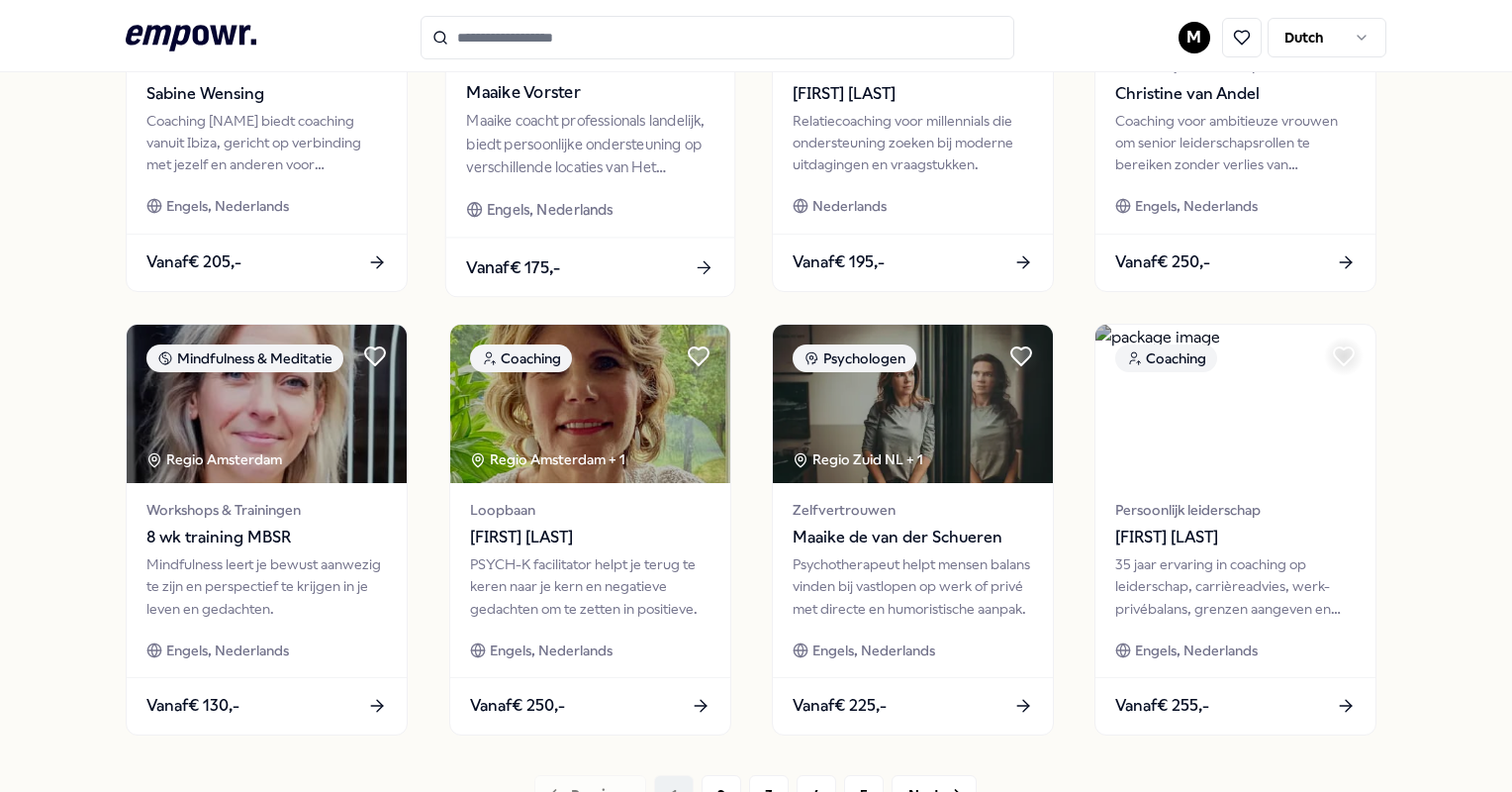scroll, scrollTop: 978, scrollLeft: 0, axis: vertical 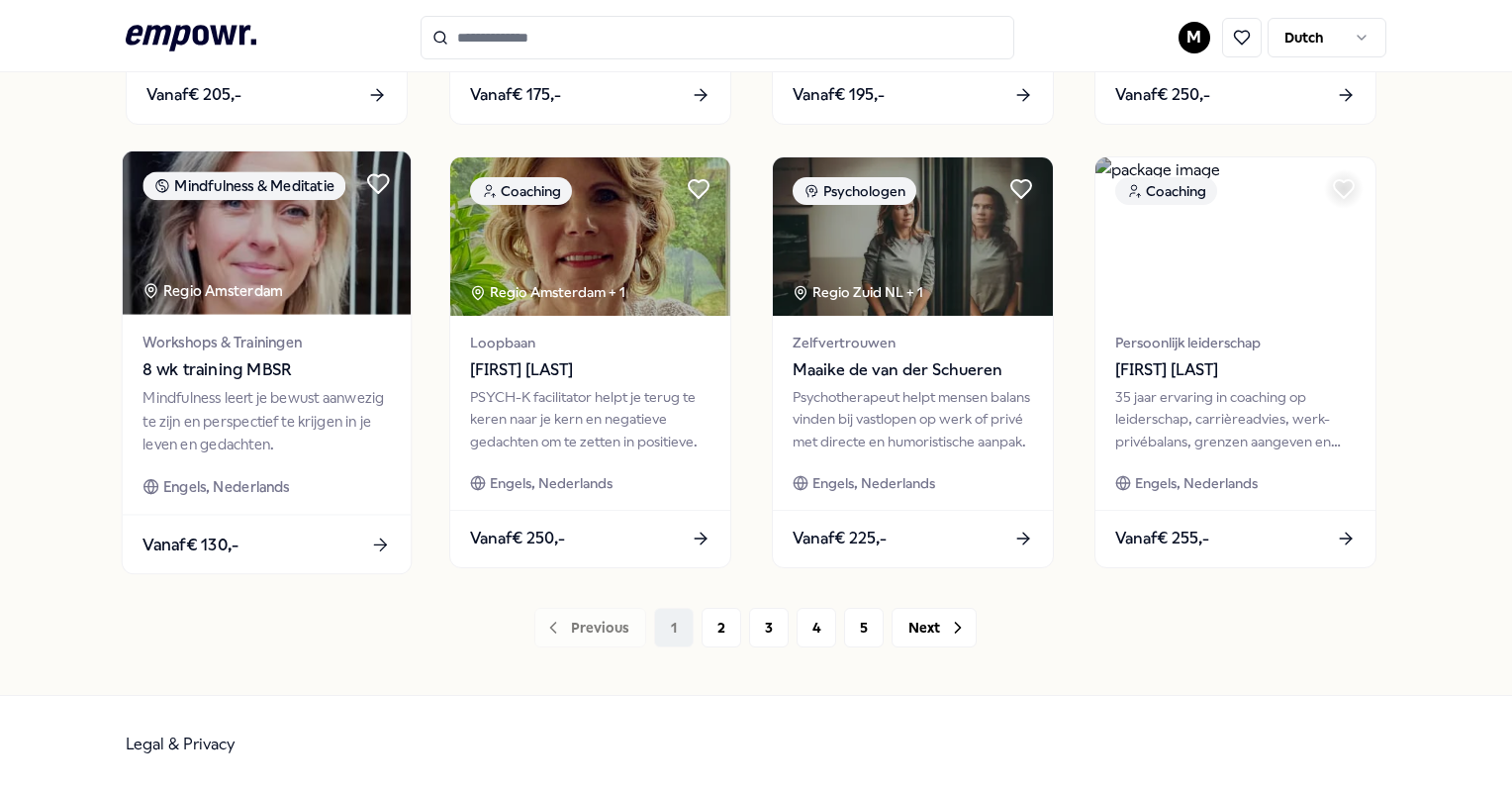 click on "Mindfulness leert je bewust aanwezig te zijn en perspectief te krijgen in je
leven en gedachten." at bounding box center [267, 421] 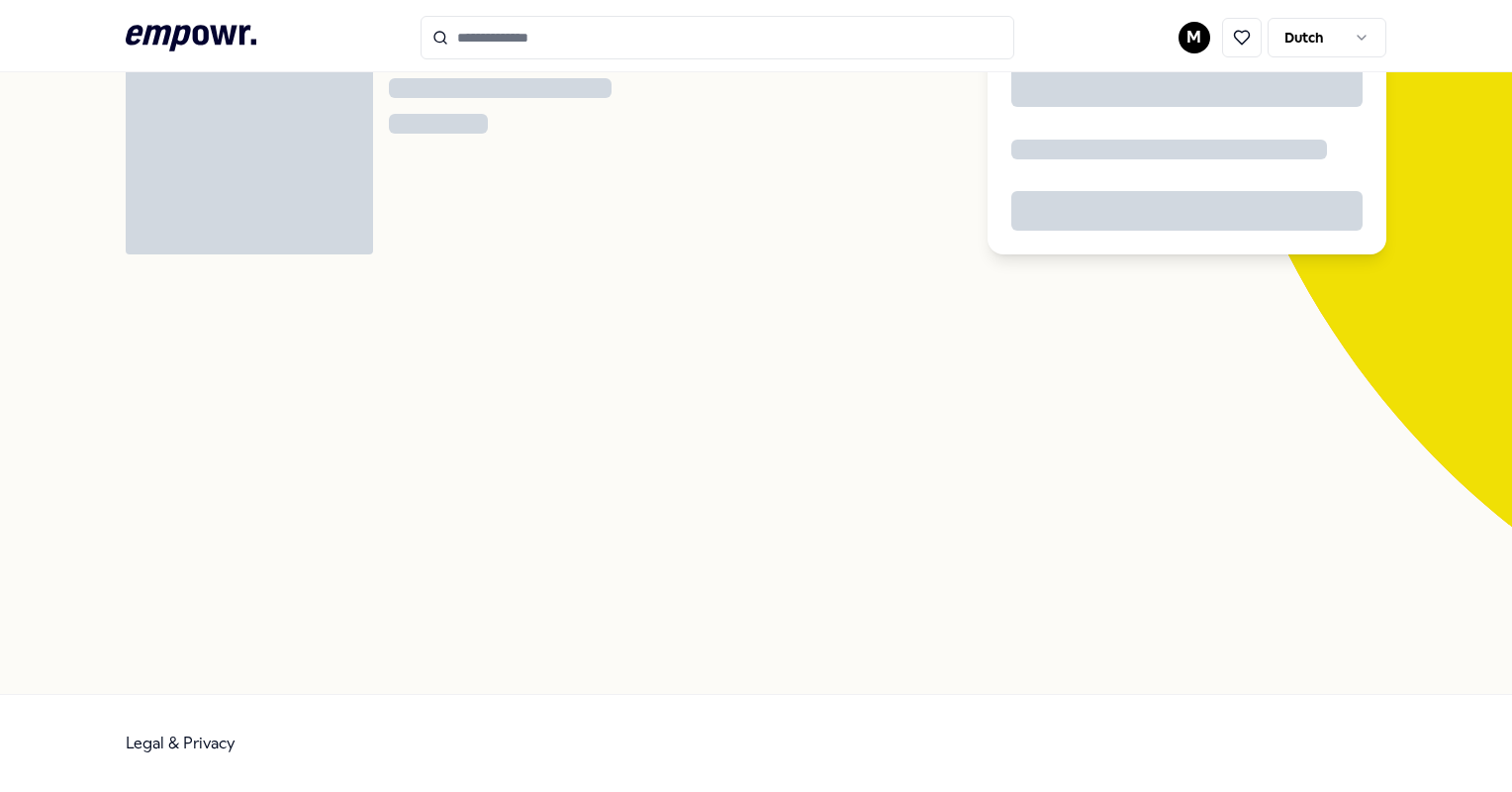 scroll, scrollTop: 127, scrollLeft: 0, axis: vertical 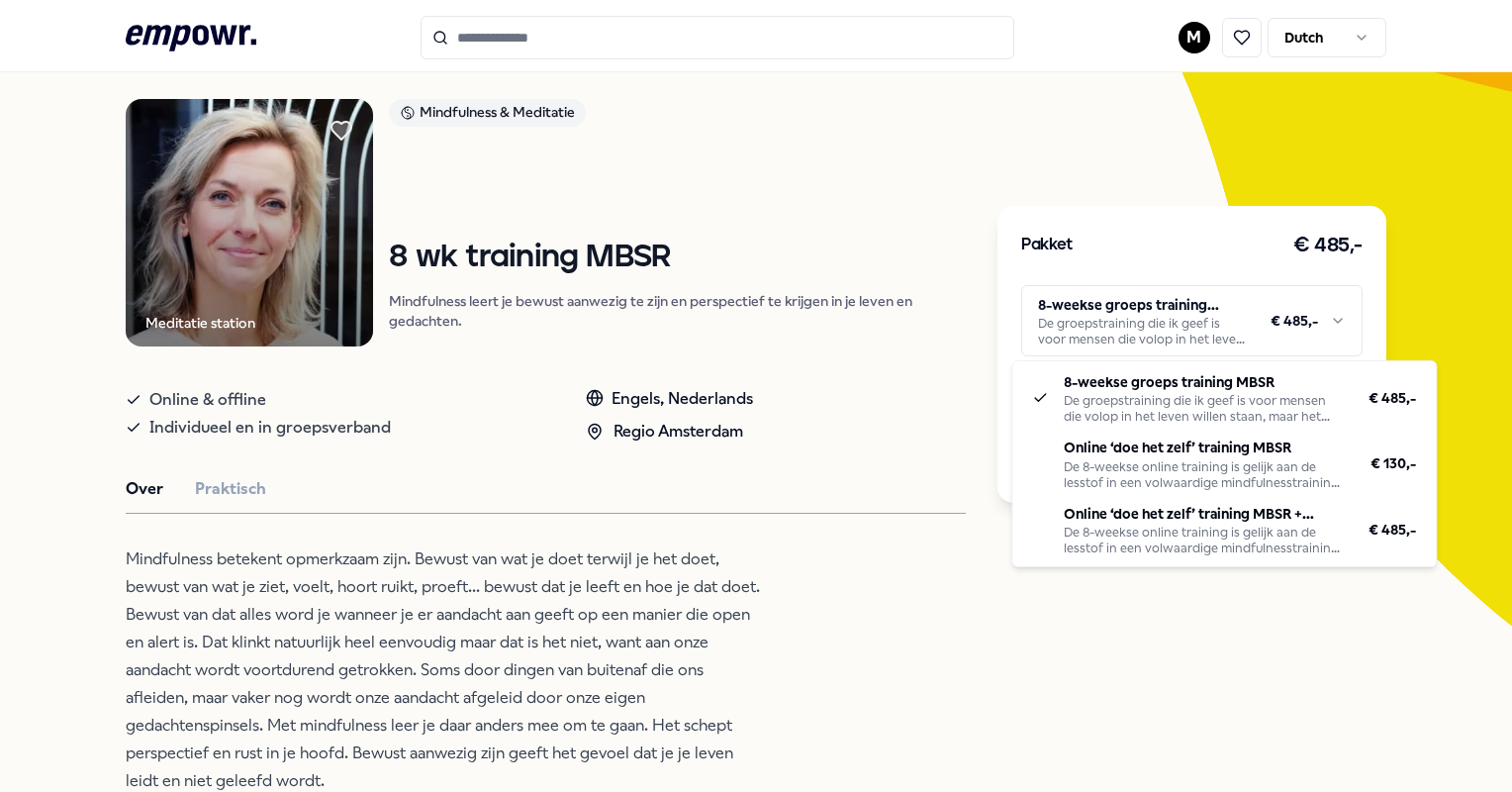 click on "Coaching Regio [CITY]   [NAME] [NAME] Loop je vast in werk of privé? Ik help je doelgericht en praktisch met
verandering. Confronterend waar nodig, maar liever met een lach. Vanaf  € 155,- Psychologen Regio [CITY]   [NAME] [NAME] Psycholoog [NAME] in [CITY] helpt bij angst, somberheid, laag zelfbeeld,
burn-out, rouw en zingevingsvragen, fysiek of online. Nederlands Vanaf  € 140,- Coaching Regio [CITY]   + 1 Nederlands" at bounding box center (756, 396) 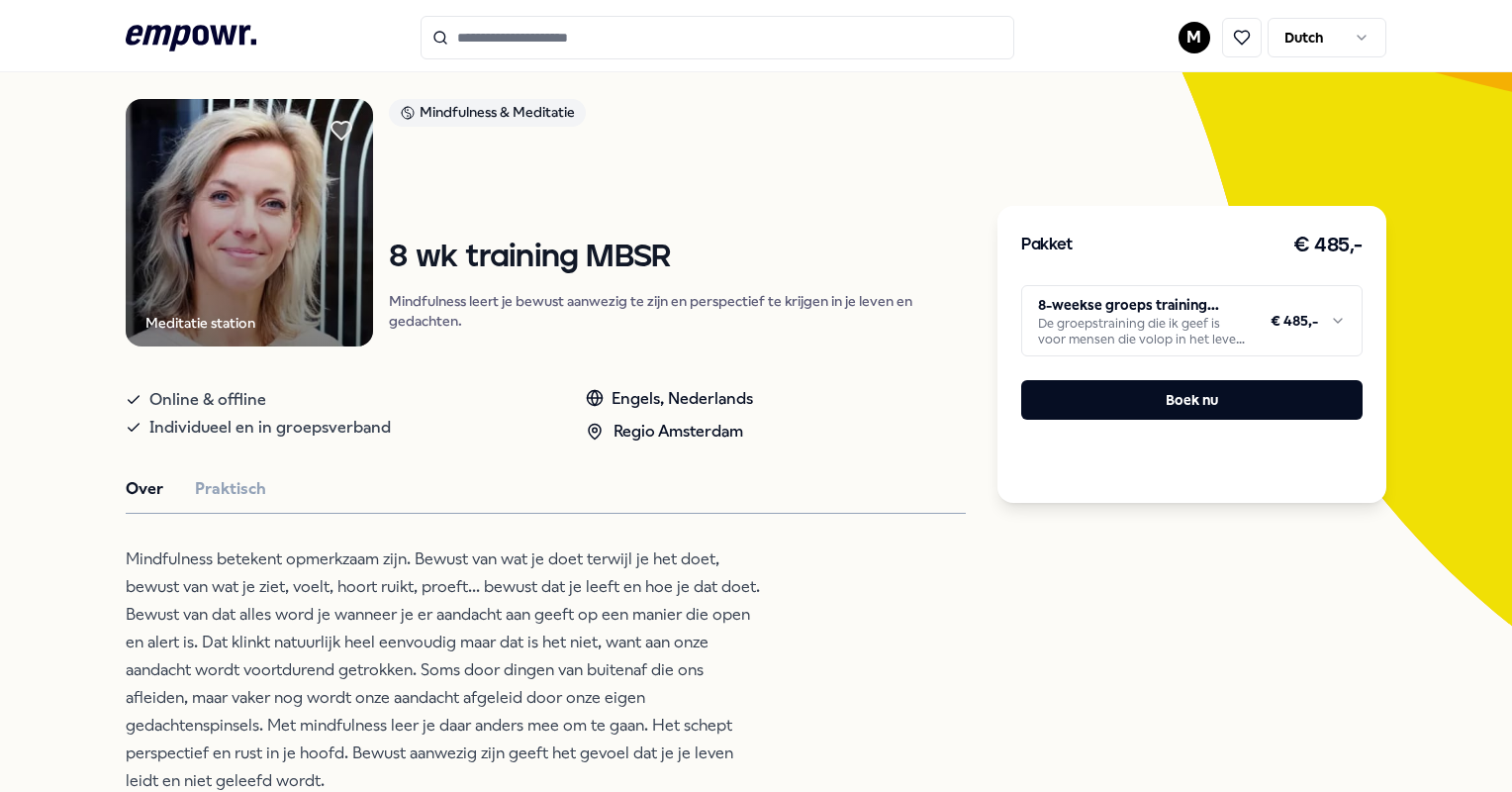 click on "Coaching Regio [CITY]   [NAME] [NAME] Loop je vast in werk of privé? Ik help je doelgericht en praktisch met
verandering. Confronterend waar nodig, maar liever met een lach. Vanaf  € 155,- Psychologen Regio [CITY]   [NAME] [NAME] Psycholoog [NAME] in [CITY] helpt bij angst, somberheid, laag zelfbeeld,
burn-out, rouw en zingevingsvragen, fysiek of online. Nederlands Vanaf  € 140,- Coaching Regio [CITY]   + 1 Nederlands" at bounding box center [756, 396] 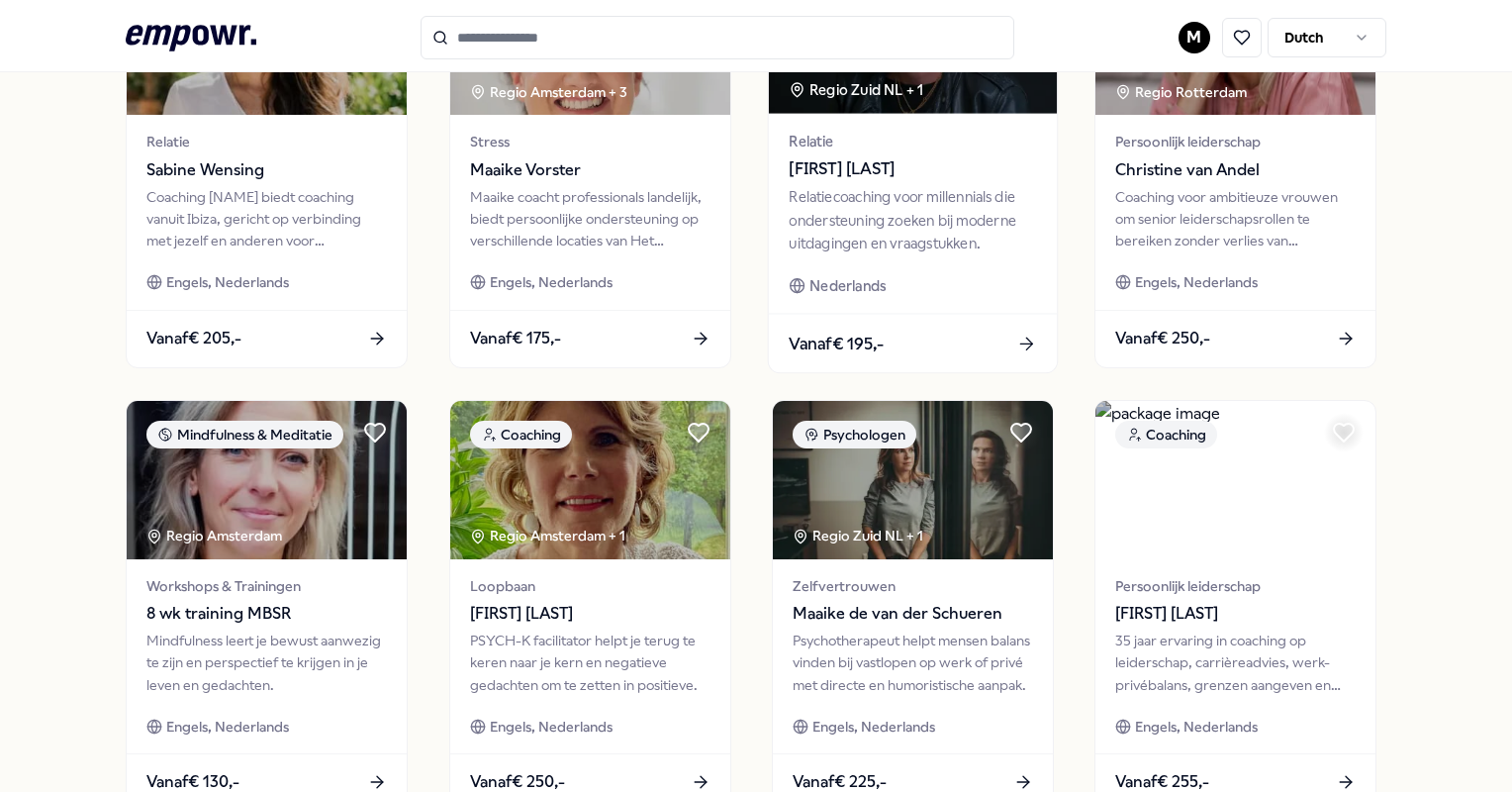 scroll, scrollTop: 919, scrollLeft: 0, axis: vertical 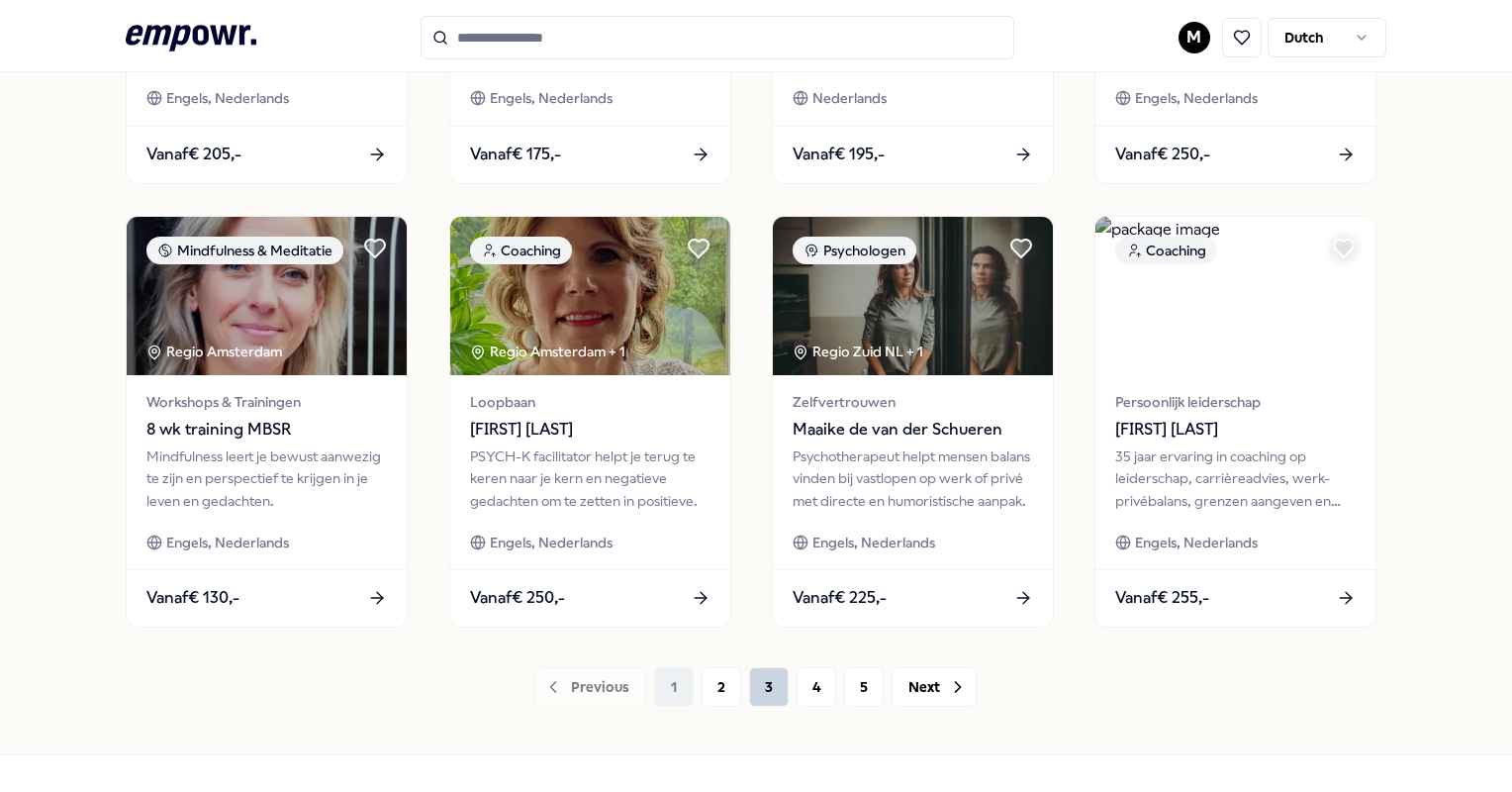 click on "3" at bounding box center [769, 687] 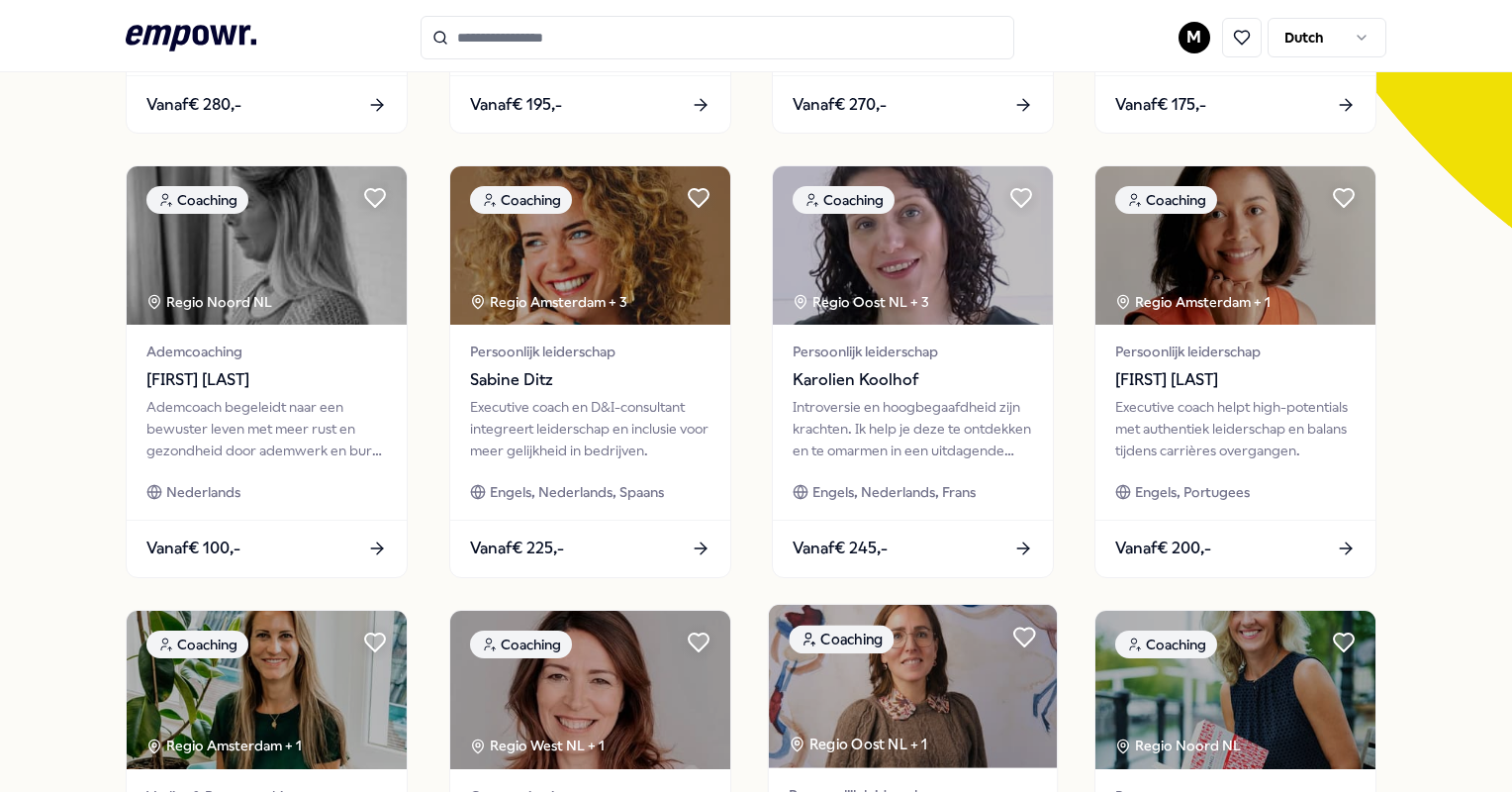 scroll, scrollTop: 424, scrollLeft: 0, axis: vertical 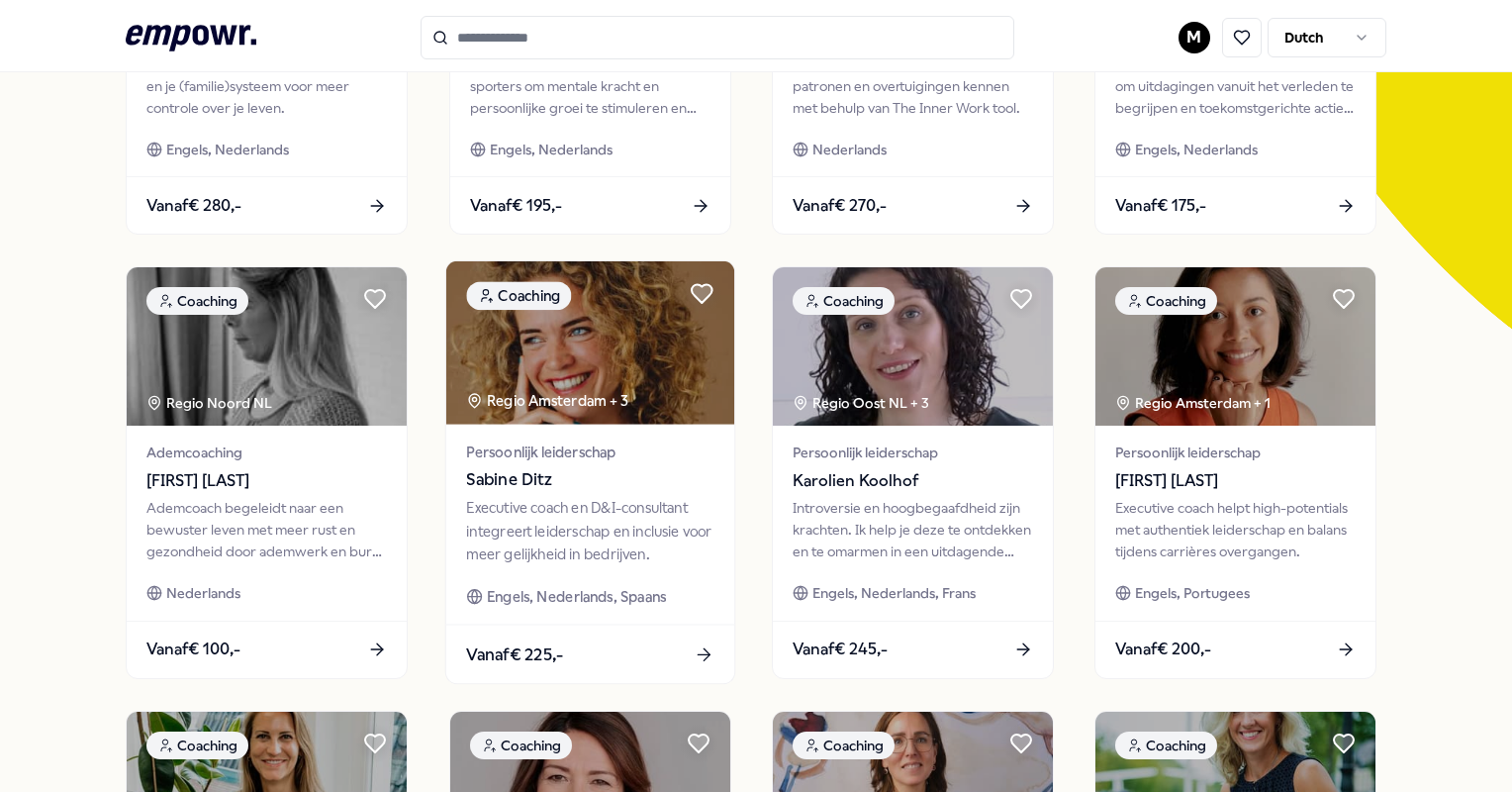 click on "Persoonlijk leiderschap" at bounding box center (590, 451) 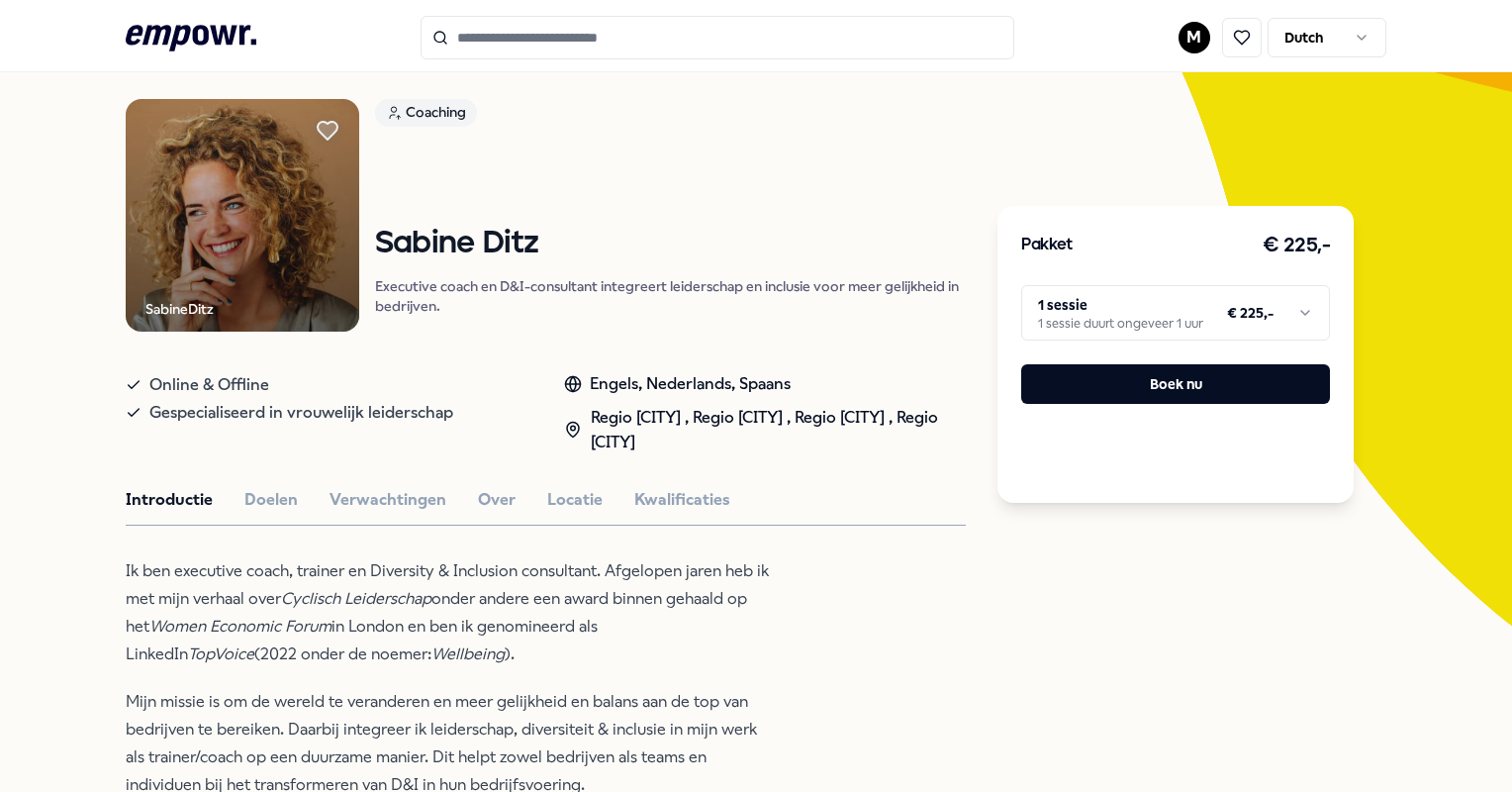 drag, startPoint x: 135, startPoint y: 0, endPoint x: 820, endPoint y: 192, distance: 711.3993 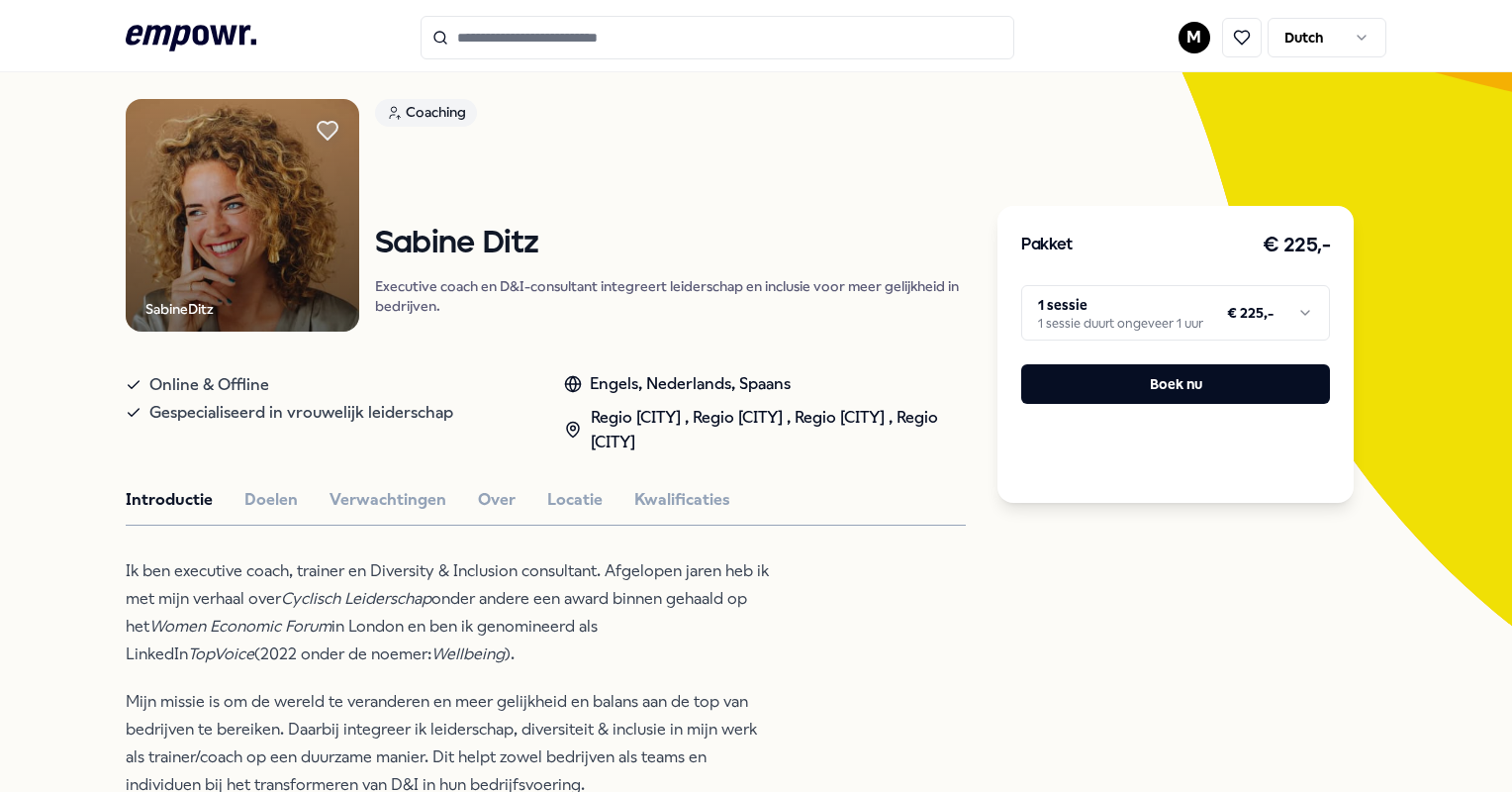 click on ".empowr-logo_svg__cls-1{fill:#03032f} M Dutch Alle categorieën Self-care library Terug SabineDitz Coaching Sabine Ditz Executive coach en D&I-consultant integreert leiderschap en inclusie voor meer gelijkheid in bedrijven. Online & Offline Gespecialiseerd in vrouwelijk leiderschap Engels, Nederlands, Spaans Regio Amsterdam , Regio Den Haag , Regio Rotterdam , Regio Utrecht Introductie Doelen Verwachtingen Over Locatie Kwalificaties Ik ben executive coach, trainer en Diversity & Inclusion consultant. Afgelopen jaren heb ik met mijn verhaal over Cyclisch Leiderschap onder andere een award binnen gehaald op het Women Economic Forum in London en ben ik genomineerd als LinkedIn TopVoice (2022 onder de noemer: Wellbeing ). Gepassioneerd door leiderschap en het bevorderen van diversiteit en inclusie, pleit ik voor ondervertegenwoordigde individuen en ondersteun ik opkomende leiders, via persoonlijke en team coaching. Aanbevolen Coaching Regio Zuid NL Robin Klijn Vanaf € 155,- Psychologen" at bounding box center [756, 396] 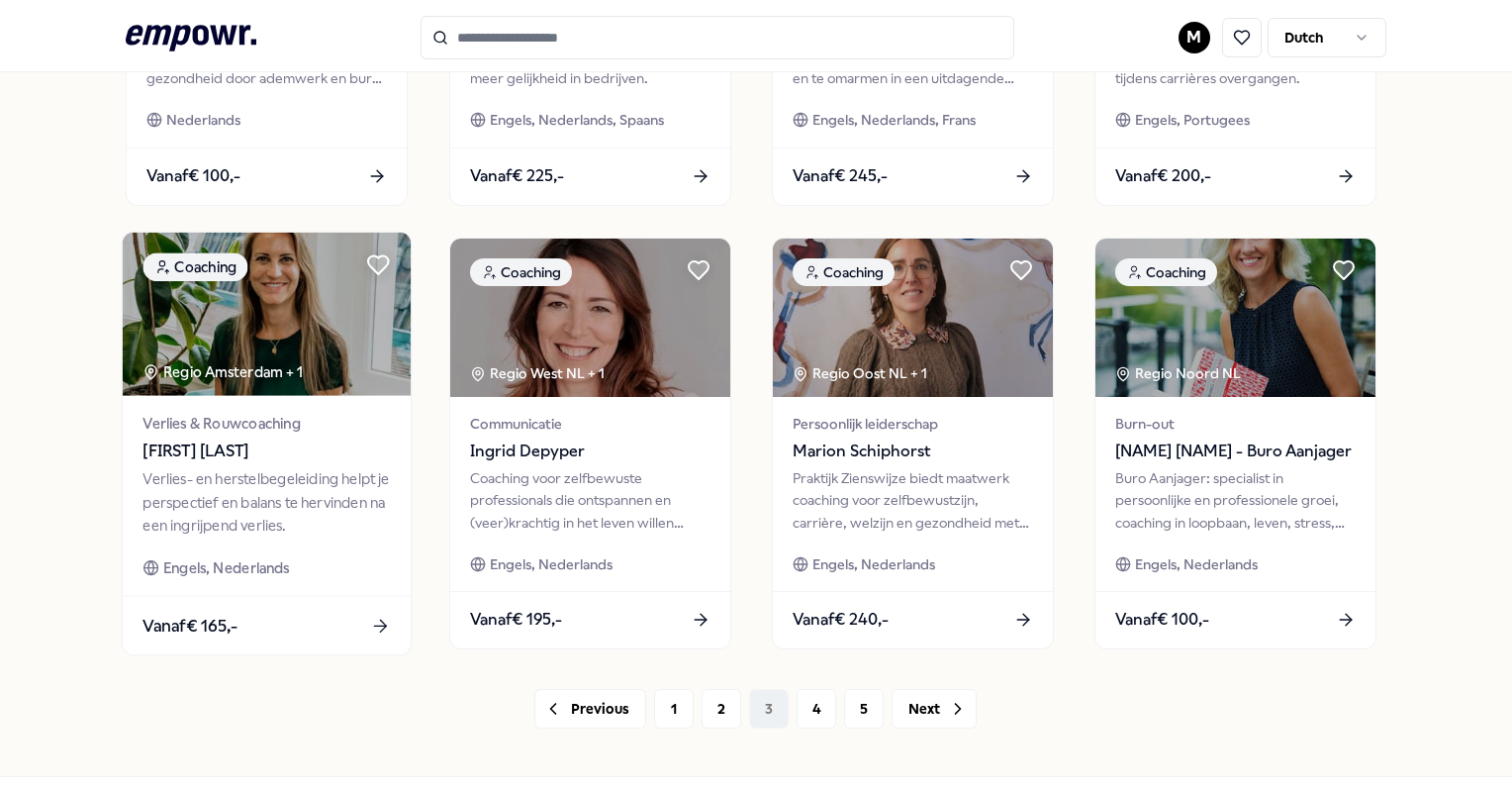 scroll, scrollTop: 978, scrollLeft: 0, axis: vertical 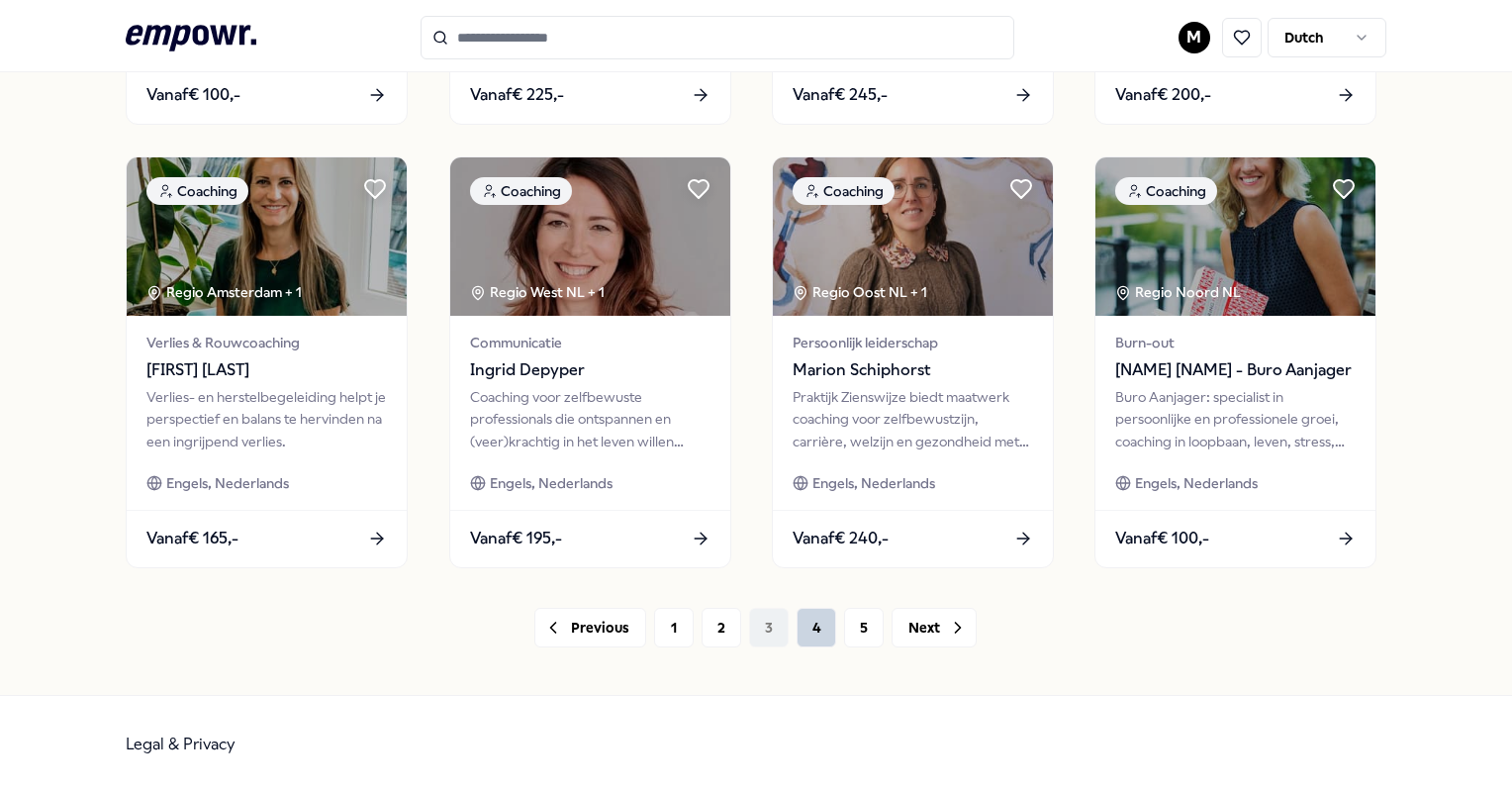 click on "4" at bounding box center [816, 628] 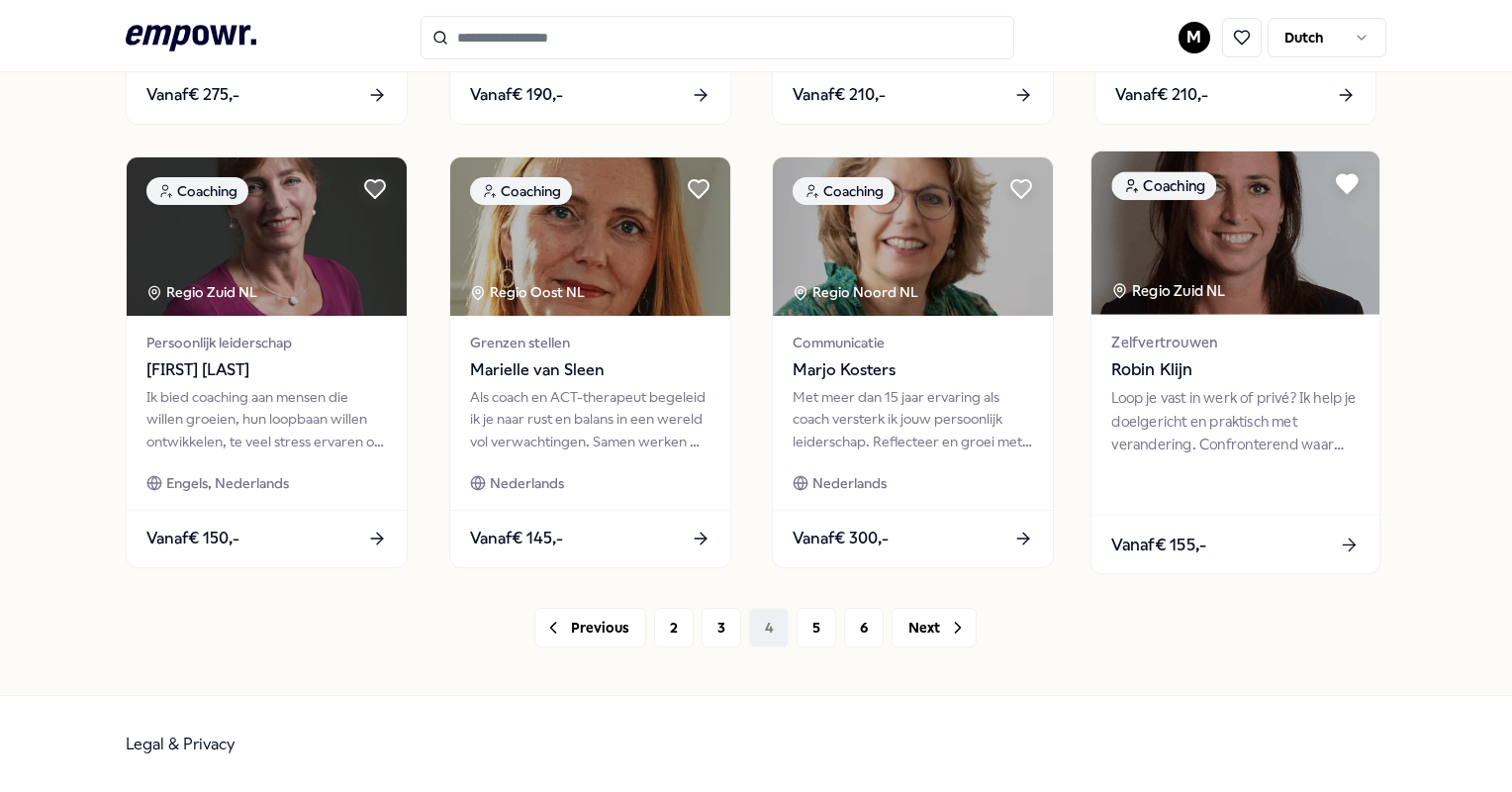click on "Zelfvertrouwen" at bounding box center (1236, 342) 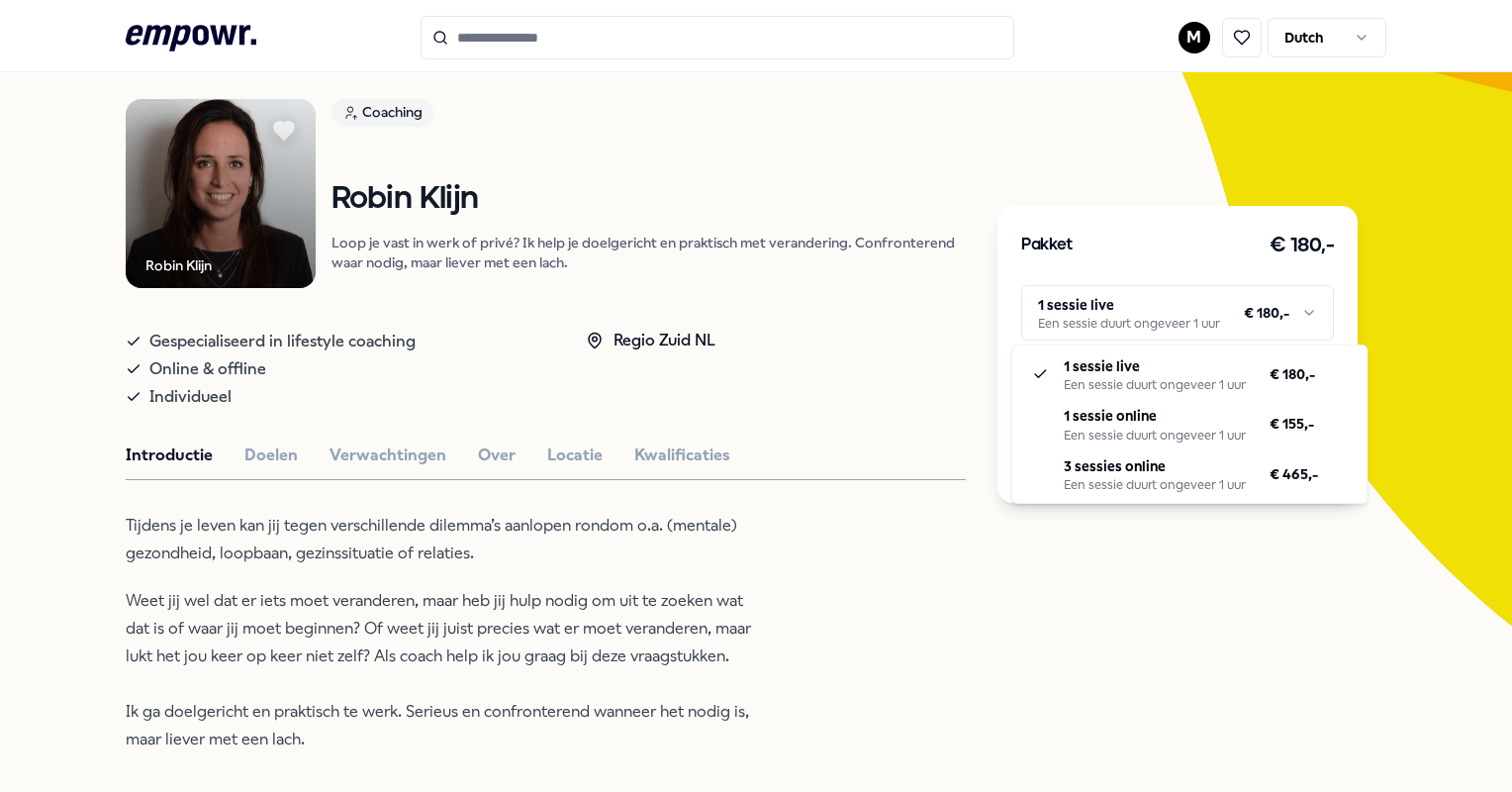 click on ".empowr-logo_svg__cls-1{fill:#03032f} M Dutch Alle categorieën Self-care library Terug Robin Klijn Coaching Robin Klijn Loop je vast in werk of privé? Ik help je doelgericht en praktisch met verandering. Confronterend waar nodig, maar liever met een lach. Gespecialiseerd in lifestyle coaching Online & offline Individueel Regio Zuid NL Introductie Doelen Verwachtingen Over Locatie Kwalificaties Tijdens je leven kan jij tegen verschillende dilemma’s aanlopen rondom o.a. (mentale) gezondheid, loopbaan, gezinssituatie of relaties. Weet jij wel dat er iets moet veranderen, maar heb jij hulp nodig om uit te zoeken wat dat is of waar jij moet beginnen? Of weet jij juist precies wat er moet veranderen, maar lukt het jou keer op keer niet zelf? Als coach help ik jou graag bij deze vraagstukken. Ik ga doelgericht en praktisch te werk. Serieus en confronterend wanneer het nodig is, maar liever met een lach. Aanbevolen Coaching Regio Zuid NL Robin Klijn Vanaf € 155,- Psychologen Regio Zuid NL" at bounding box center [756, 396] 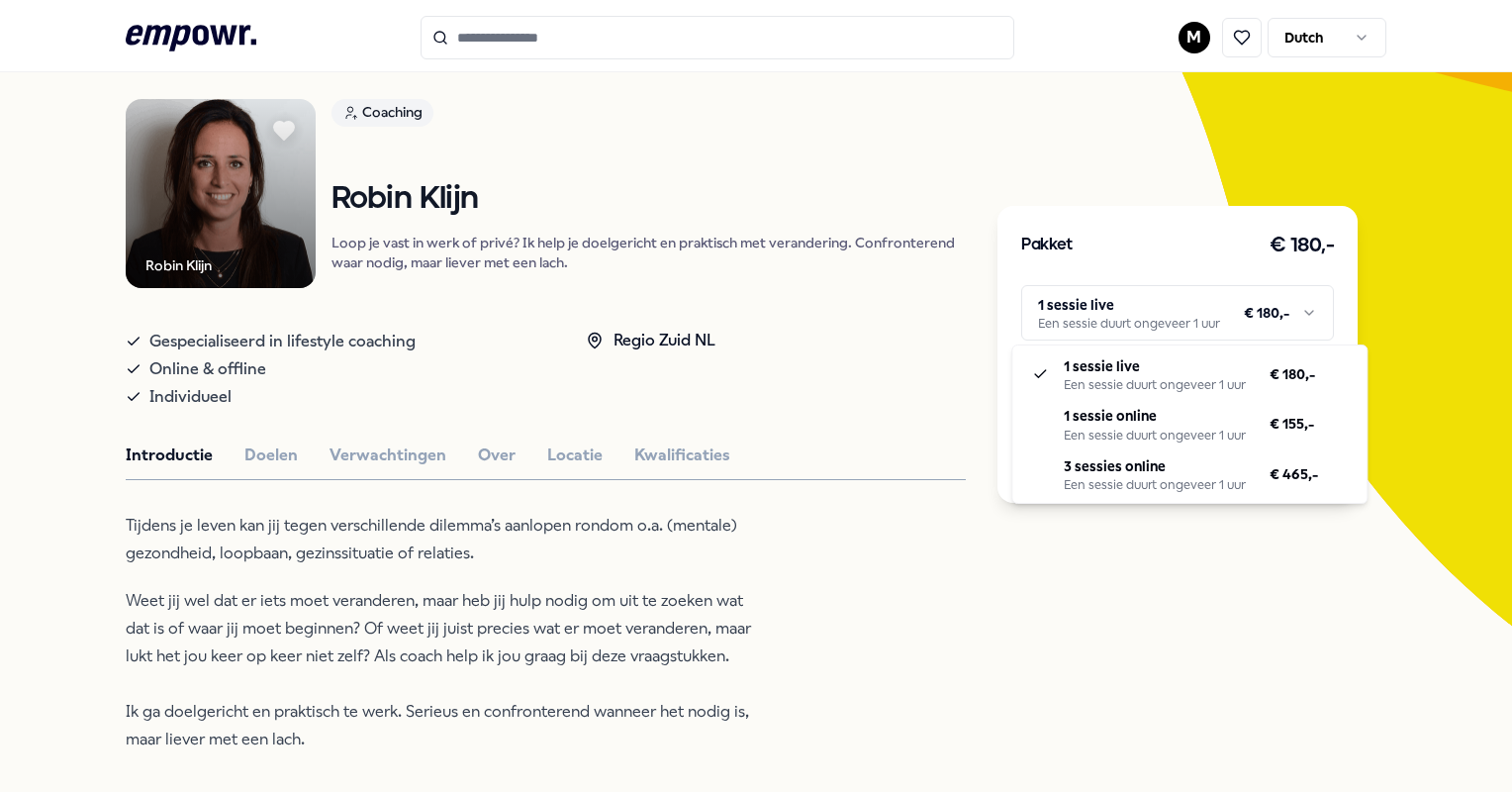 click on ".empowr-logo_svg__cls-1{fill:#03032f} M Dutch Alle categorieën Self-care library Terug Robin Klijn Coaching Robin Klijn Loop je vast in werk of privé? Ik help je doelgericht en praktisch met verandering. Confronterend waar nodig, maar liever met een lach. Gespecialiseerd in lifestyle coaching Online & offline Individueel Regio Zuid NL Introductie Doelen Verwachtingen Over Locatie Kwalificaties Tijdens je leven kan jij tegen verschillende dilemma’s aanlopen rondom o.a. (mentale) gezondheid, loopbaan, gezinssituatie of relaties. Weet jij wel dat er iets moet veranderen, maar heb jij hulp nodig om uit te zoeken wat dat is of waar jij moet beginnen? Of weet jij juist precies wat er moet veranderen, maar lukt het jou keer op keer niet zelf? Als coach help ik jou graag bij deze vraagstukken. Ik ga doelgericht en praktisch te werk. Serieus en confronterend wanneer het nodig is, maar liever met een lach. Aanbevolen Coaching Regio Zuid NL Robin Klijn Vanaf € 155,- Psychologen Regio Zuid NL" at bounding box center (756, 396) 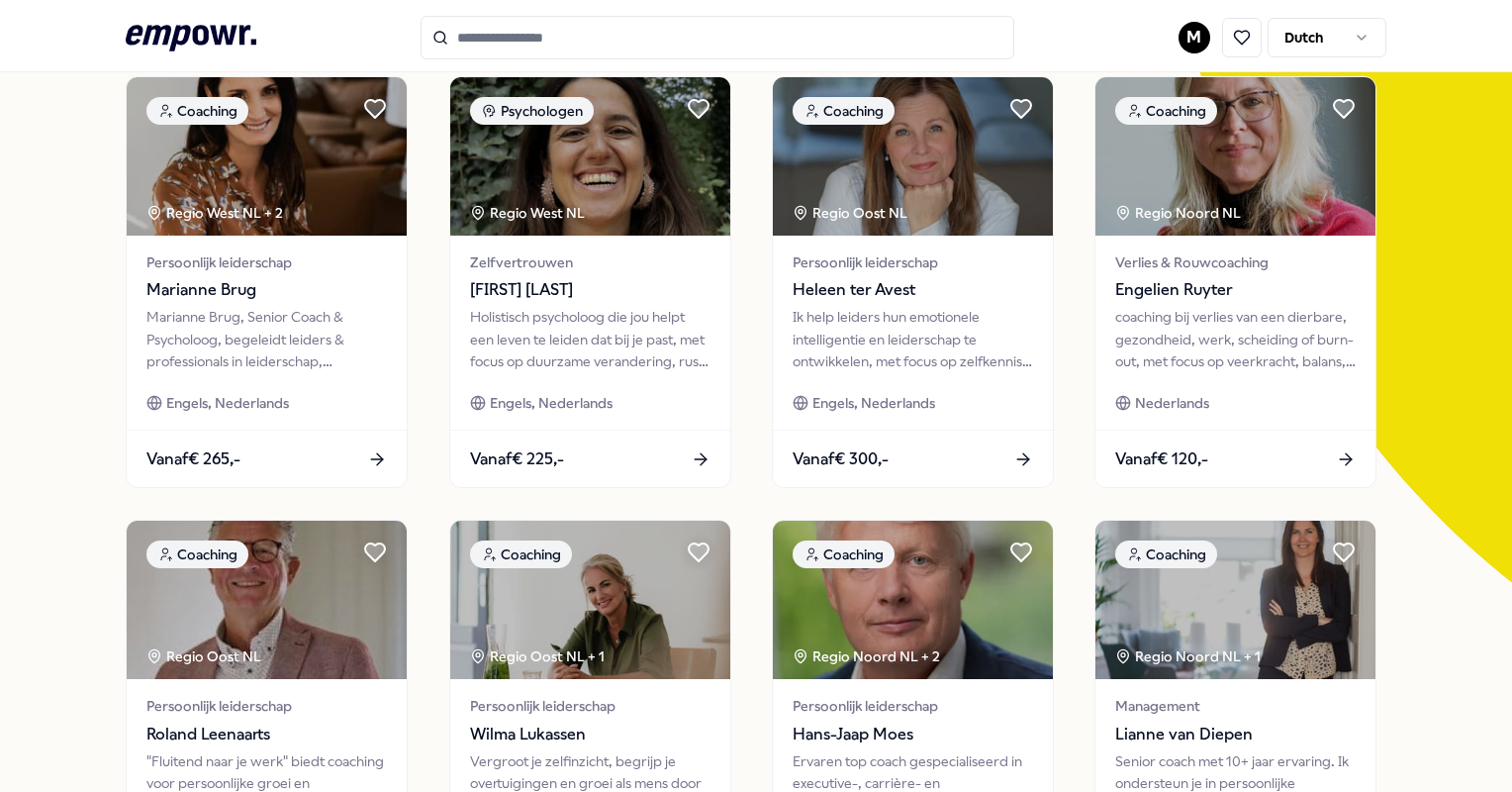 scroll, scrollTop: 0, scrollLeft: 0, axis: both 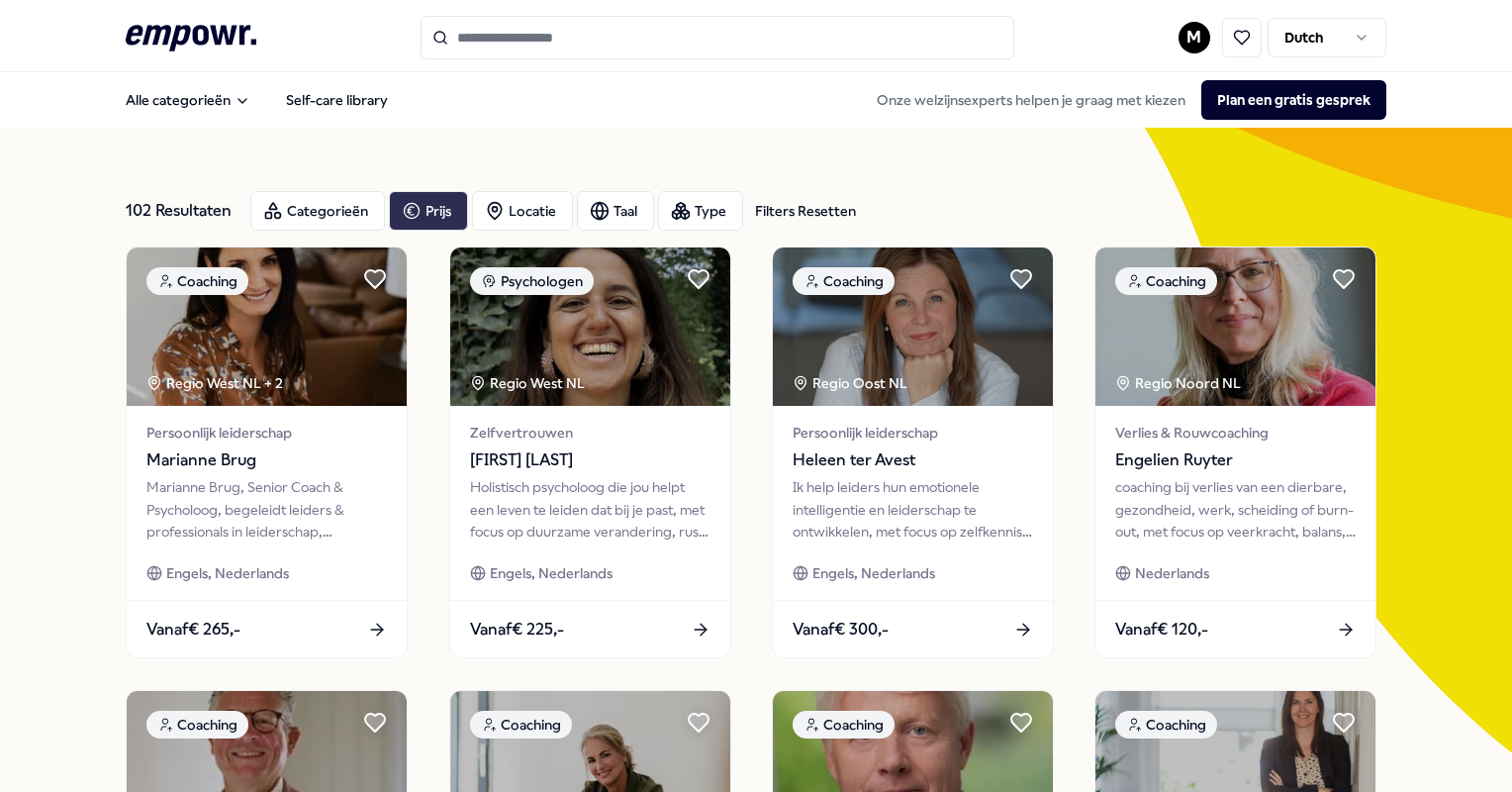 click 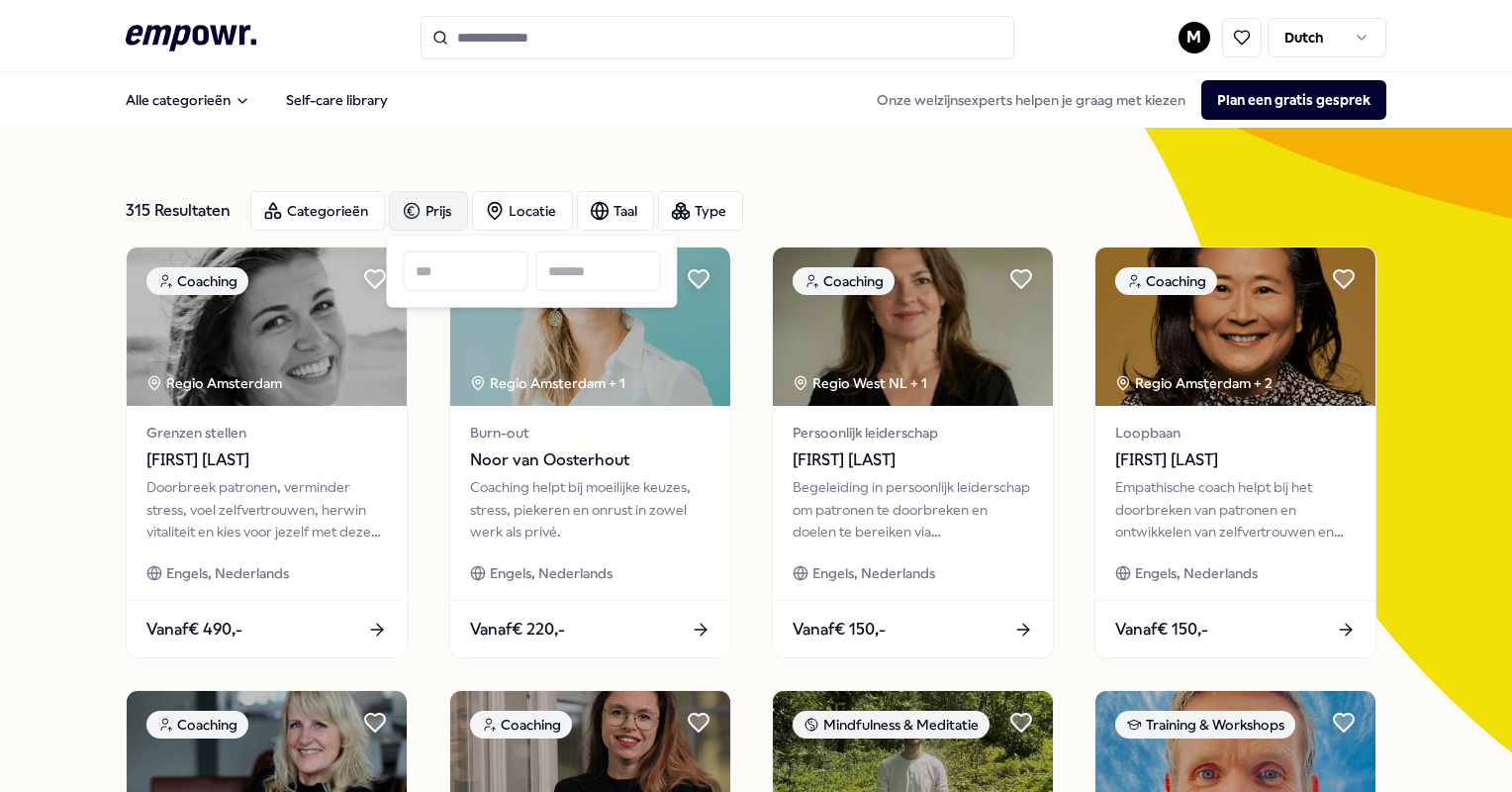 type 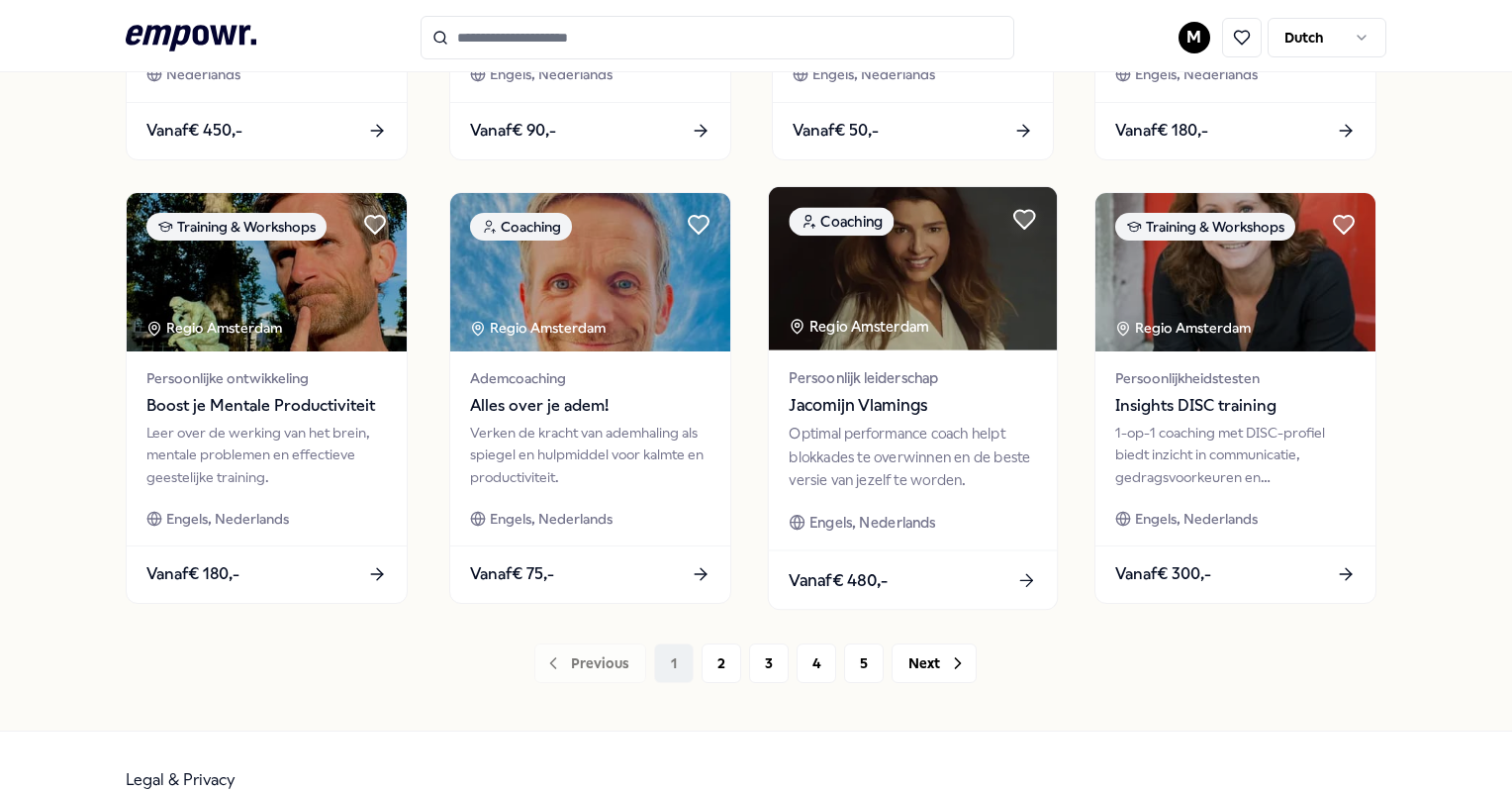 scroll, scrollTop: 978, scrollLeft: 0, axis: vertical 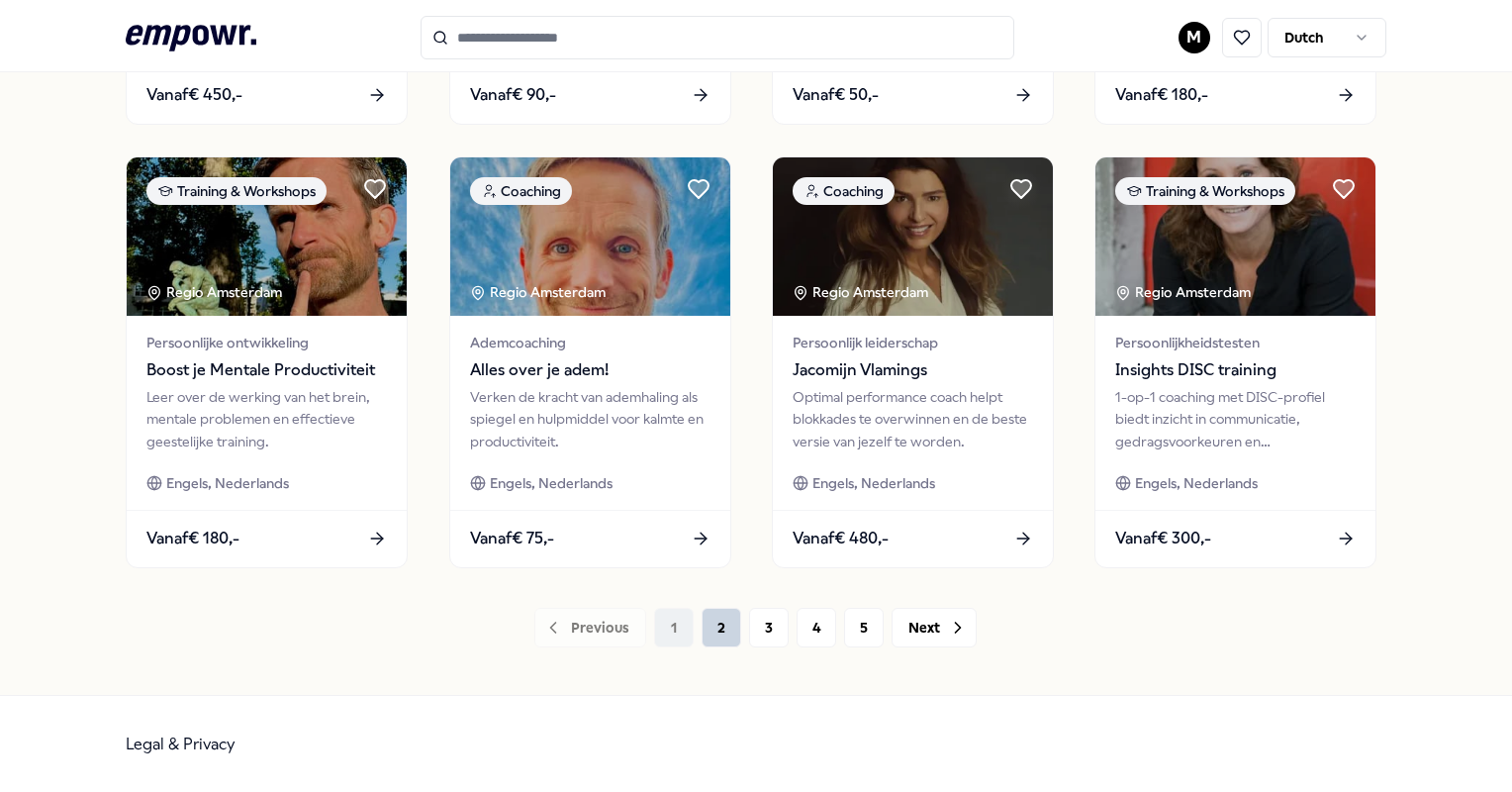 click on "2" at bounding box center (721, 628) 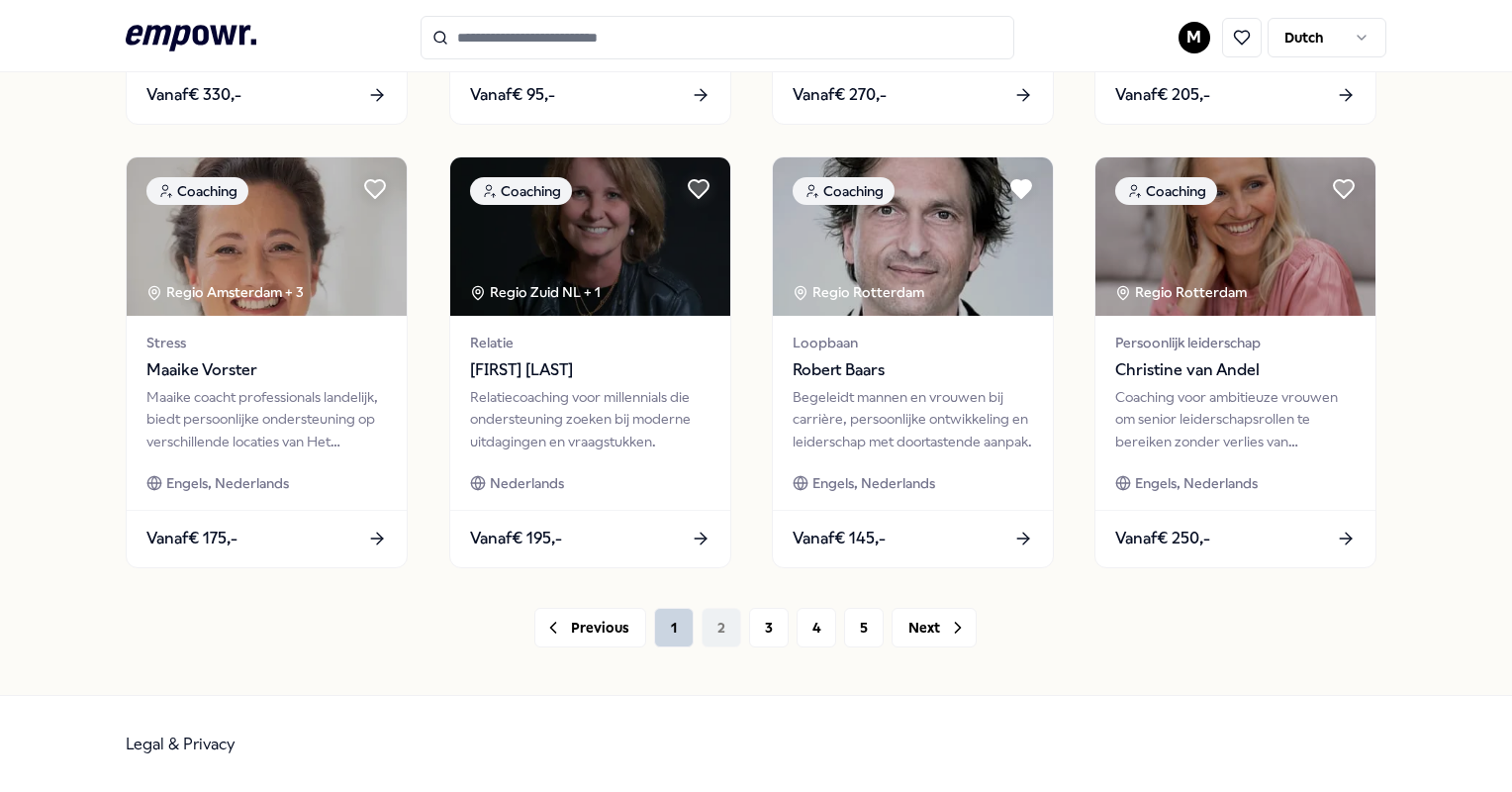click on "1" at bounding box center [674, 628] 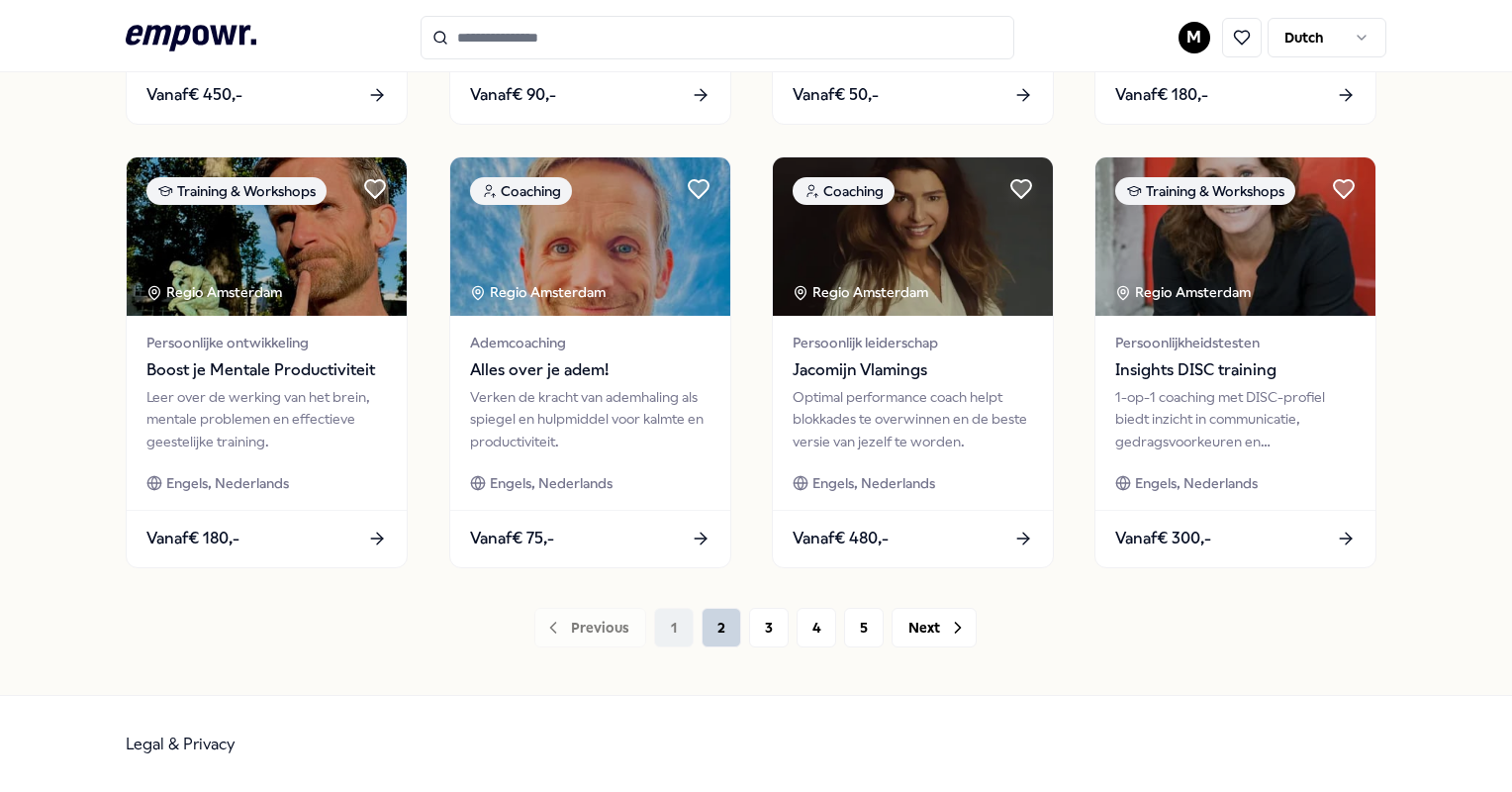 click on "2" at bounding box center (721, 628) 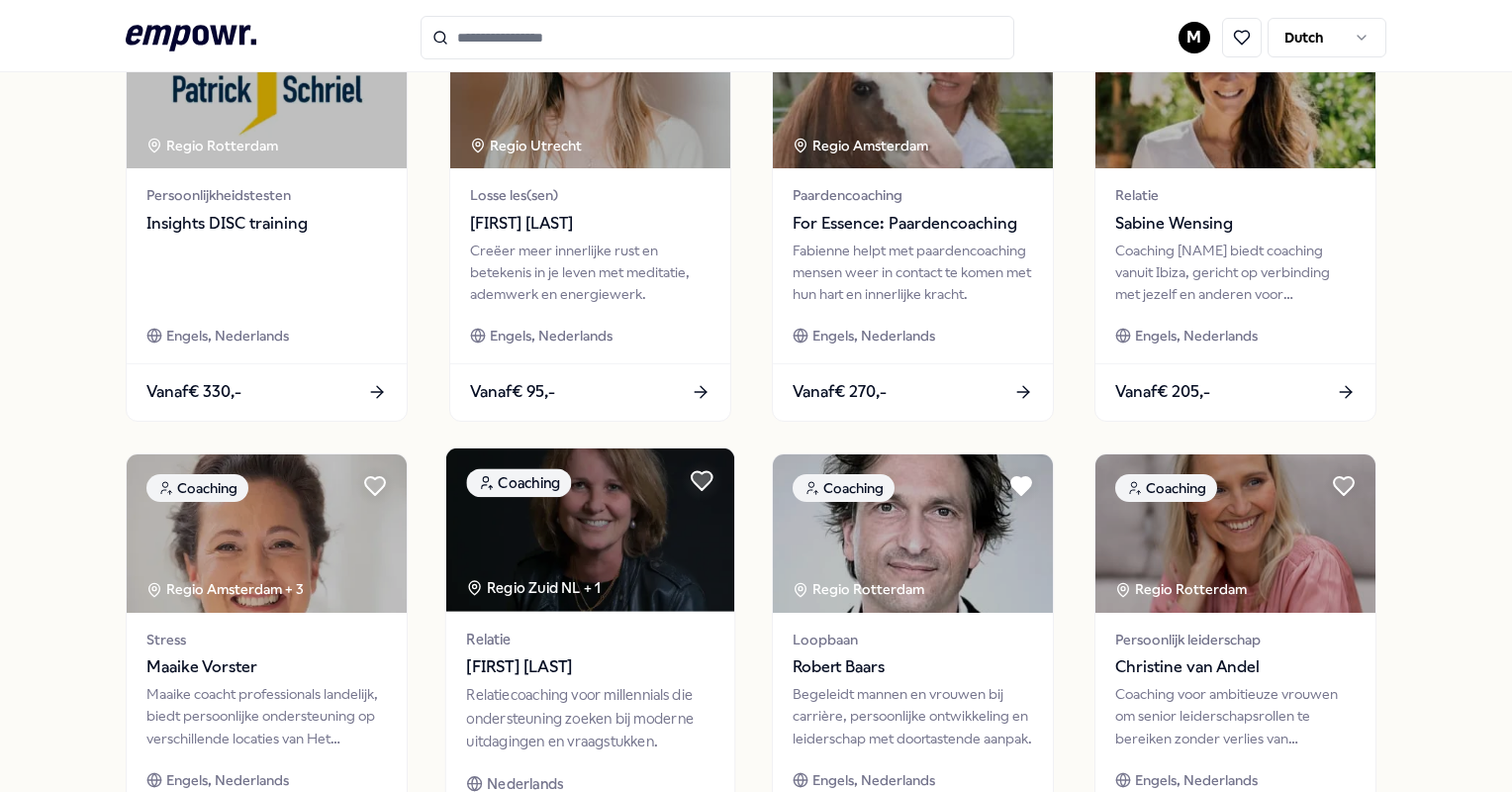 scroll, scrollTop: 483, scrollLeft: 0, axis: vertical 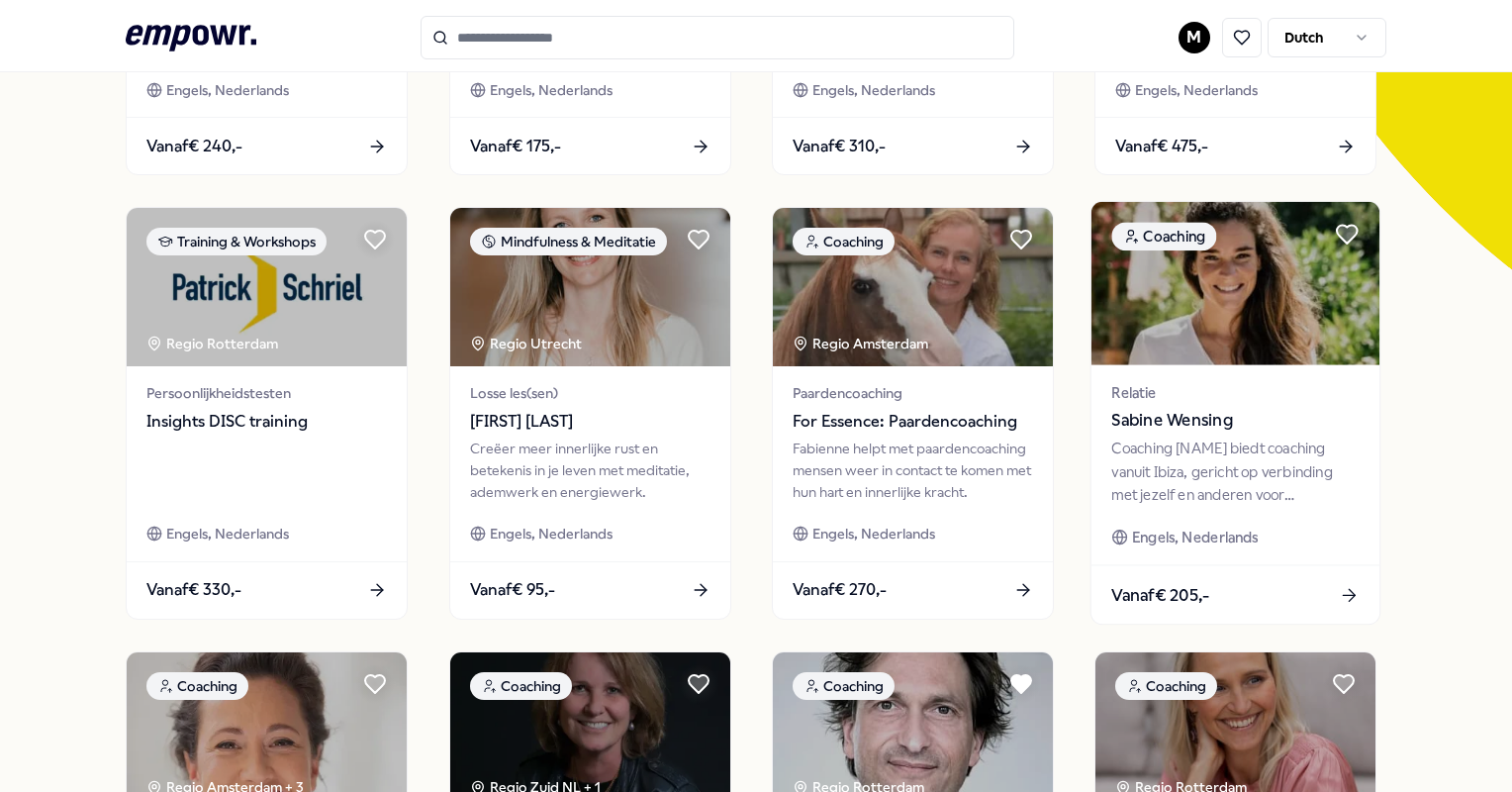 click on "Coaching [NAME] biedt coaching vanuit Ibiza, gericht op verbinding met jezelf en anderen
voor persoonlijke groei." at bounding box center (1236, 471) 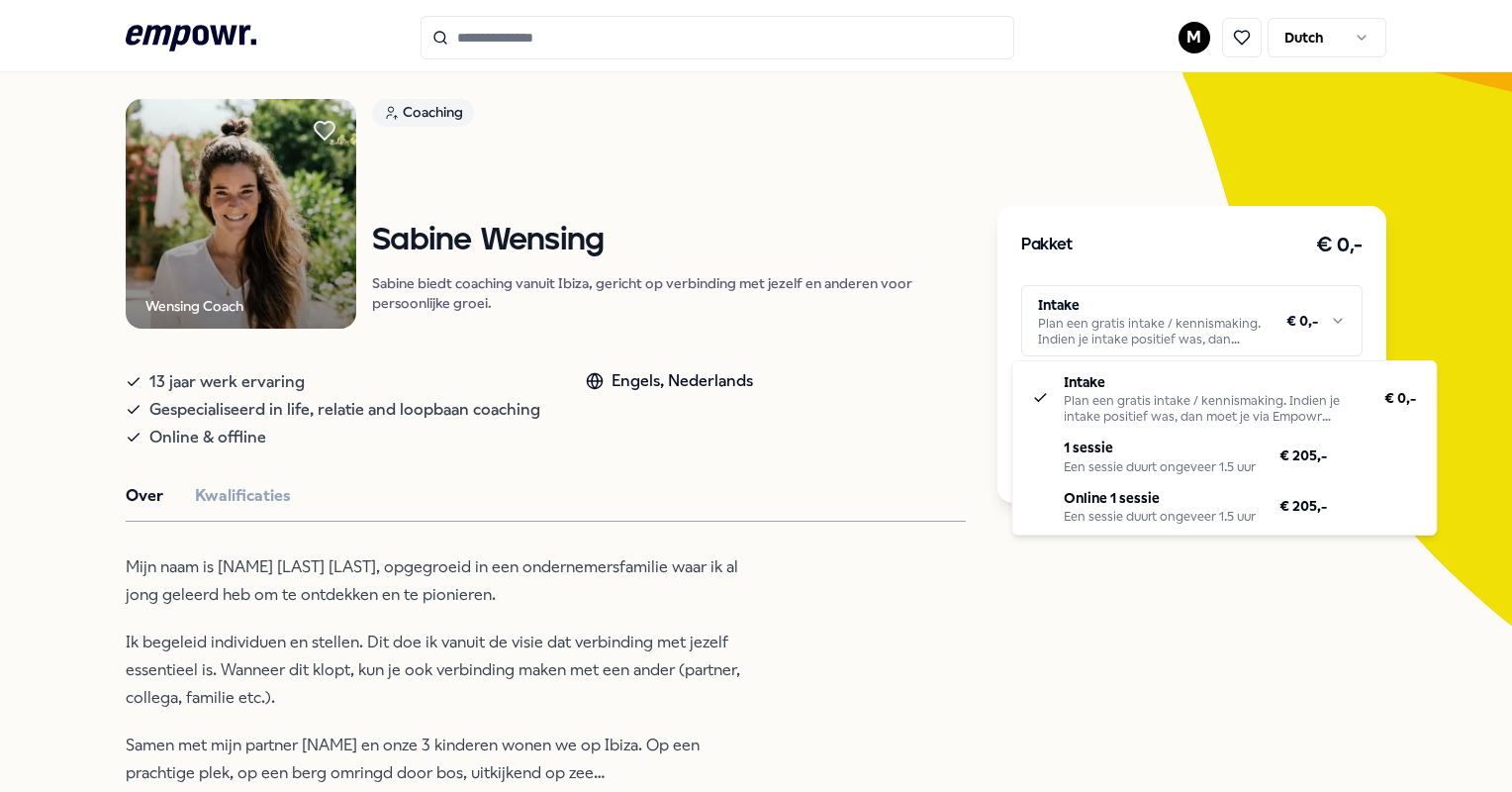 click on "Coaching [NAME] [NAME] biedt coaching vanuit Ibiza, gericht op verbinding met jezelf en anderen voor persoonlijke groei. 13 jaar  werk ervaring Gespecialiseerd in life, relatie and loopbaan coaching Online & offline Engels, Nederlands Over Kwalificaties Mijn naam is [NAME] [NAME] [LAST], opgegroeid in een ondernemersfamilie waar ik al jong geleerd heb om te ontdekken en te pionieren. Ik begeleid individuen en stellen. Dit doe ik vanuit de visie dat verbinding met jezelf essentieel is. Wanneer dit klopt, kun je ook verbinding maken met een ander (partner, collega, familie etc.). Samen met mijn partner [NAME] en onze 3 kinderen wonen we op Ibiza. Op een prachtige plek, op een berg omringd door bos, uitkijkend op zee… Betekenisvol, mensen helpen om zichzelf te worden, inspireren en richting geven om waardevolle resultaten te behalen. Aanbevolen Coaching Regio [CITY]   + 3 [NAME] [NAME] Vanaf" at bounding box center [756, 396] 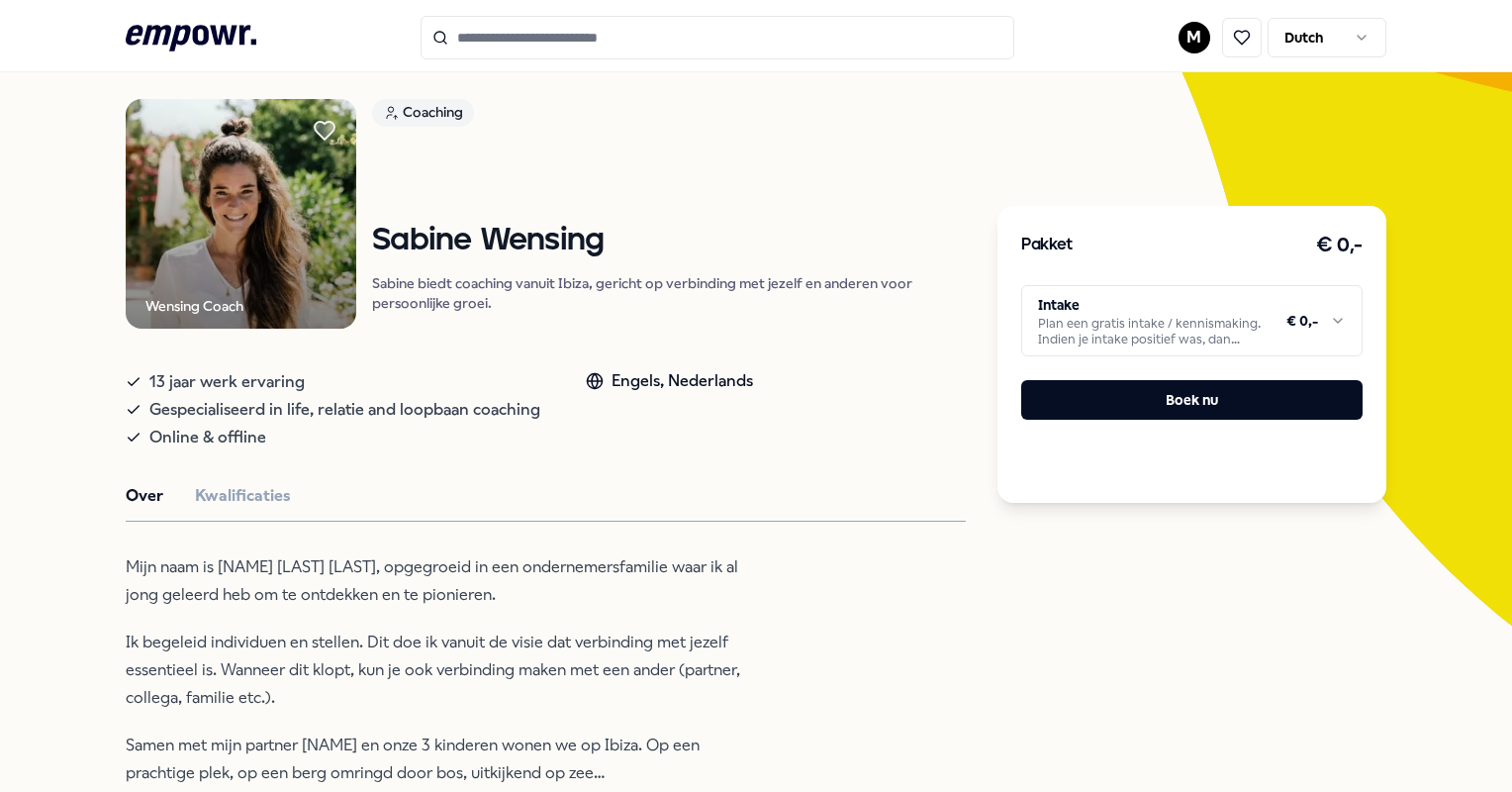 click on "Coaching [NAME] [NAME] biedt coaching vanuit Ibiza, gericht op verbinding met jezelf en anderen voor persoonlijke groei. 13 jaar  werk ervaring Gespecialiseerd in life, relatie and loopbaan coaching Online & offline Engels, Nederlands Over Kwalificaties Mijn naam is [NAME] [NAME] [LAST], opgegroeid in een ondernemersfamilie waar ik al jong geleerd heb om te ontdekken en te pionieren. Ik begeleid individuen en stellen. Dit doe ik vanuit de visie dat verbinding met jezelf essentieel is. Wanneer dit klopt, kun je ook verbinding maken met een ander (partner, collega, familie etc.). Samen met mijn partner [NAME] en onze 3 kinderen wonen we op Ibiza. Op een prachtige plek, op een berg omringd door bos, uitkijkend op zee… Betekenisvol, mensen helpen om zichzelf te worden, inspireren en richting geven om waardevolle resultaten te behalen. Aanbevolen Coaching Regio [CITY]   + 3 [NAME] [NAME] Vanaf" at bounding box center [756, 396] 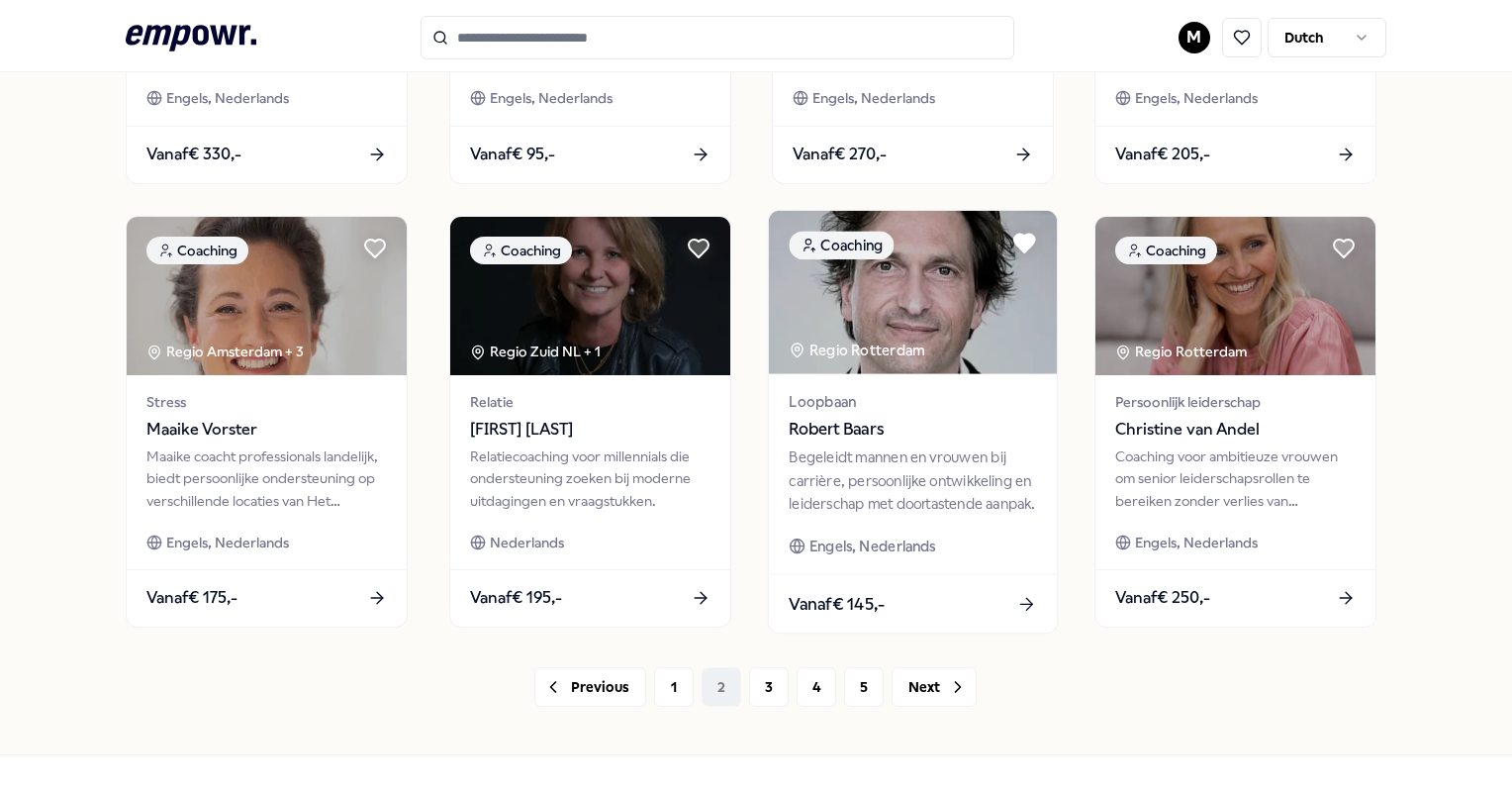 scroll, scrollTop: 978, scrollLeft: 0, axis: vertical 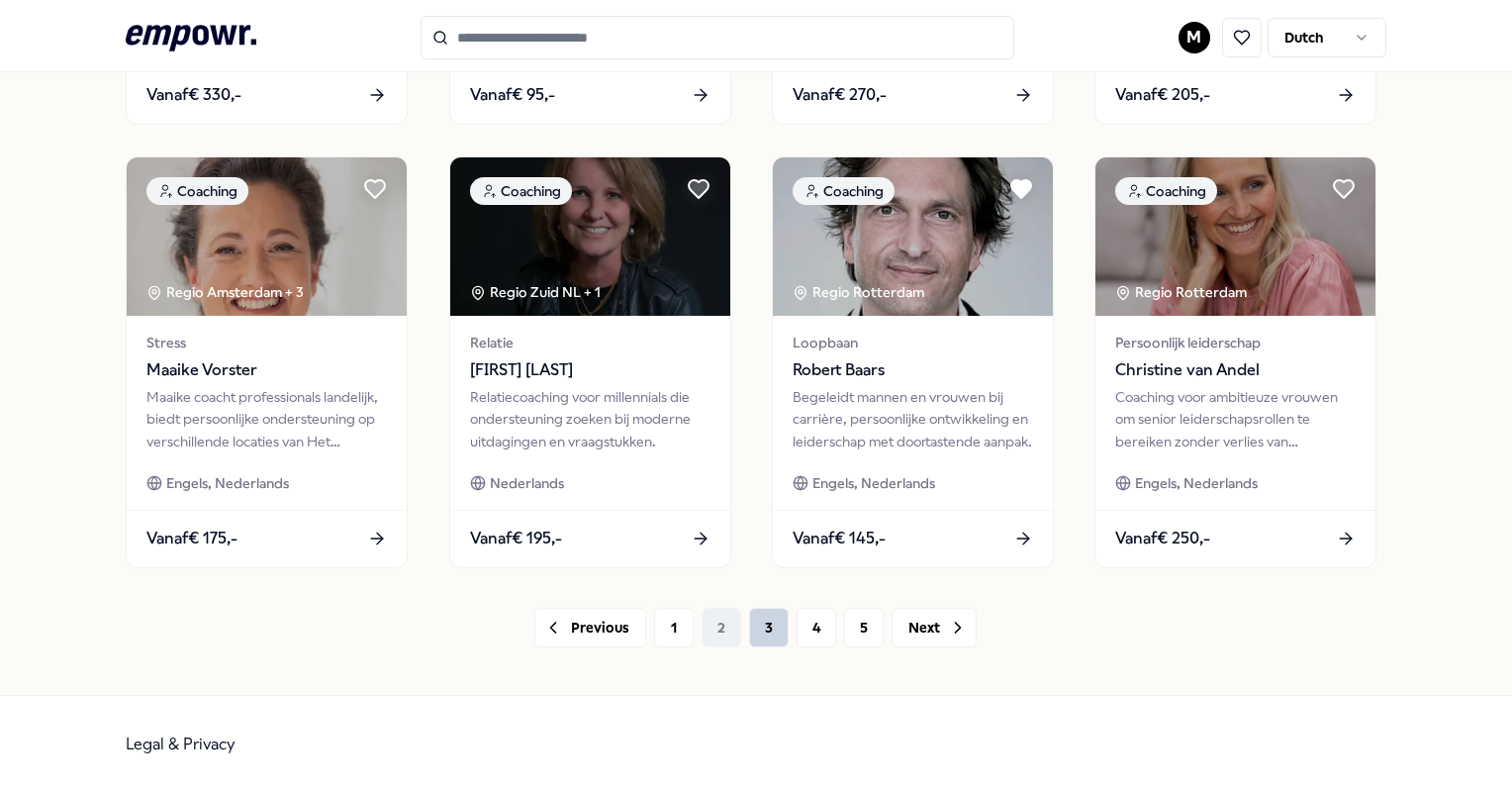 click on "3" at bounding box center (769, 628) 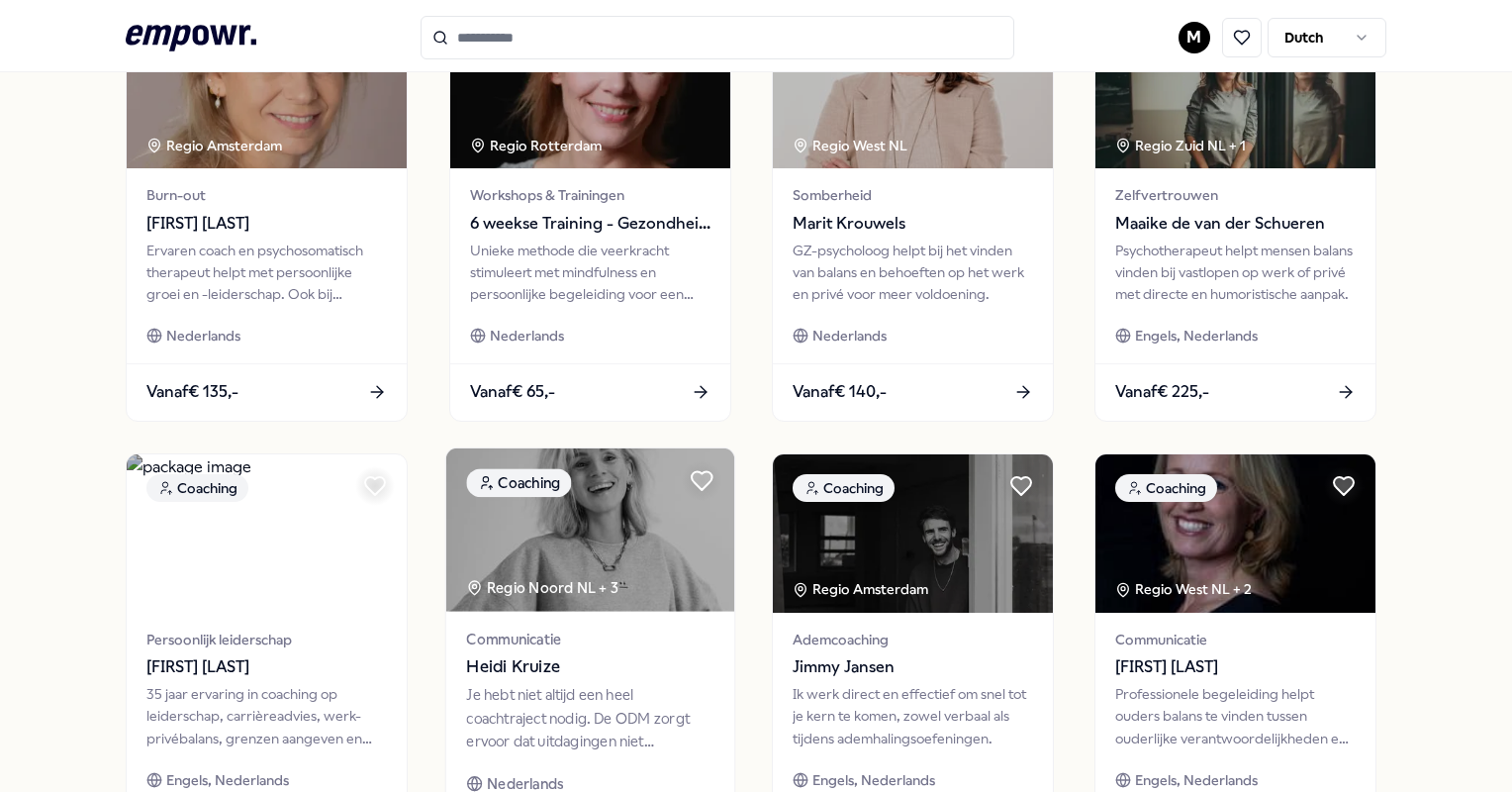 click at bounding box center [589, 530] 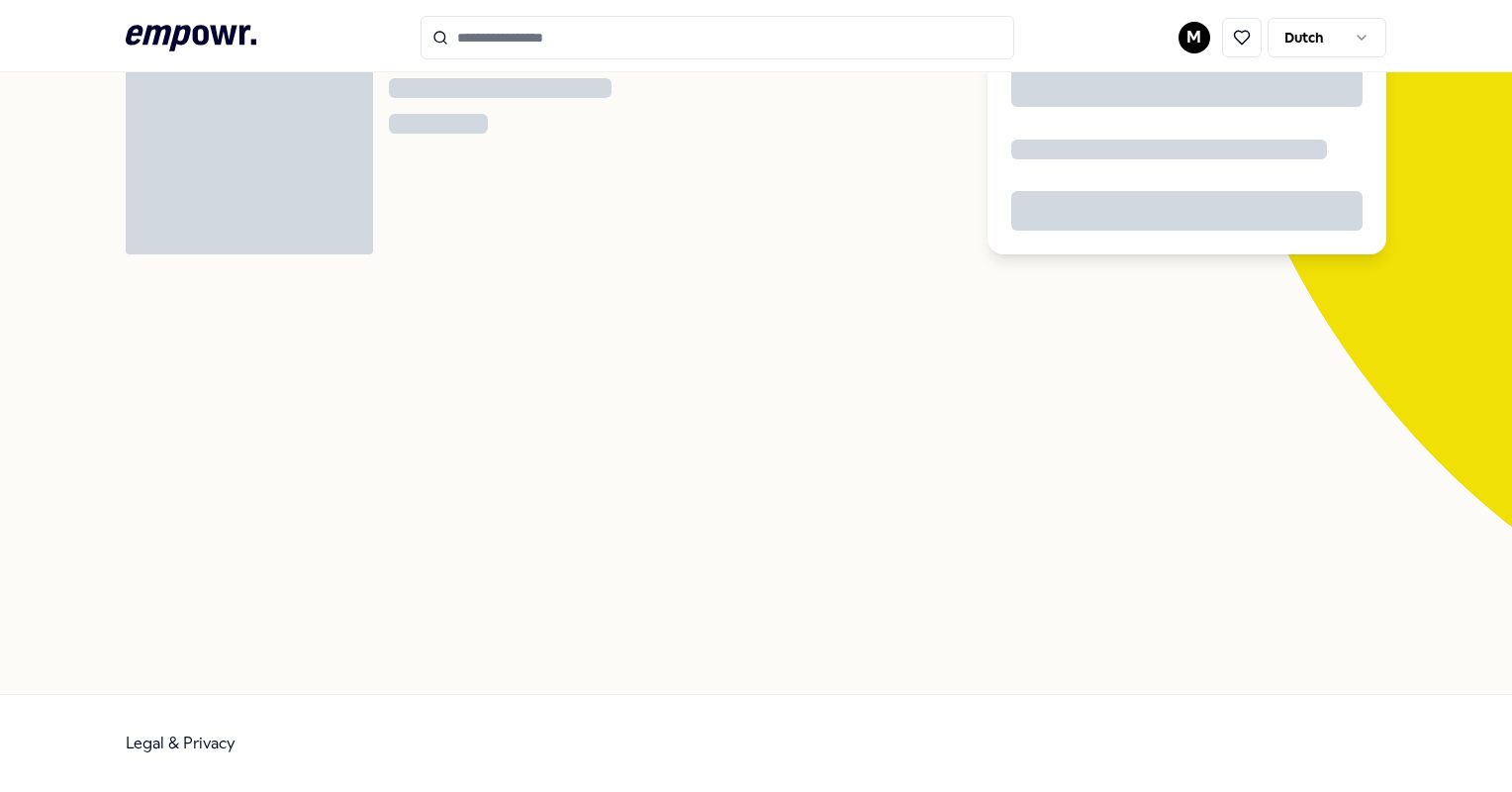 scroll, scrollTop: 127, scrollLeft: 0, axis: vertical 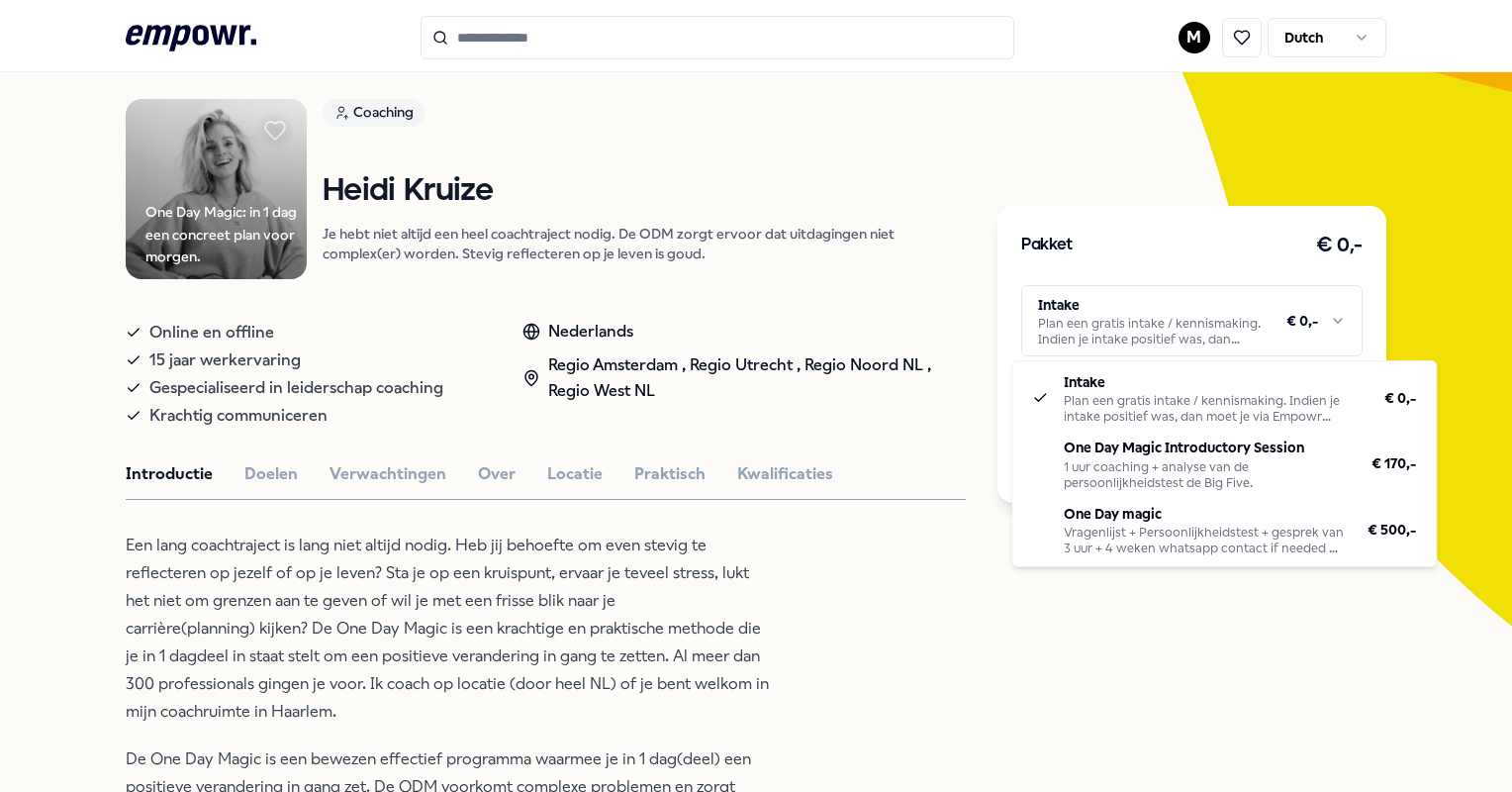 click on "Coaching [NAME] Je hebt niet altijd een heel coachtraject nodig. De ODM zorgt ervoor dat uitdagingen niet complex(er) worden. Stevig reflecteren op je leven is goud. Online en offline 15 jaar werkervaring Gespecialiseerd in leiderschap coaching Krachtig communiceren Nederlands Regio [CITY] , Regio [CITY] , Regio [CITY] , Regio [CITY] Introductie Doelen Verwachtingen Over Locatie Praktisch Kwalificaties De One Day Magic is een bewezen effectief programma waarmee je in 1 dag(deel) een positieve verandering in gang zet. De ODM voorkomt complexe problemen en zorgt ervoor dat je je goed voelt. Het is belangrijk om regelmatig even stil te staan: waar sta ik, voelt dat goed, mag er iets veranderen, wil ik me meer ontwikkelen?  Voor wie? Je houdt van een concrete aanpak met een relatief korte tijdsinvestering. Beoordelingen [NAME] ([AGE]) [NAME] ([AGE]) [NAME] ([AGE])" at bounding box center (756, 396) 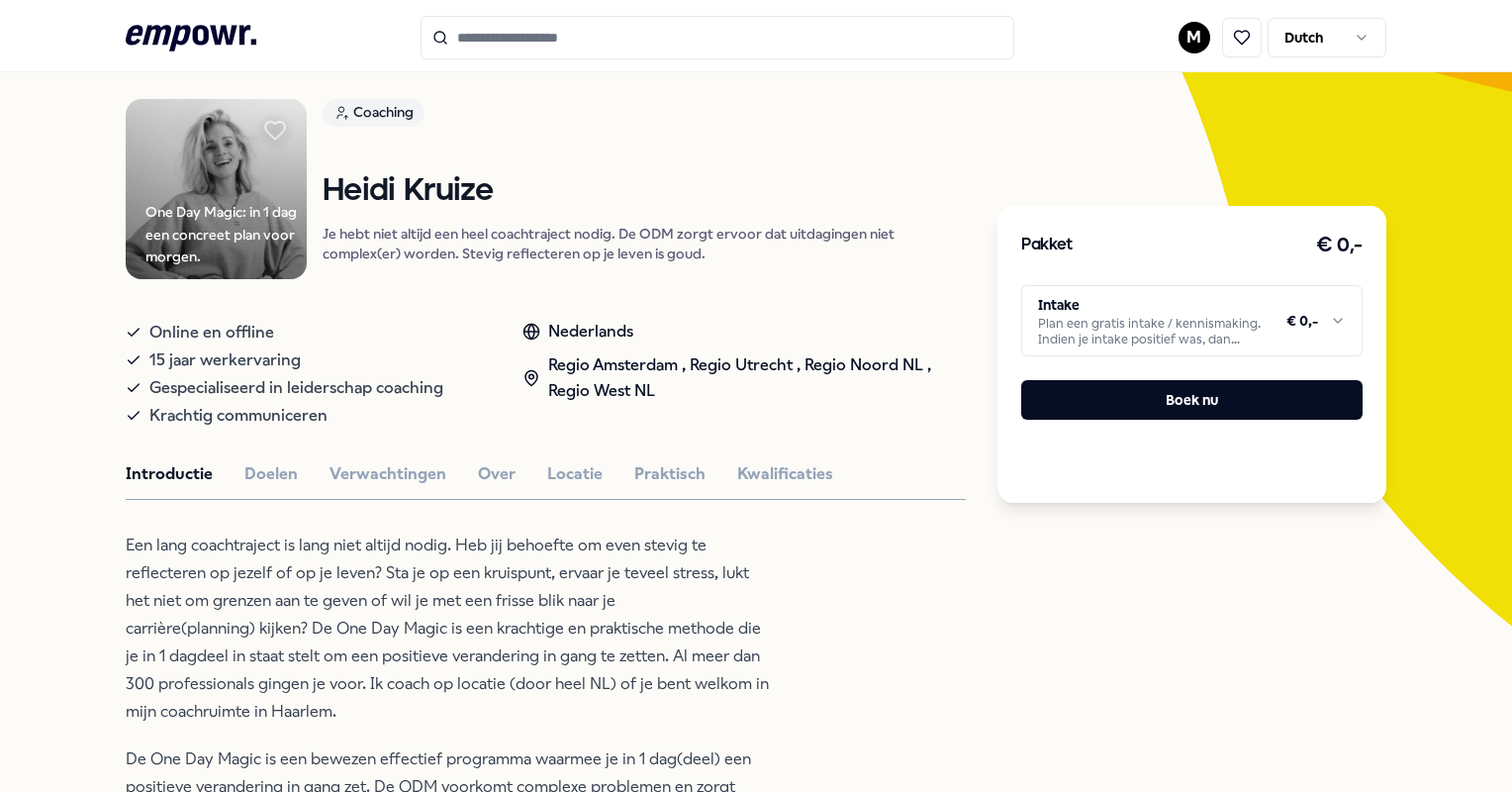 click on "Coaching [NAME] Je hebt niet altijd een heel coachtraject nodig. De ODM zorgt ervoor dat uitdagingen niet complex(er) worden. Stevig reflecteren op je leven is goud. Online en offline 15 jaar werkervaring Gespecialiseerd in leiderschap coaching Krachtig communiceren Nederlands Regio [CITY] , Regio [CITY] , Regio [CITY] , Regio [CITY] Introductie Doelen Verwachtingen Over Locatie Praktisch Kwalificaties De One Day Magic is een bewezen effectief programma waarmee je in 1 dag(deel) een positieve verandering in gang zet. De ODM voorkomt complexe problemen en zorgt ervoor dat je je goed voelt. Het is belangrijk om regelmatig even stil te staan: waar sta ik, voelt dat goed, mag er iets veranderen, wil ik me meer ontwikkelen?  Voor wie? Je houdt van een concrete aanpak met een relatief korte tijdsinvestering. Beoordelingen [NAME] ([AGE]) [NAME] ([AGE]) [NAME] ([AGE])" at bounding box center (756, 396) 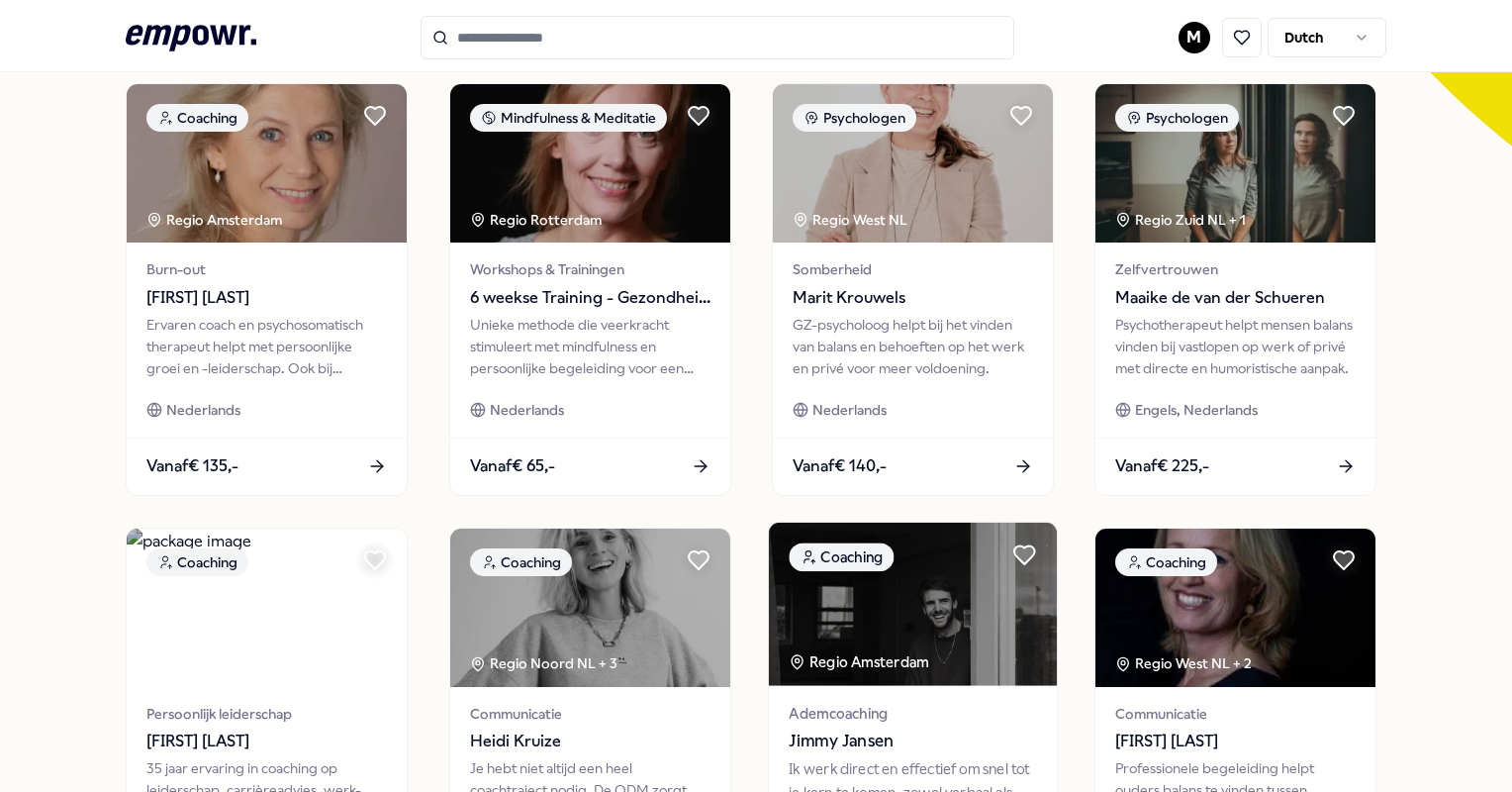 scroll, scrollTop: 523, scrollLeft: 0, axis: vertical 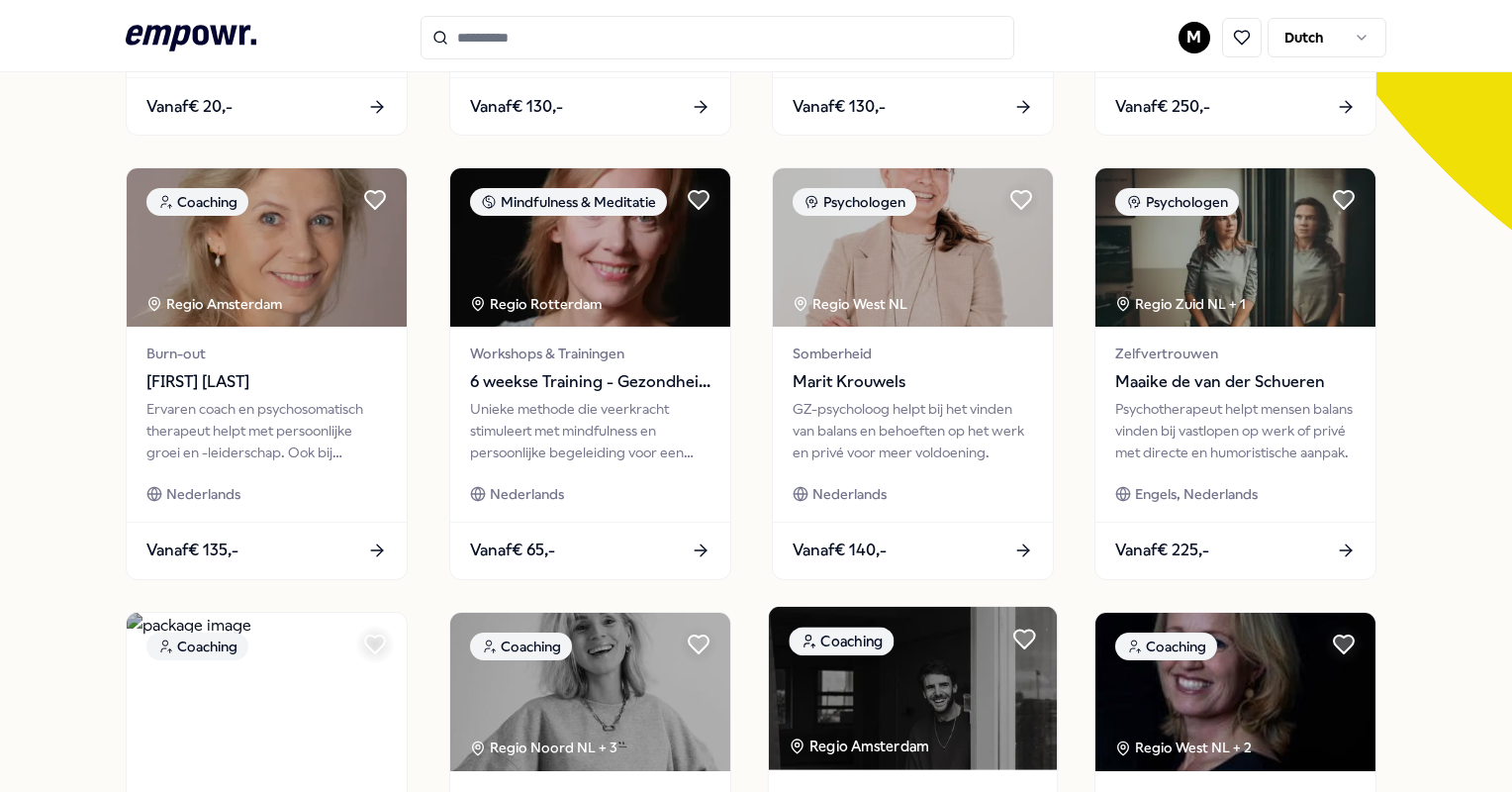 click at bounding box center [912, 688] 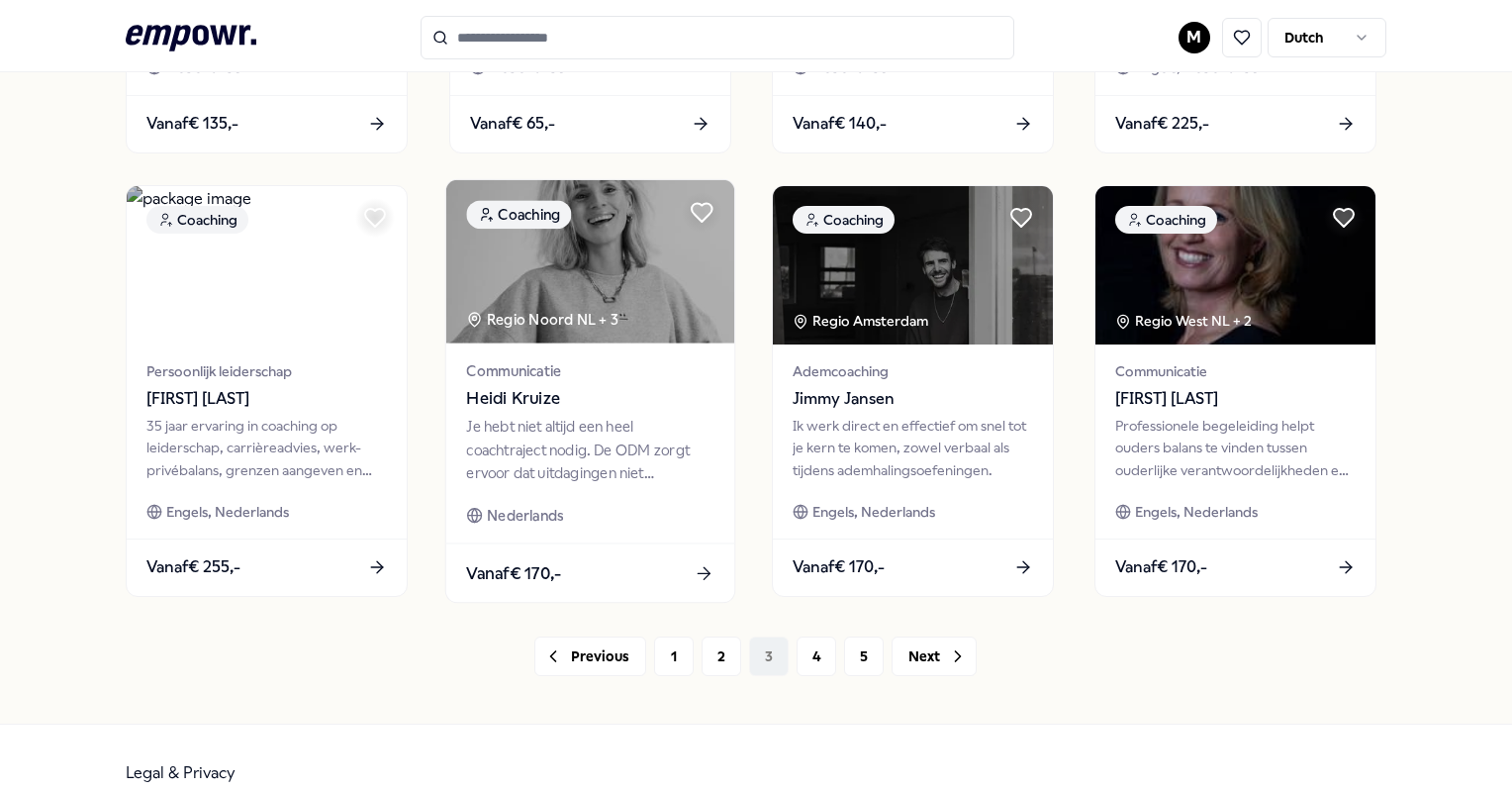 scroll, scrollTop: 978, scrollLeft: 0, axis: vertical 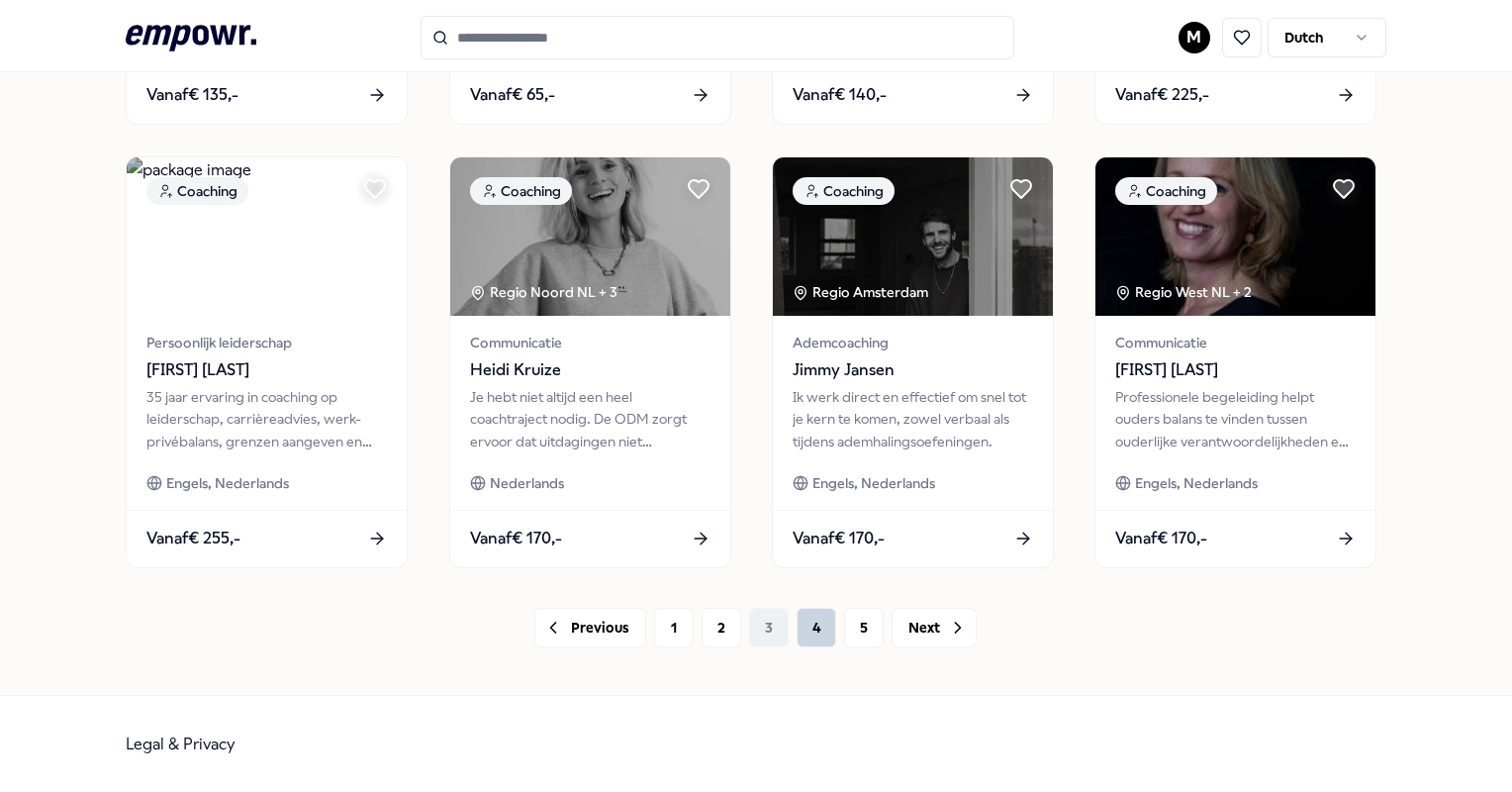 click on "4" at bounding box center [816, 628] 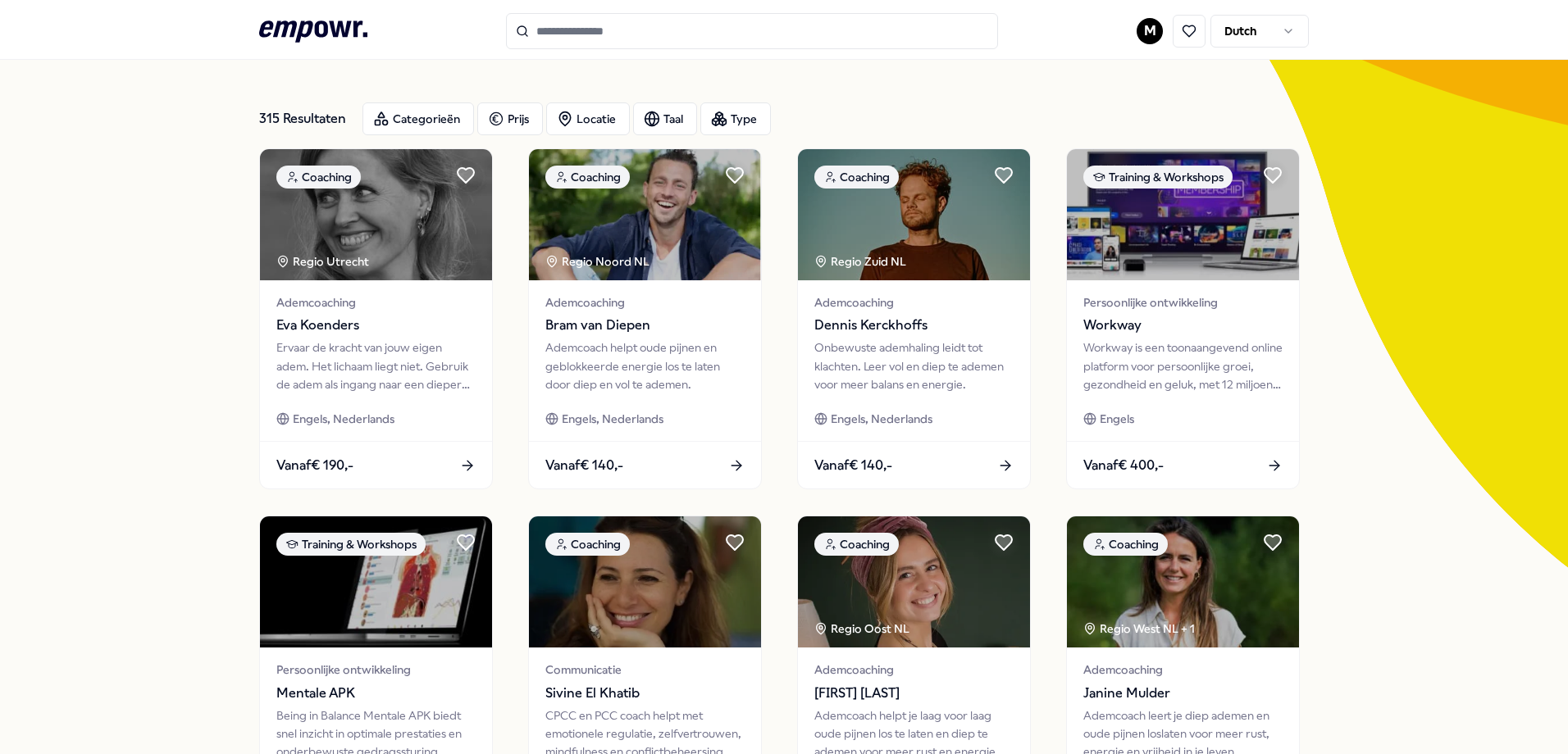 scroll, scrollTop: 82, scrollLeft: 0, axis: vertical 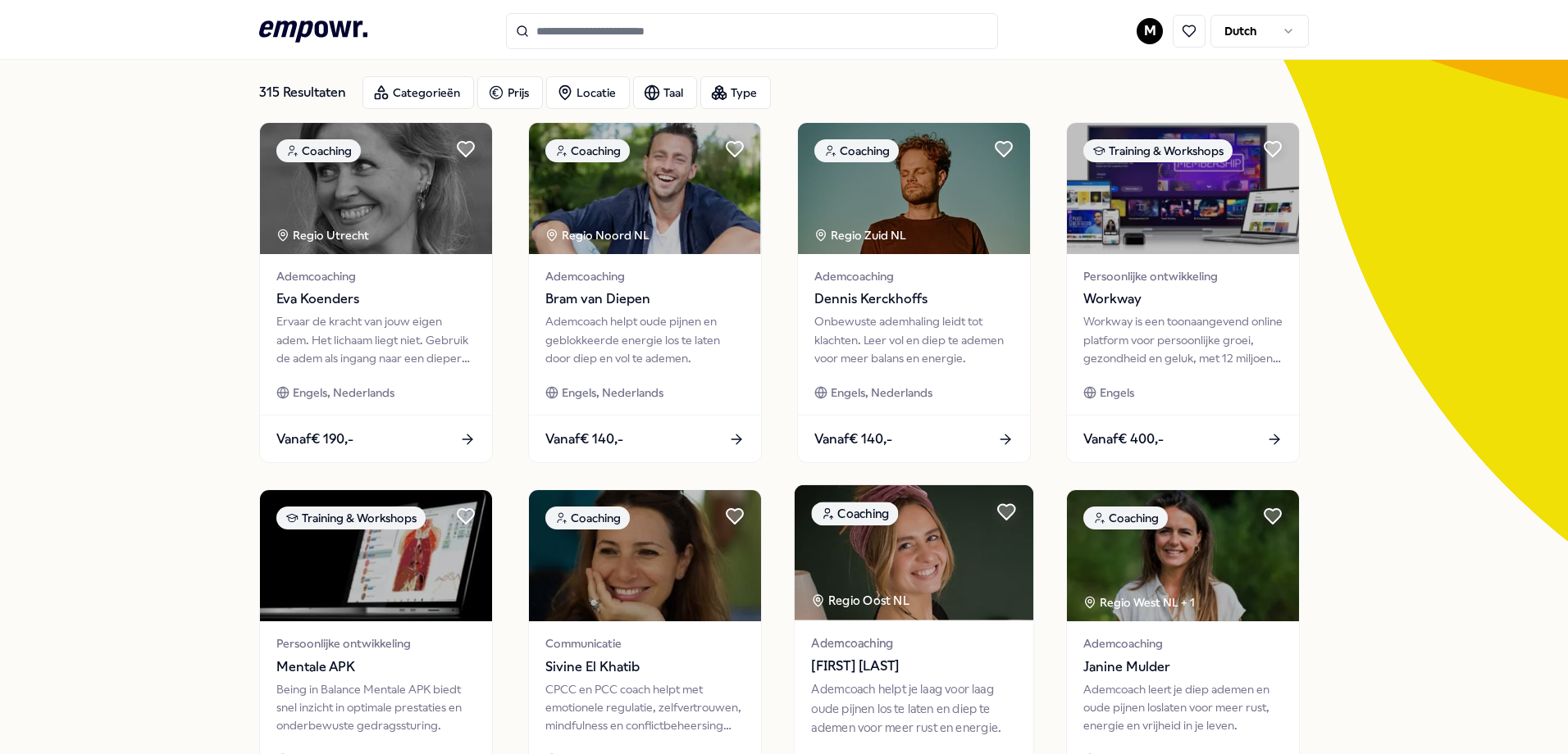click at bounding box center (914, 552) 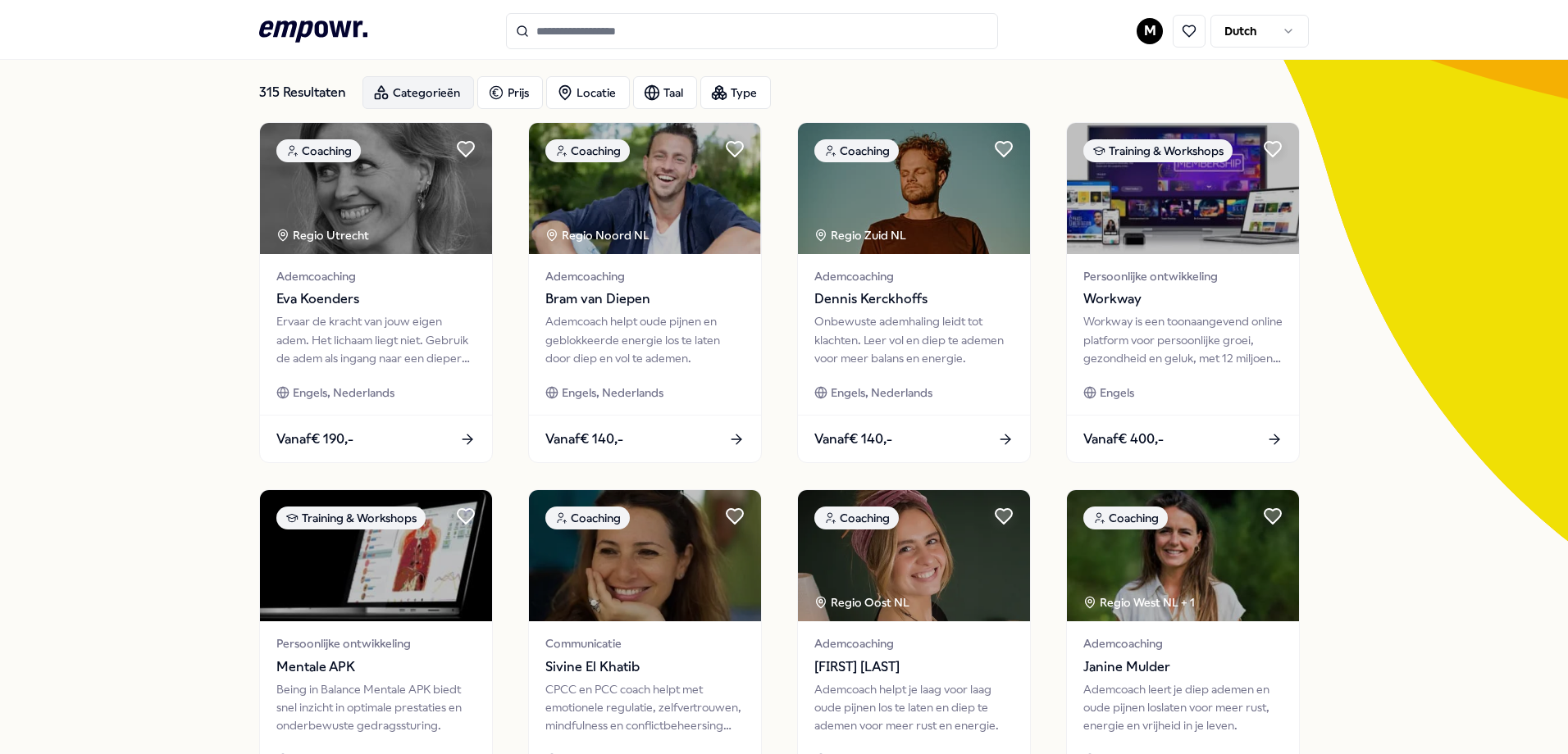 click on "Categorieën" at bounding box center (418, 93) 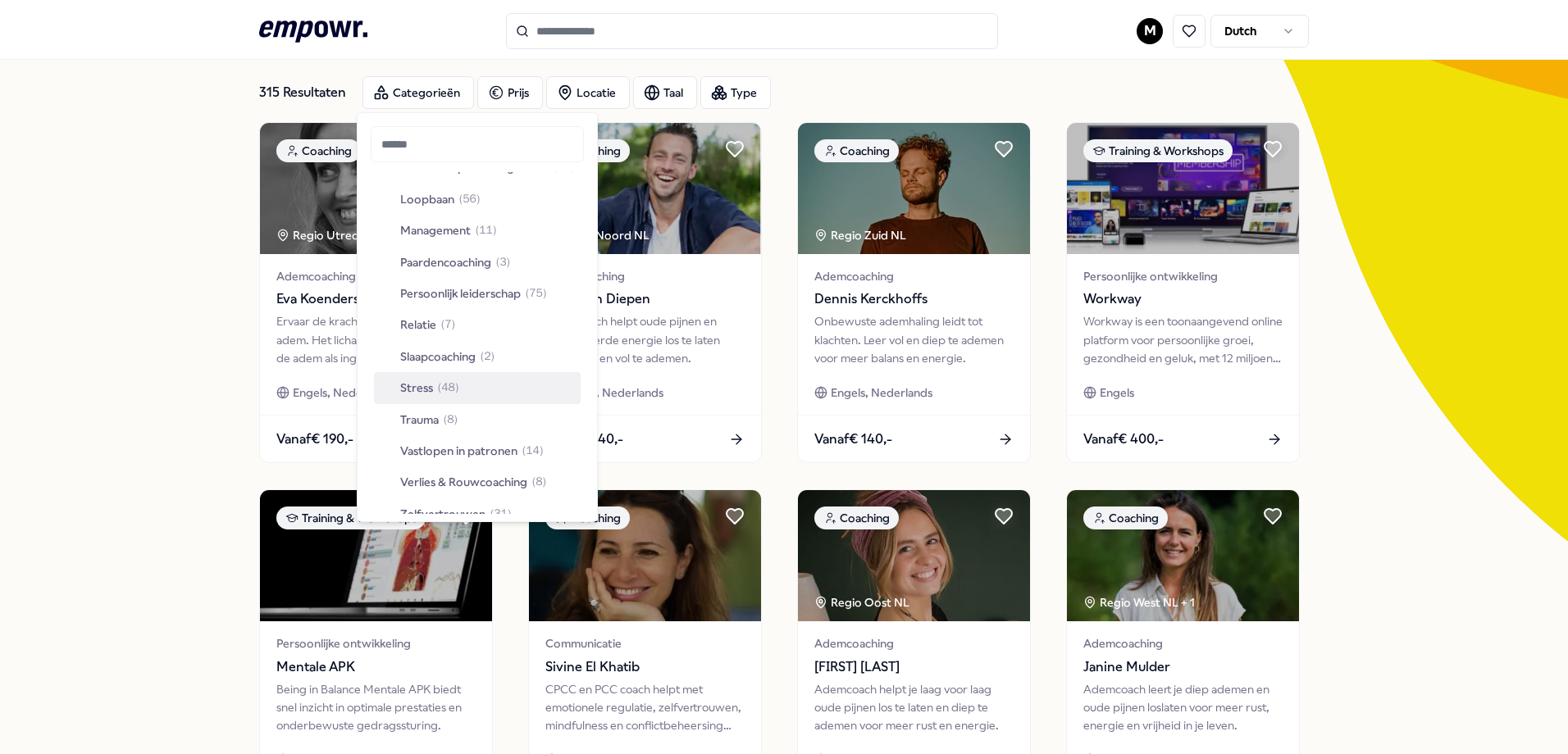 scroll, scrollTop: 492, scrollLeft: 0, axis: vertical 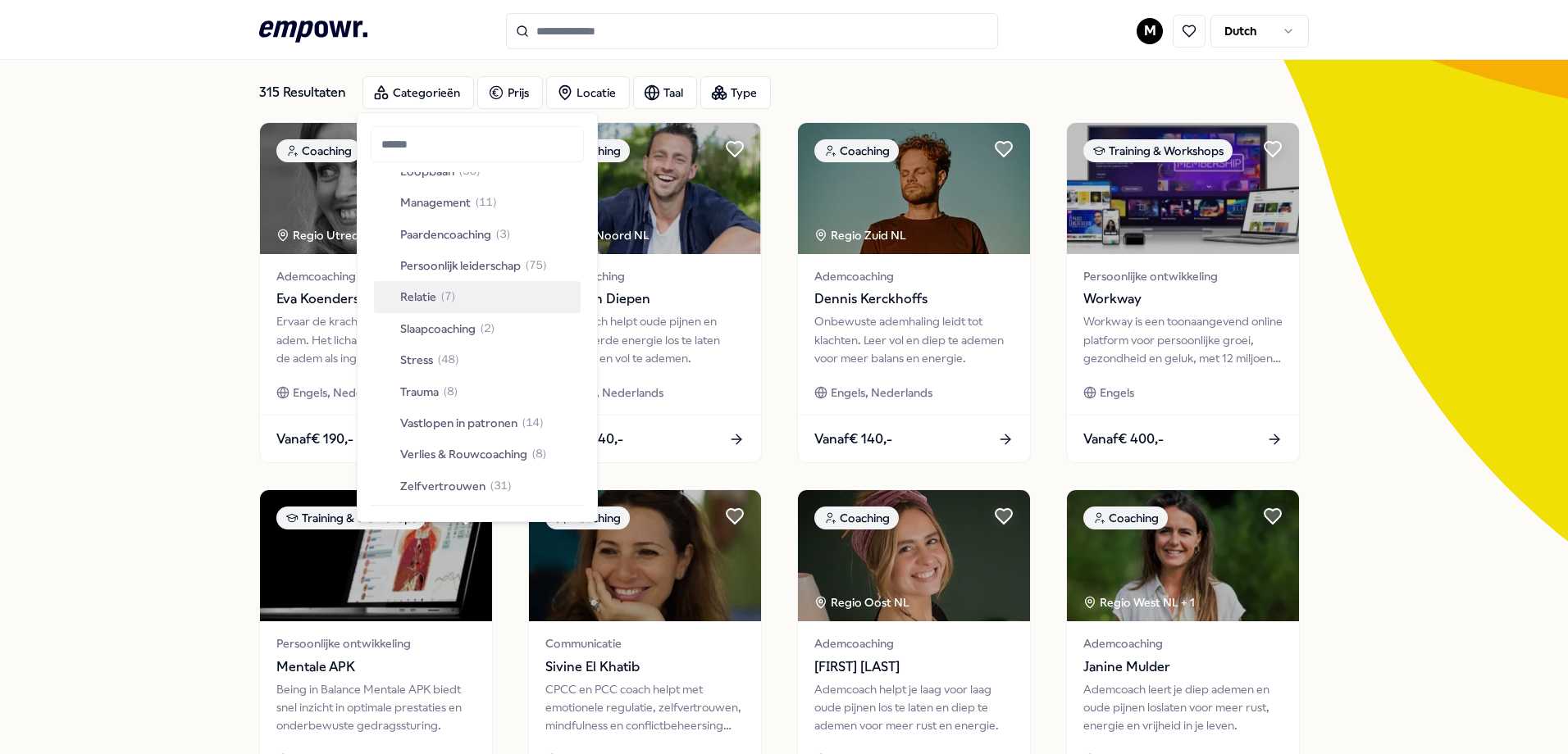 click on "Relatie" at bounding box center (418, 297) 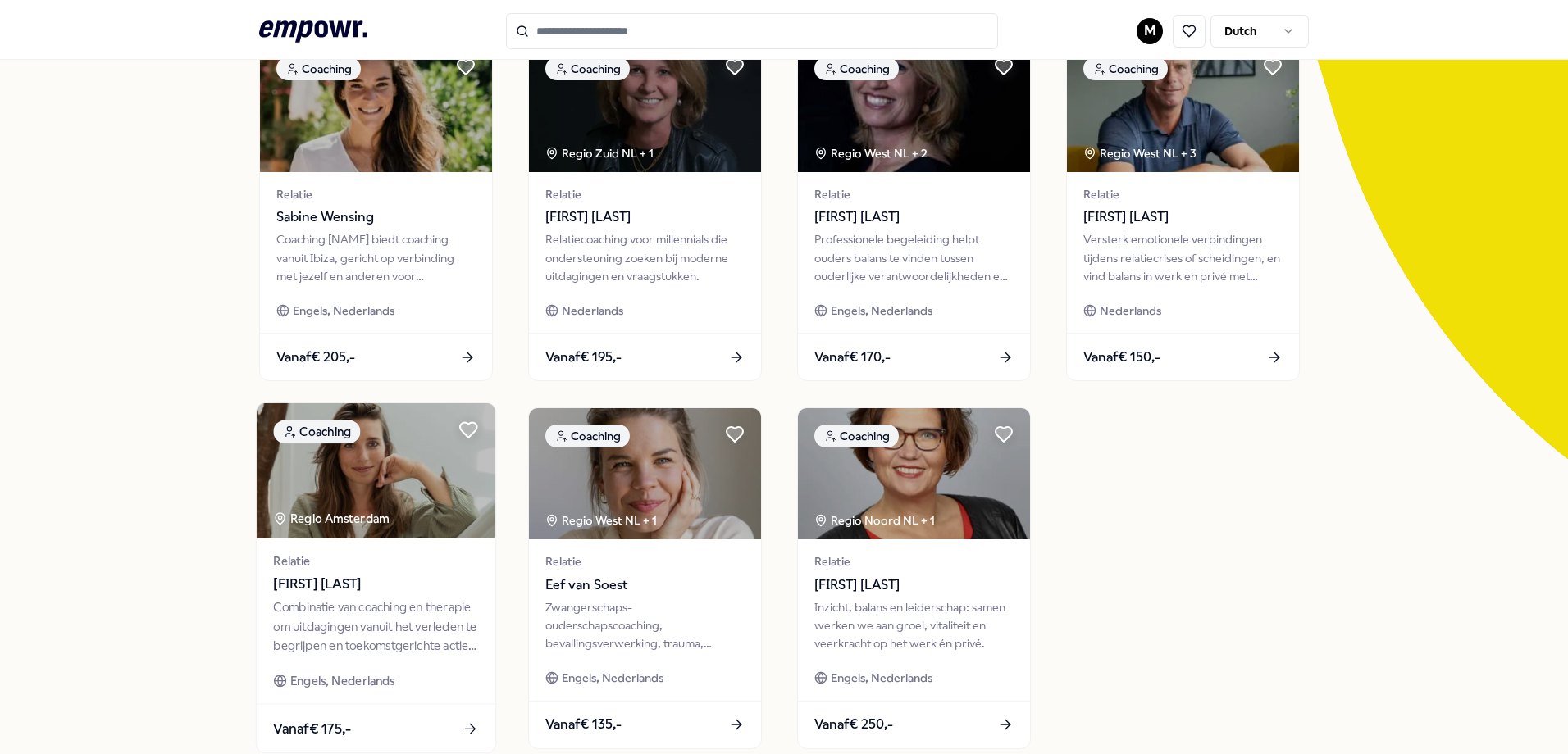scroll, scrollTop: 82, scrollLeft: 0, axis: vertical 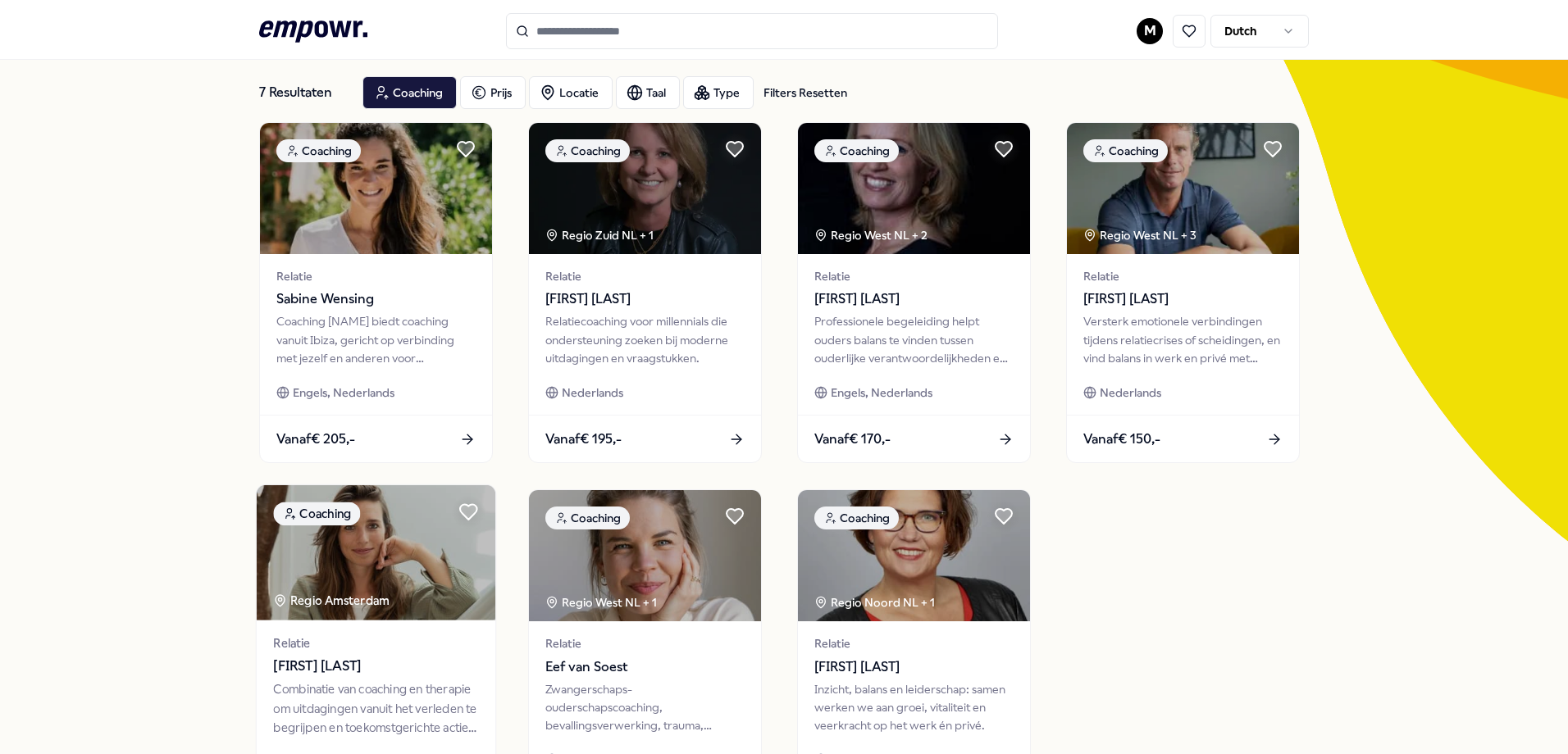 click at bounding box center (376, 552) 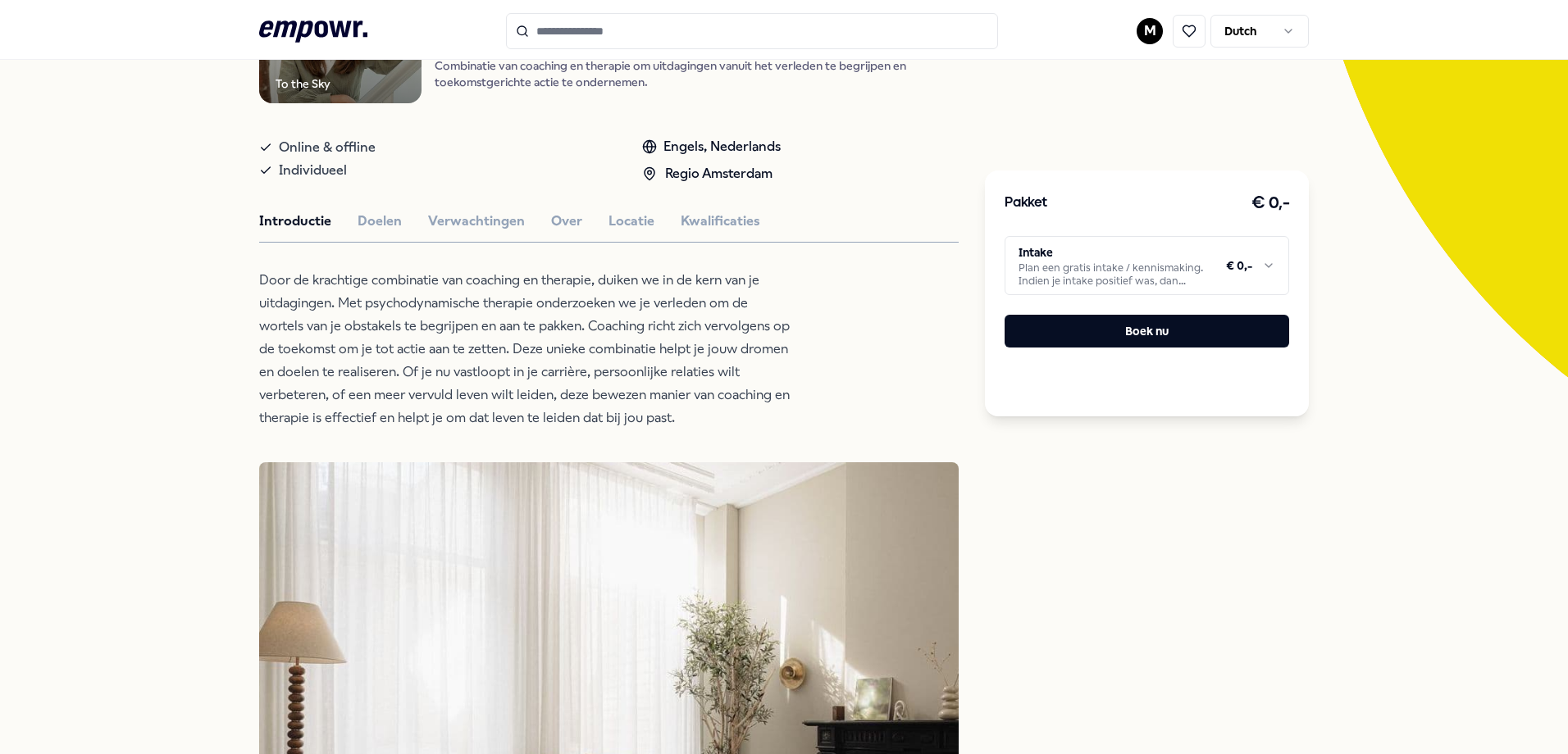 scroll, scrollTop: 0, scrollLeft: 0, axis: both 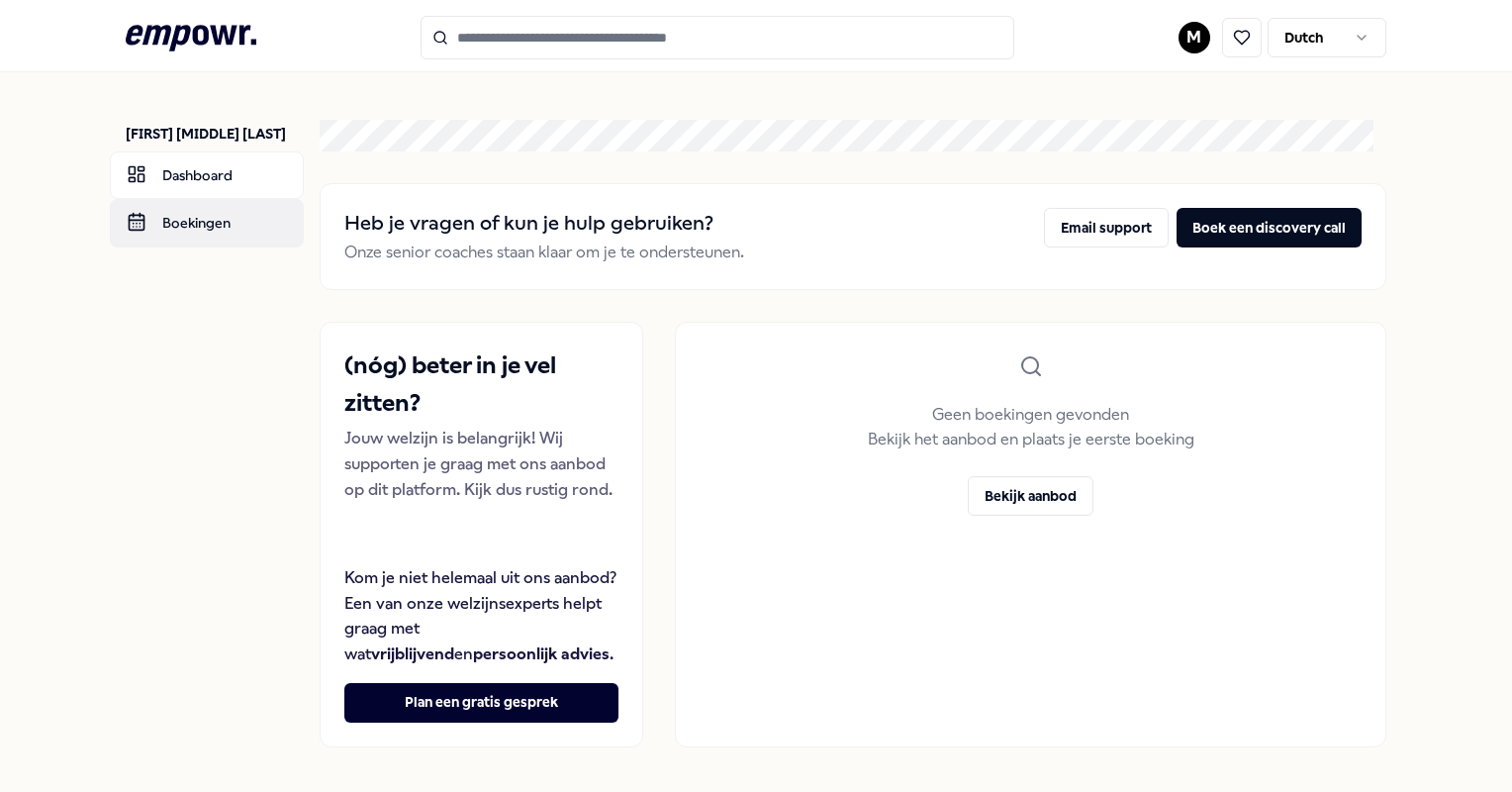 click on "Boekingen" at bounding box center [207, 223] 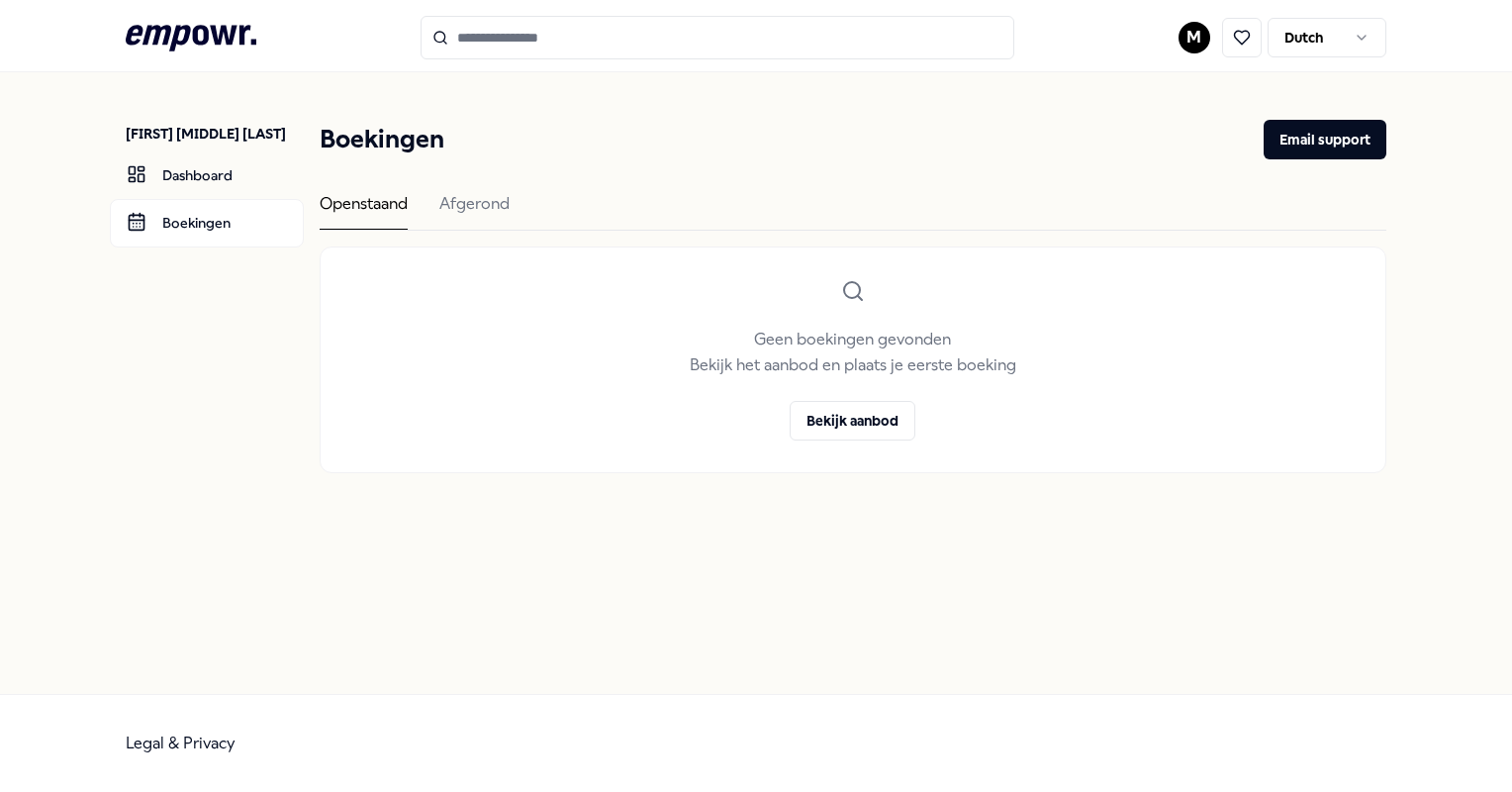 click on "Boekingen Email support Openstaand Afgerond Geen boekingen gevonden Bekijk het aanbod en plaats je eerste boeking Bekijk aanbod" at bounding box center (852, 296) 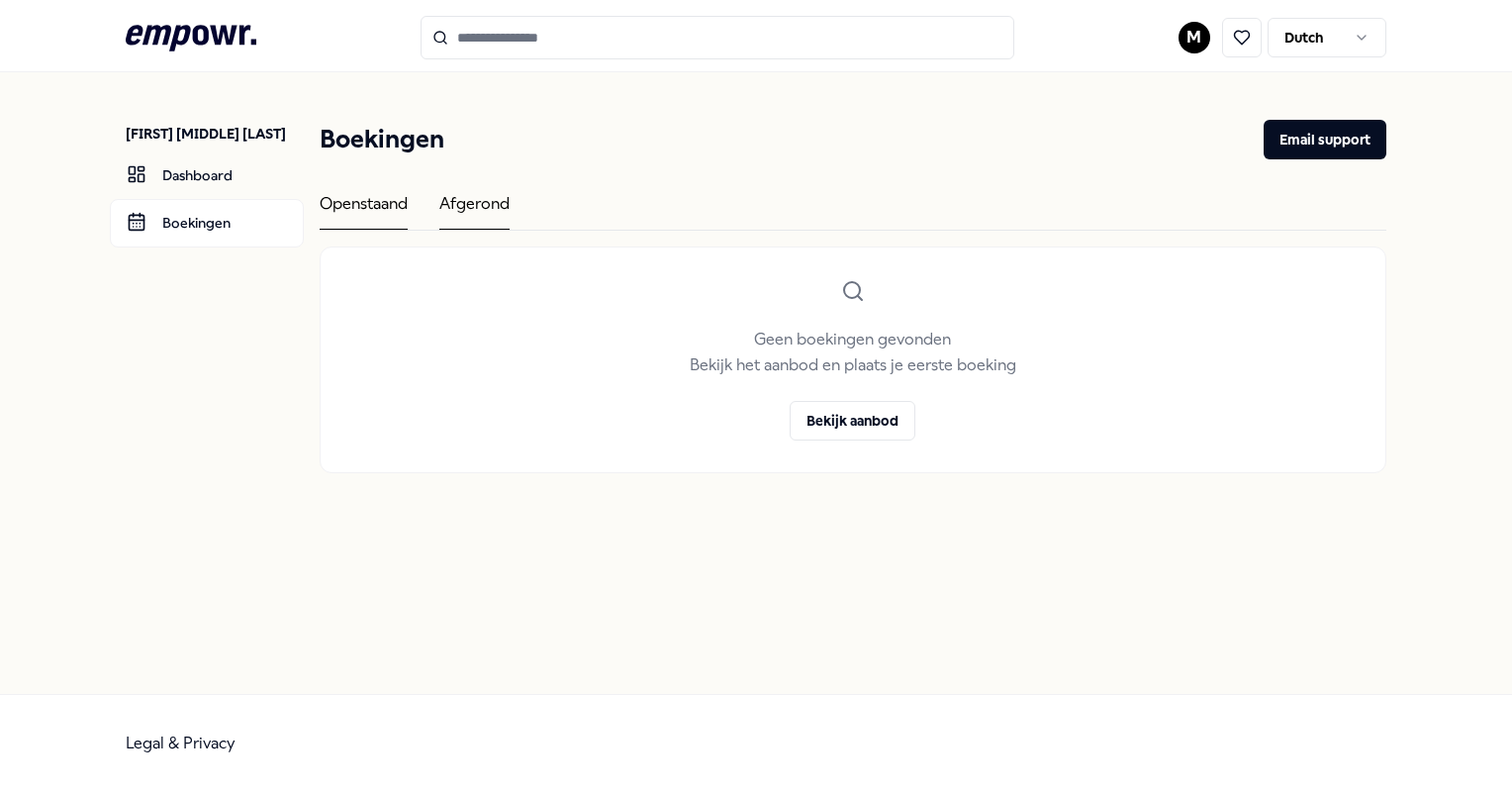 click on "Afgerond" at bounding box center (474, 210) 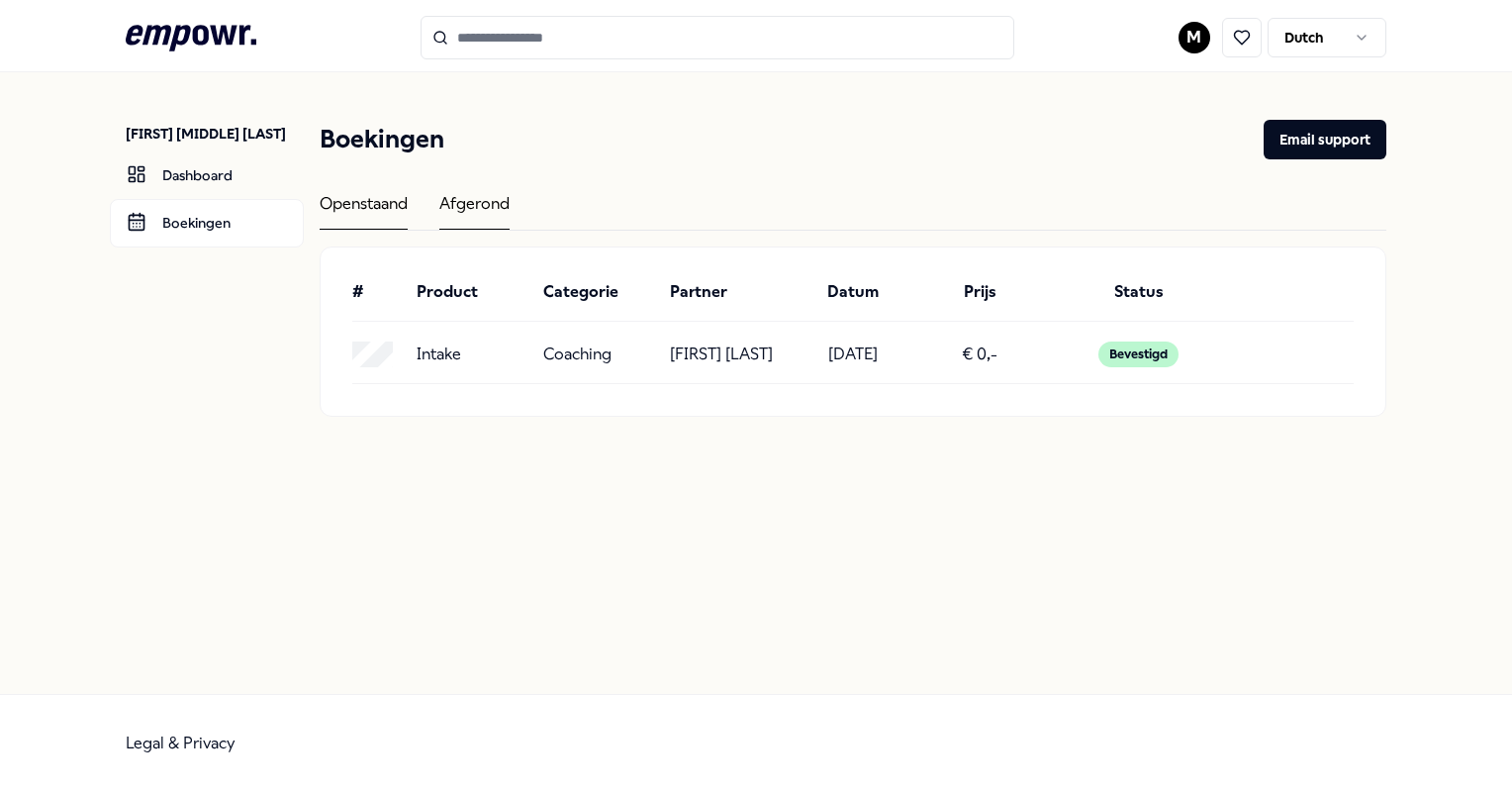 click on "Openstaand" at bounding box center (363, 210) 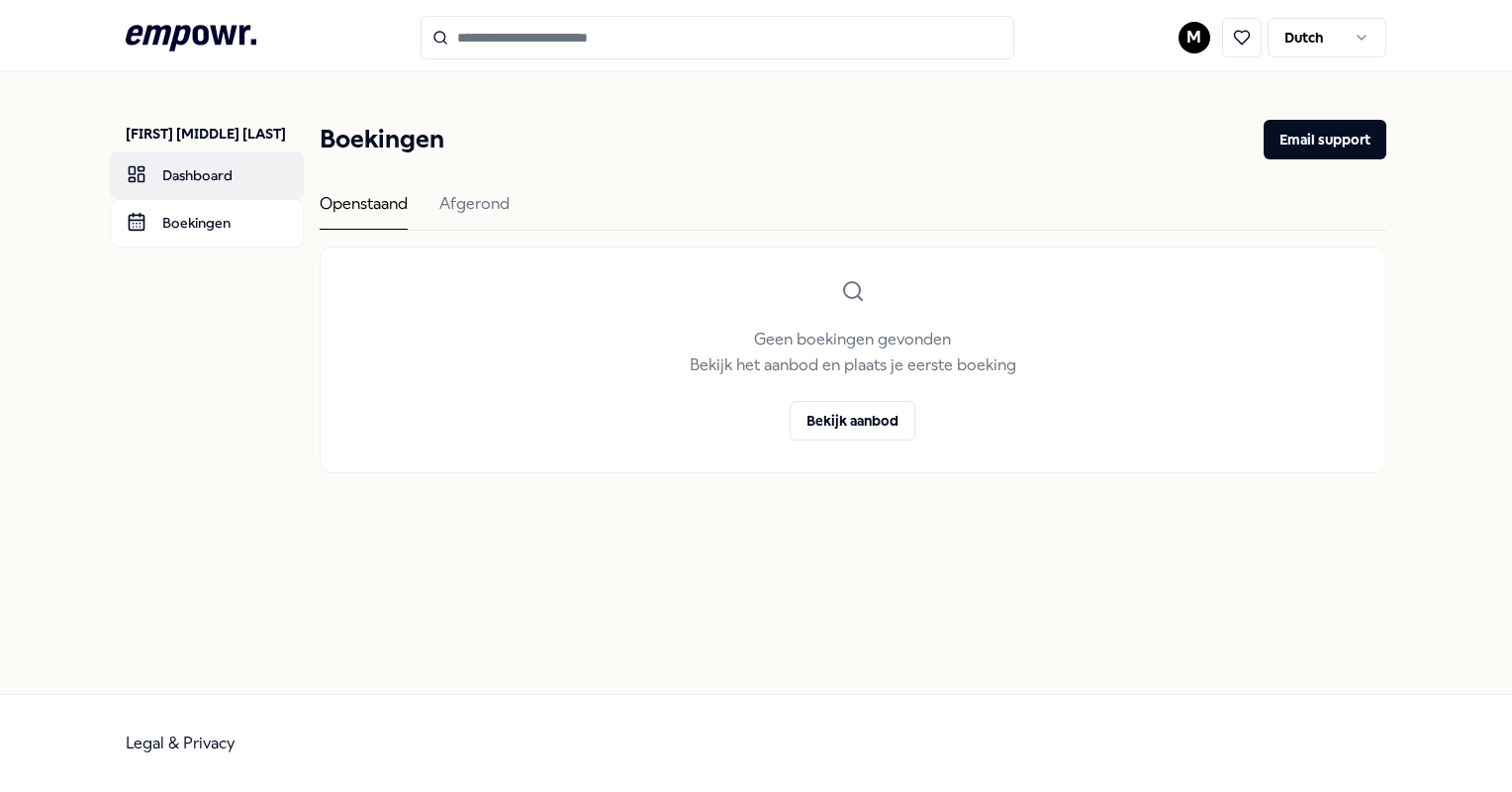 click on "Dashboard" at bounding box center [207, 175] 